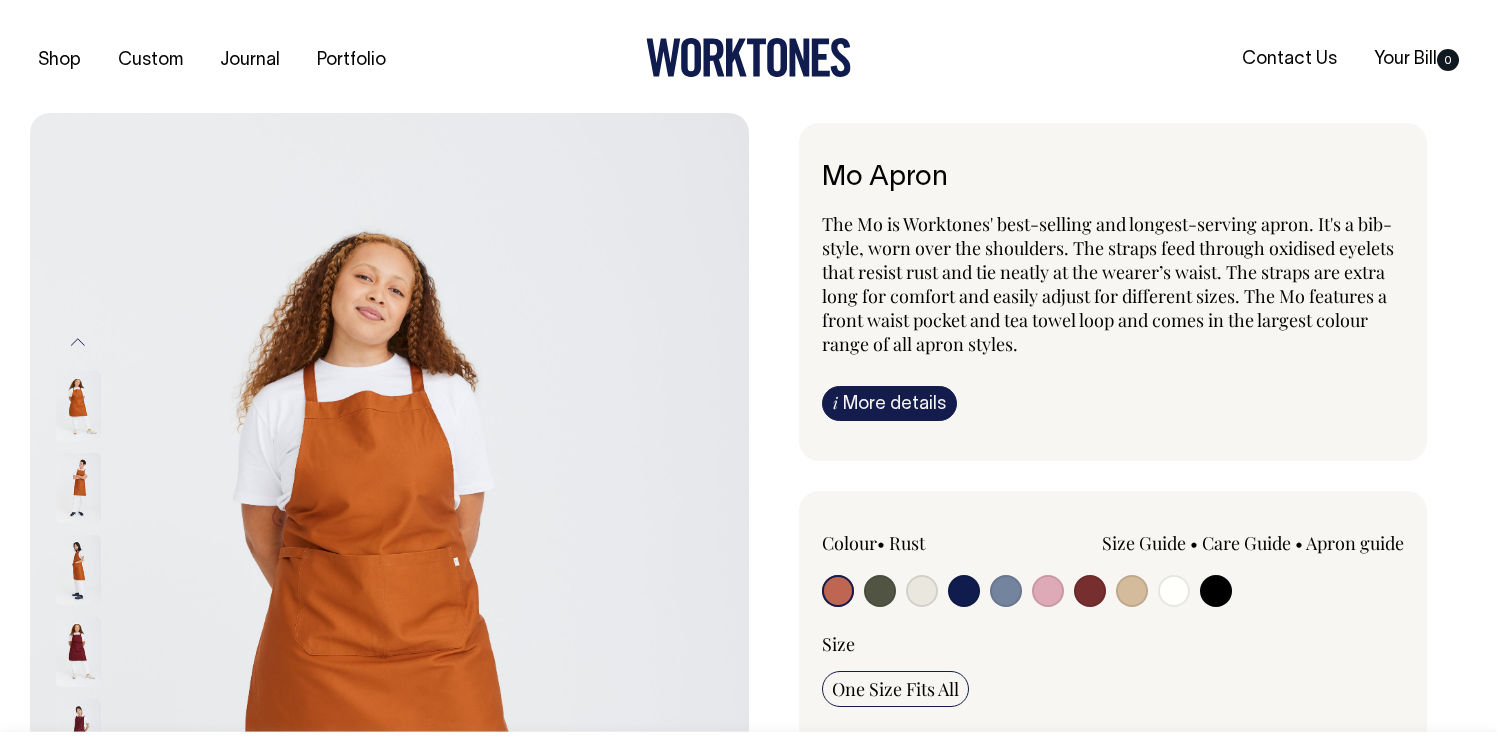 scroll, scrollTop: 0, scrollLeft: 0, axis: both 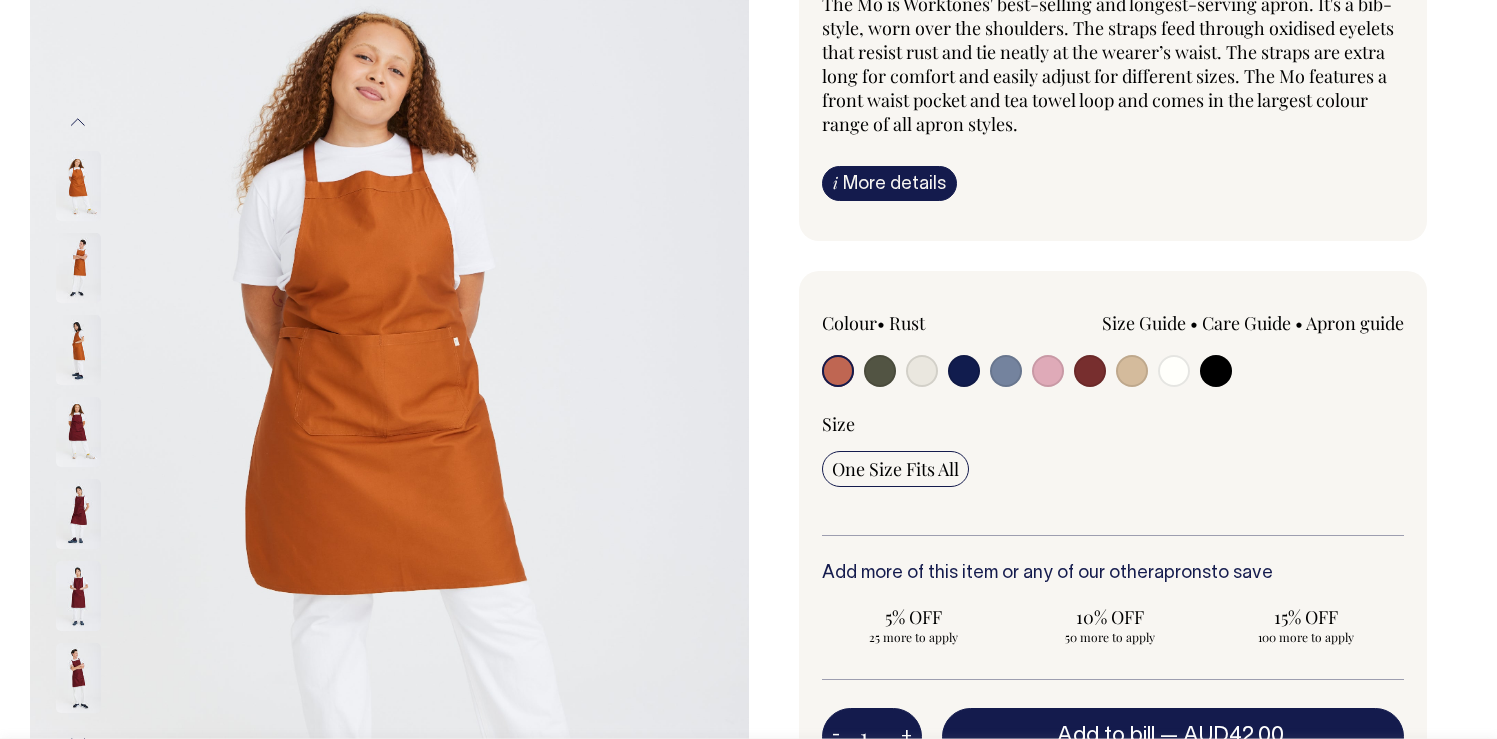 click at bounding box center [922, 371] 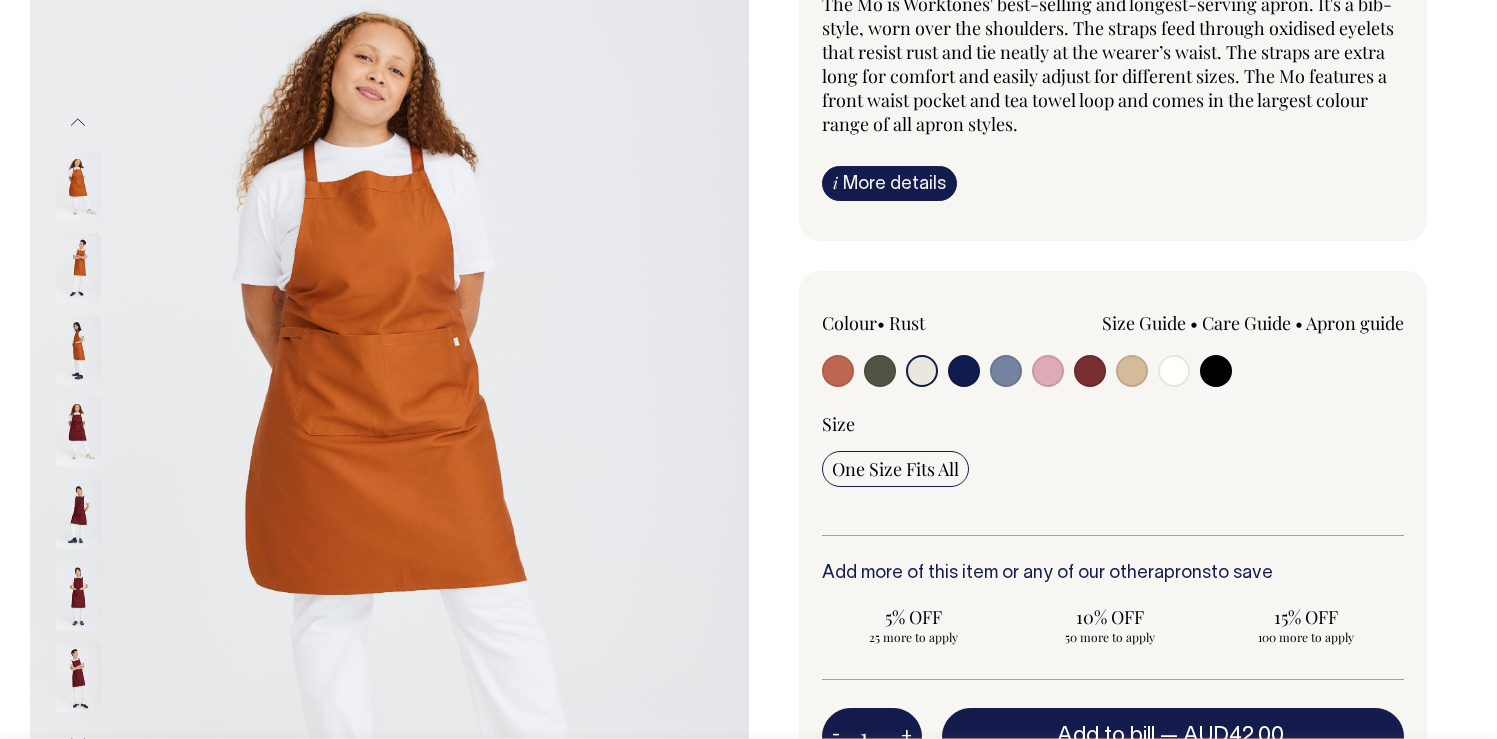 radio on "true" 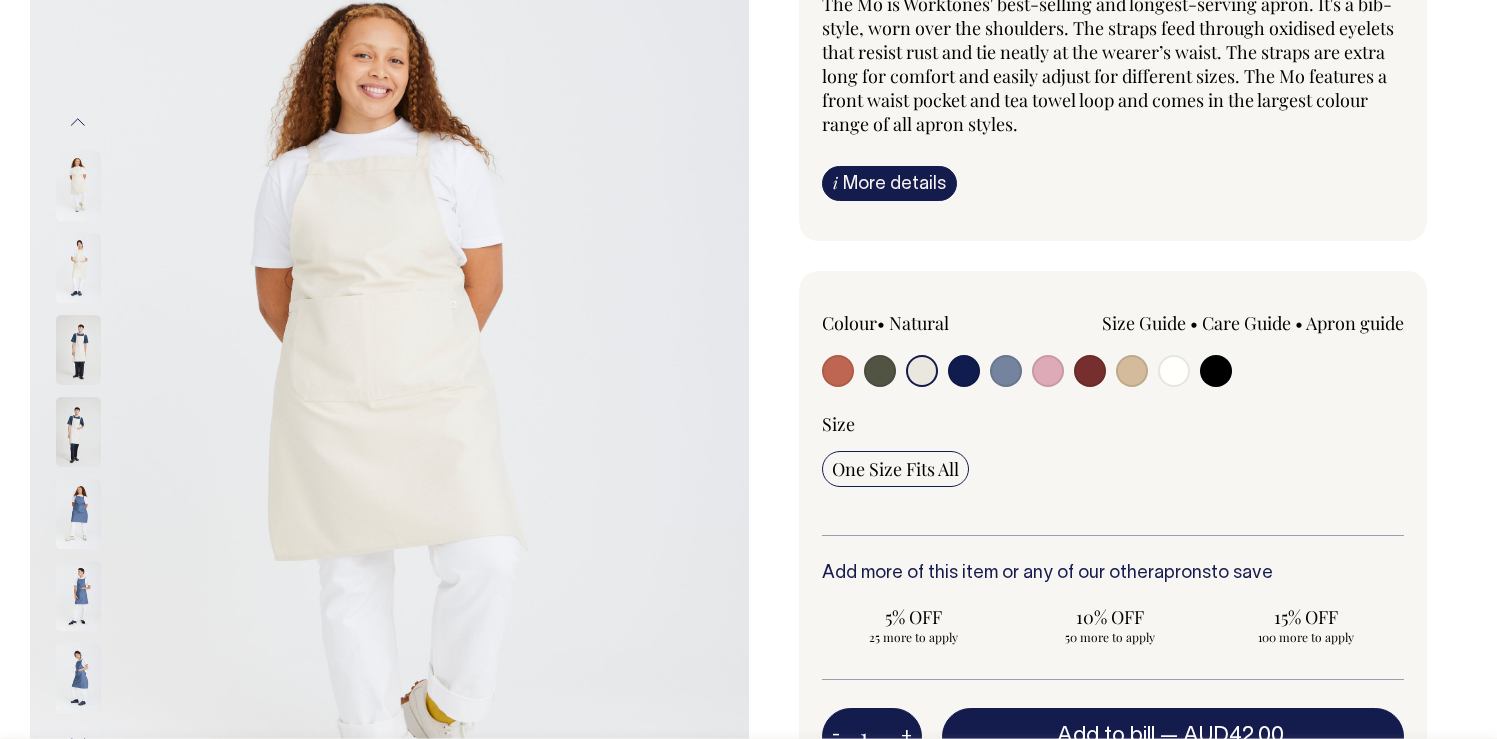 click at bounding box center [964, 371] 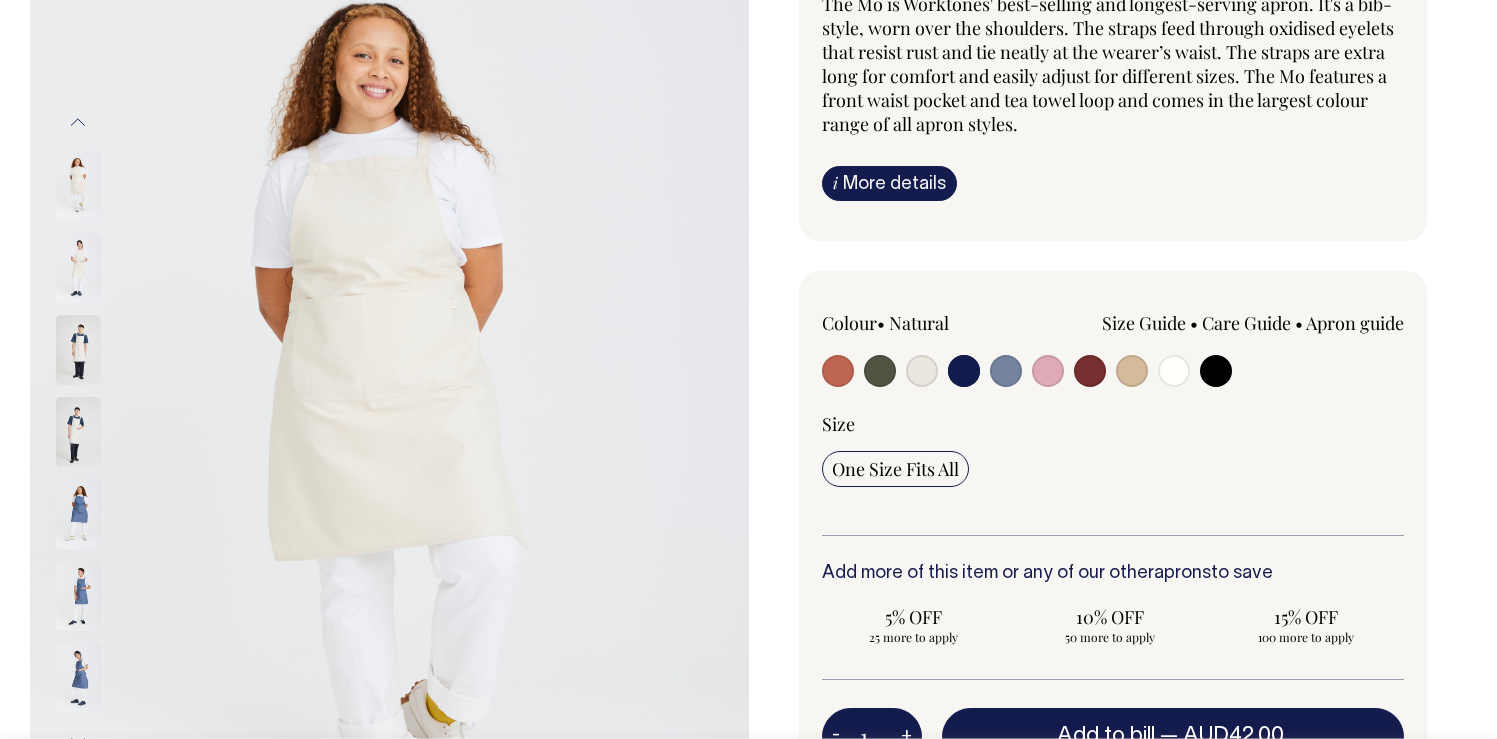 radio on "true" 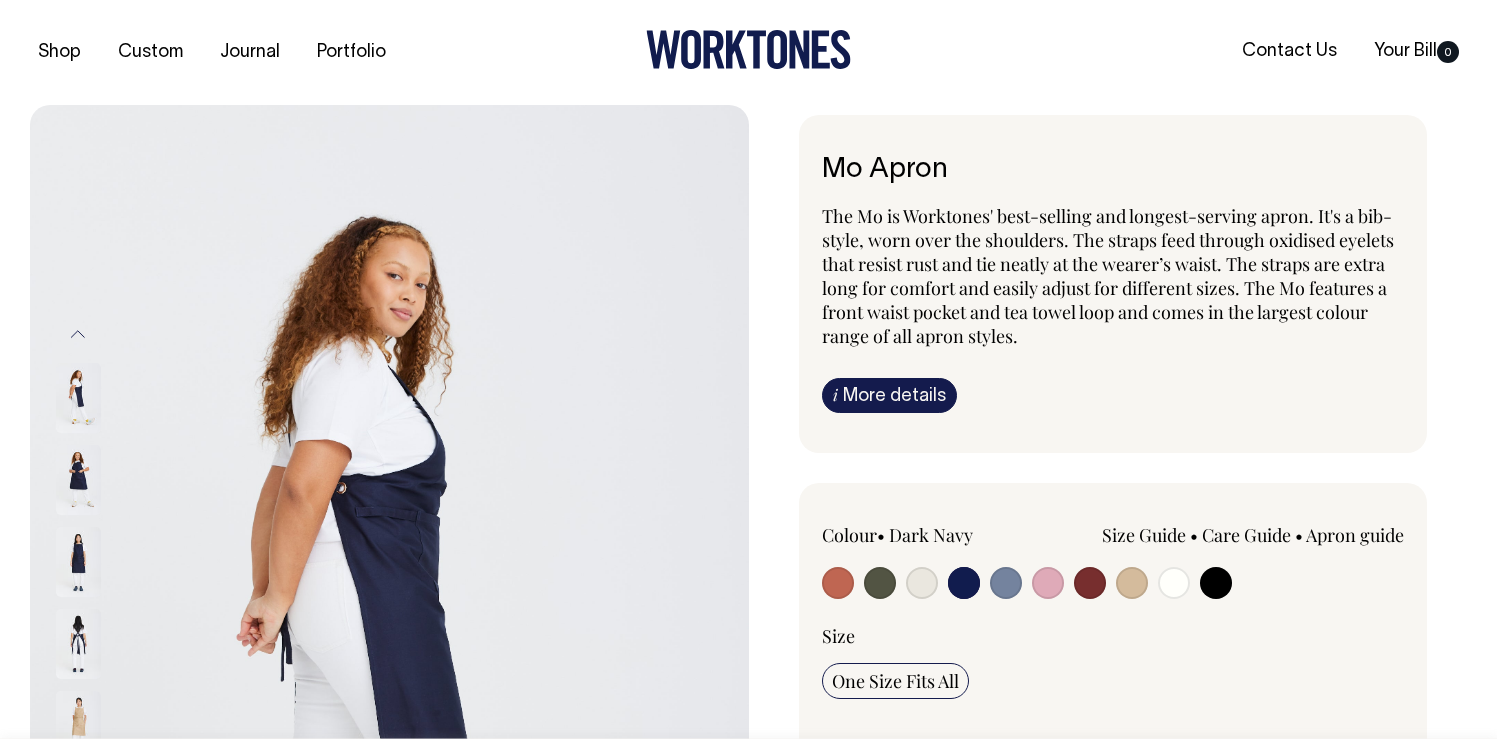 scroll, scrollTop: 0, scrollLeft: 0, axis: both 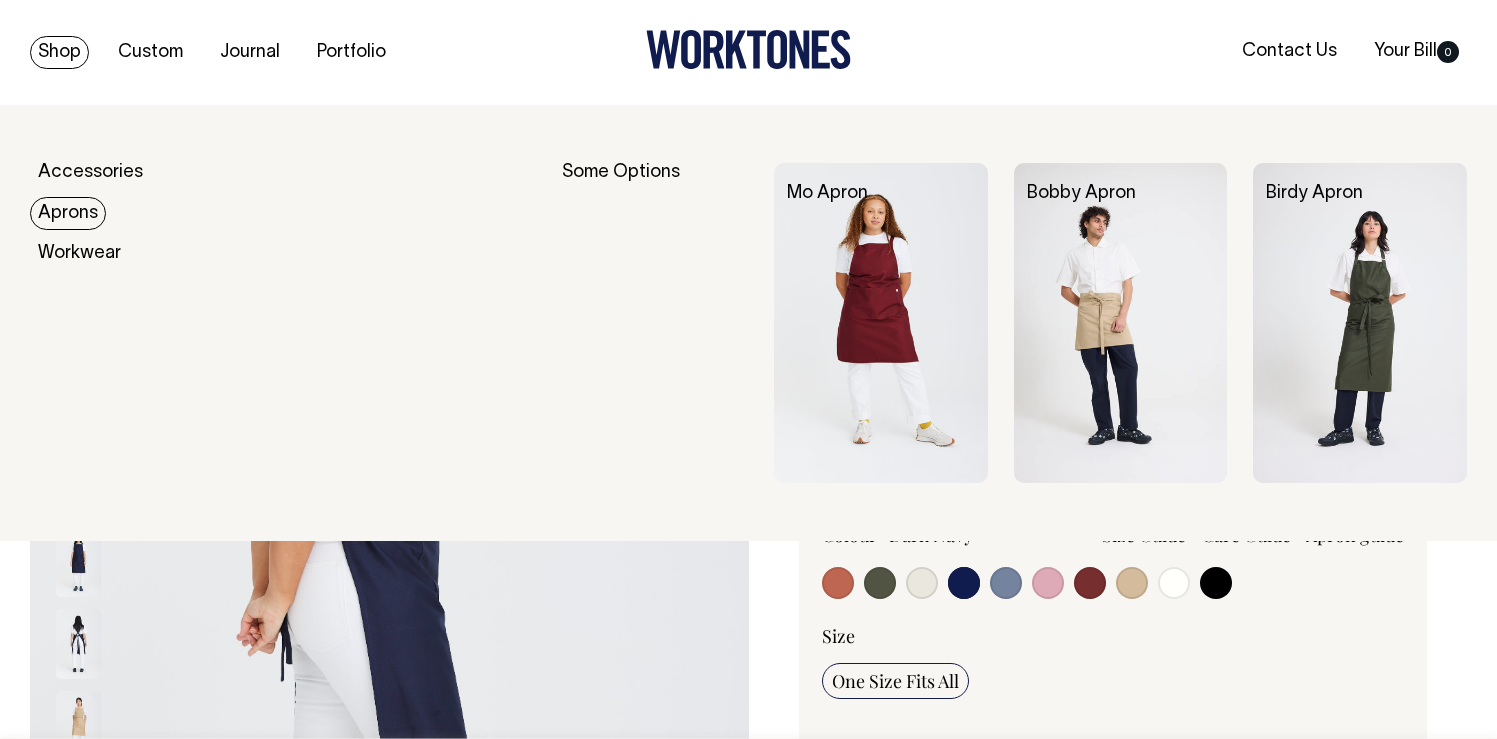 click on "Aprons" at bounding box center [68, 213] 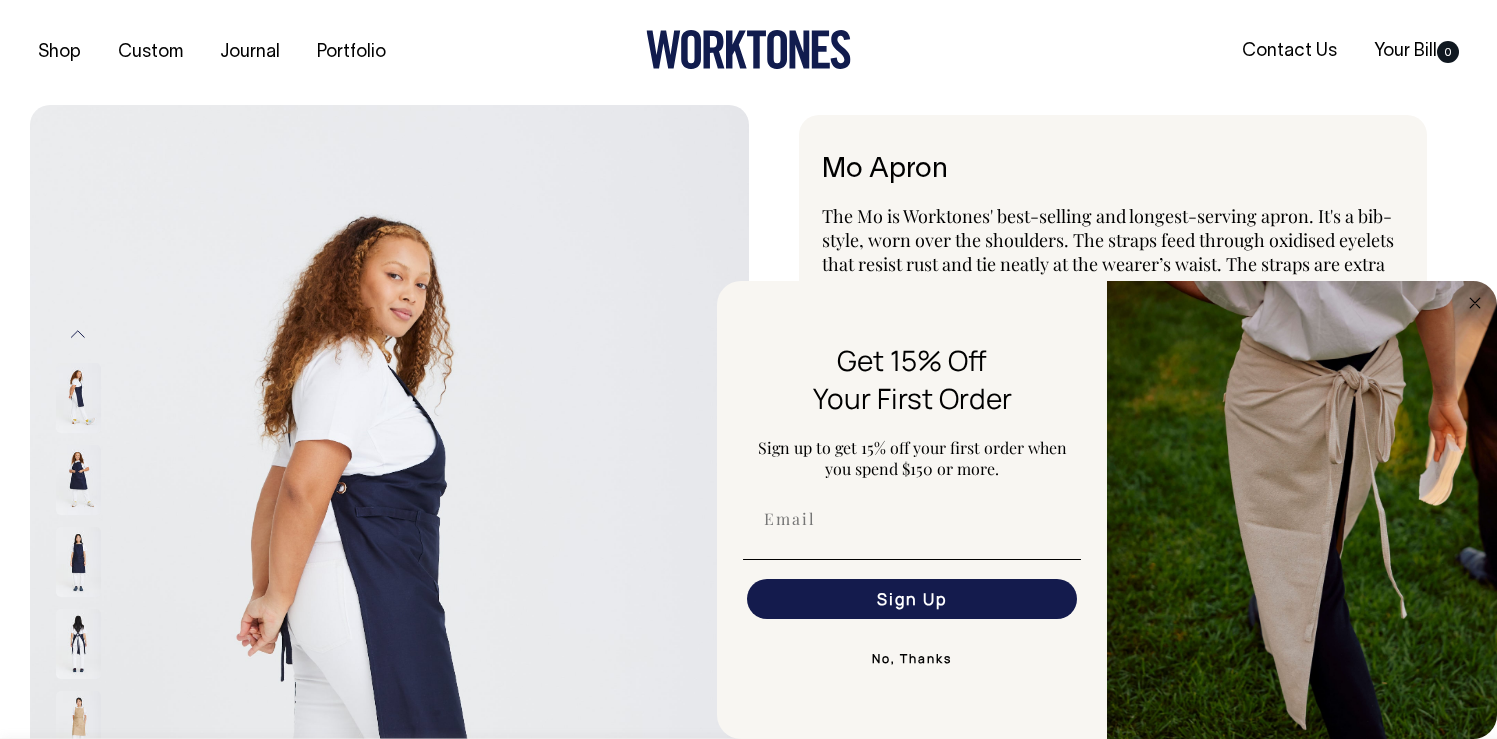 click 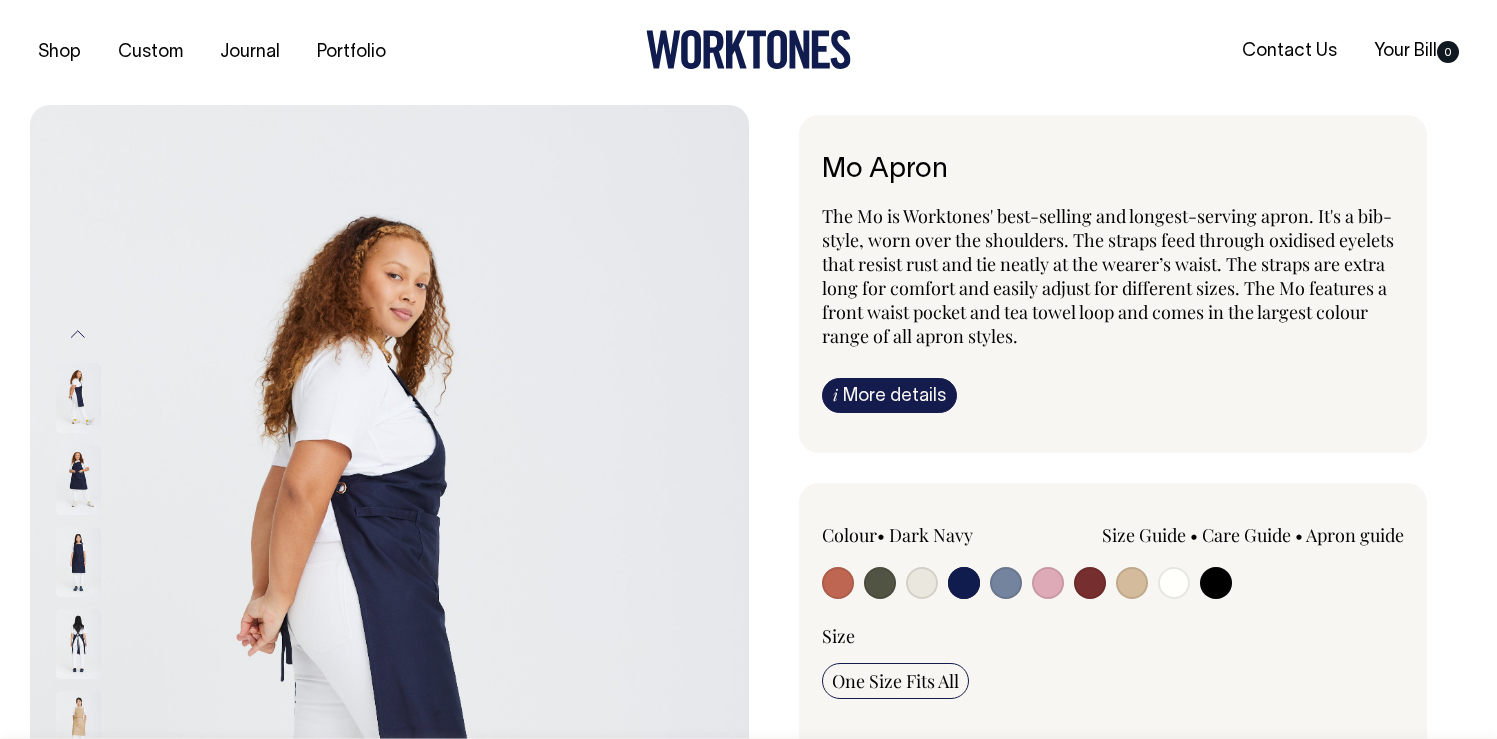 click at bounding box center [1048, 583] 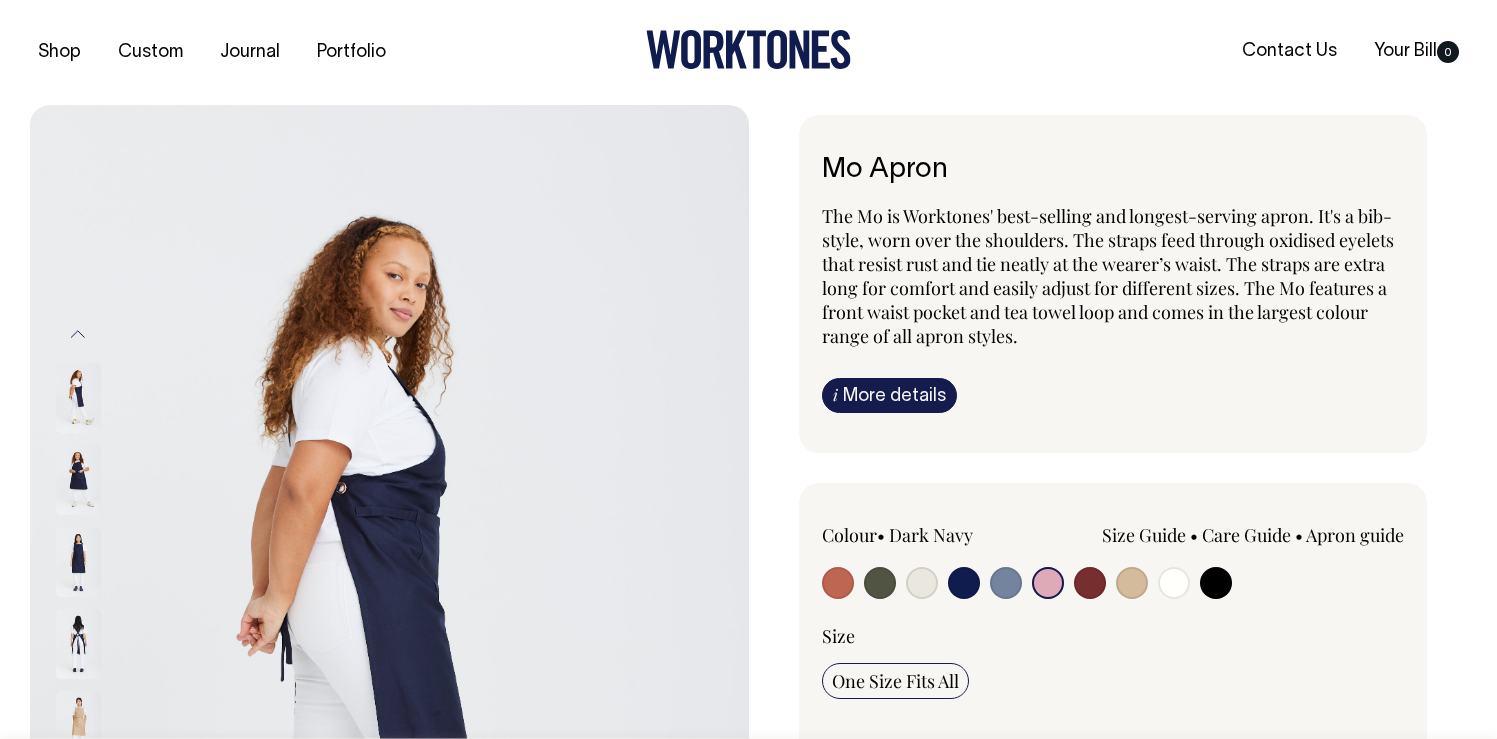 radio on "true" 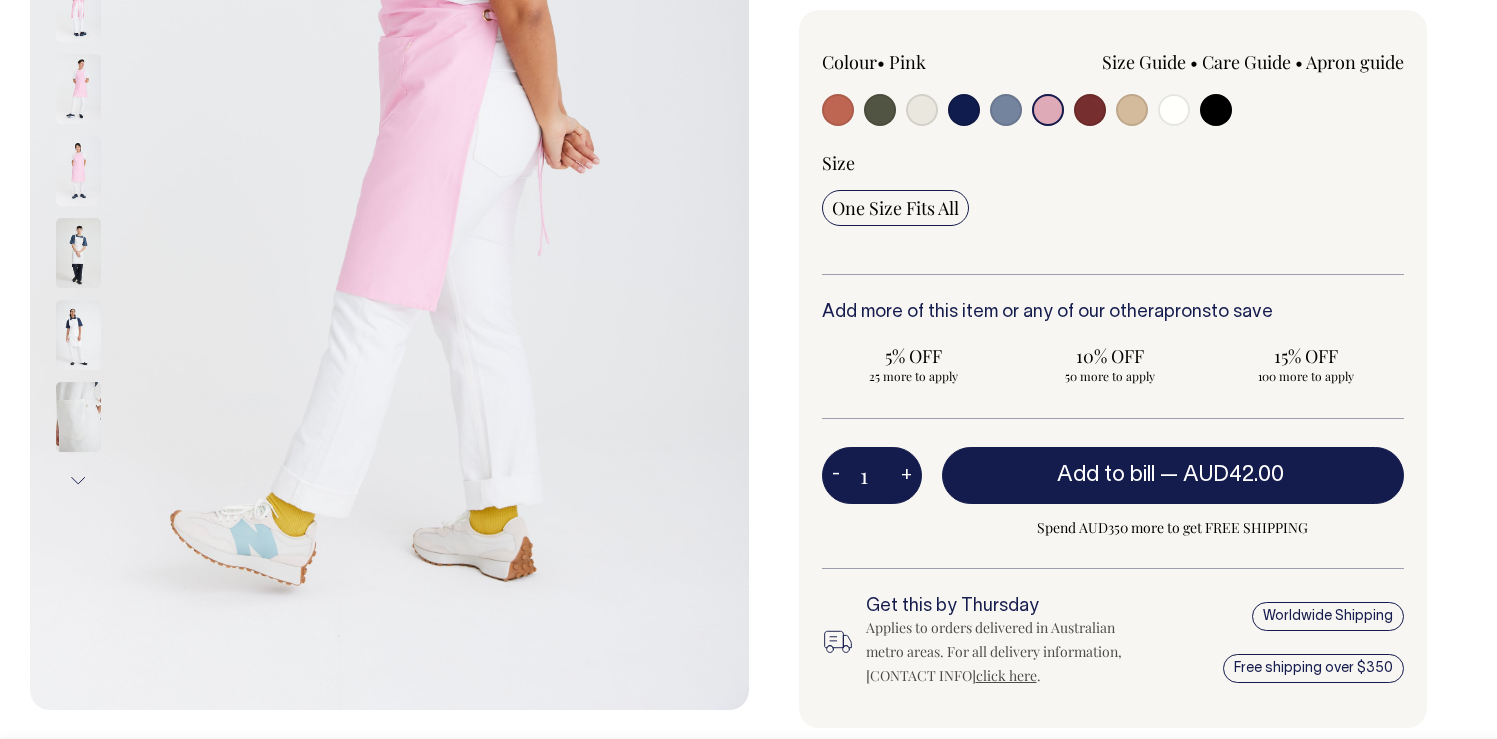click at bounding box center (78, 171) 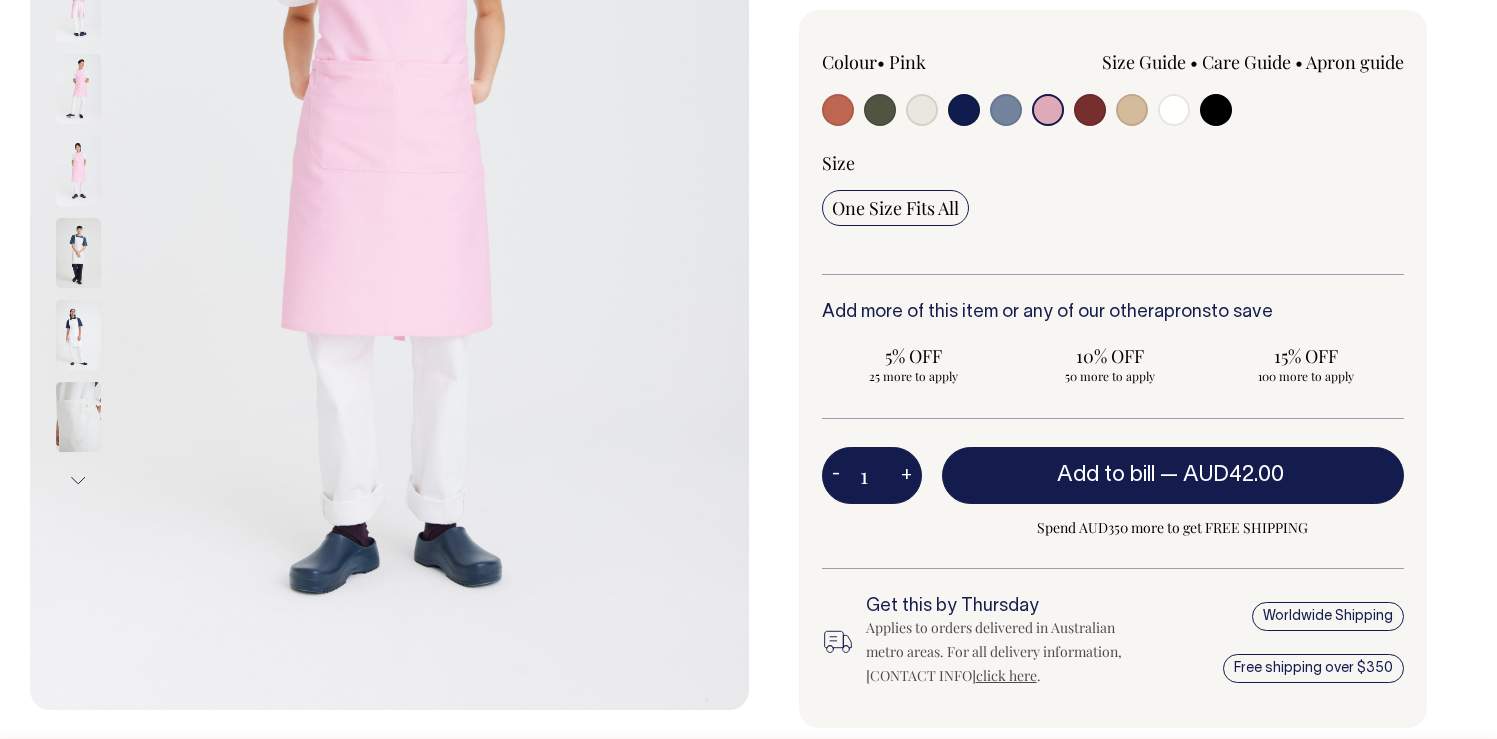 scroll, scrollTop: 474, scrollLeft: 0, axis: vertical 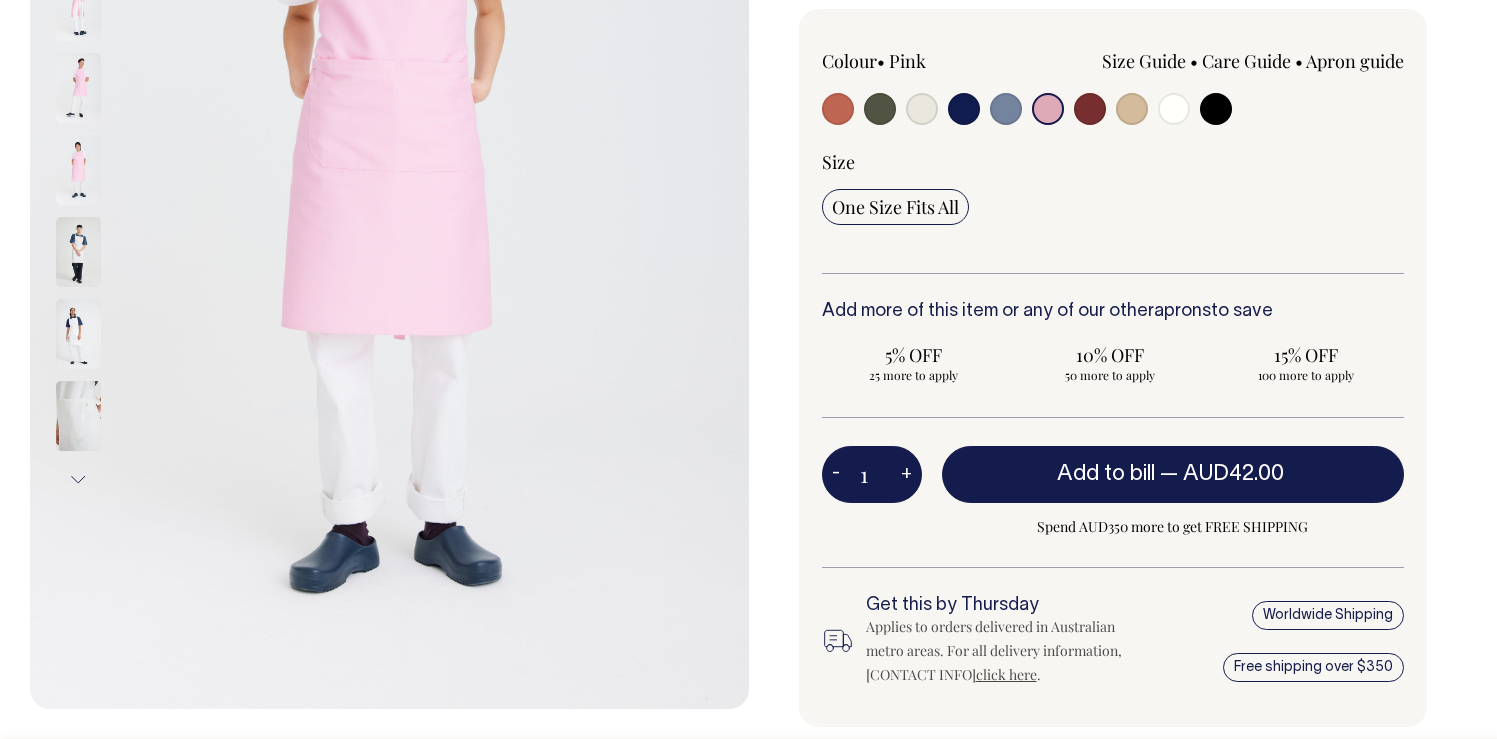 click at bounding box center (78, 170) 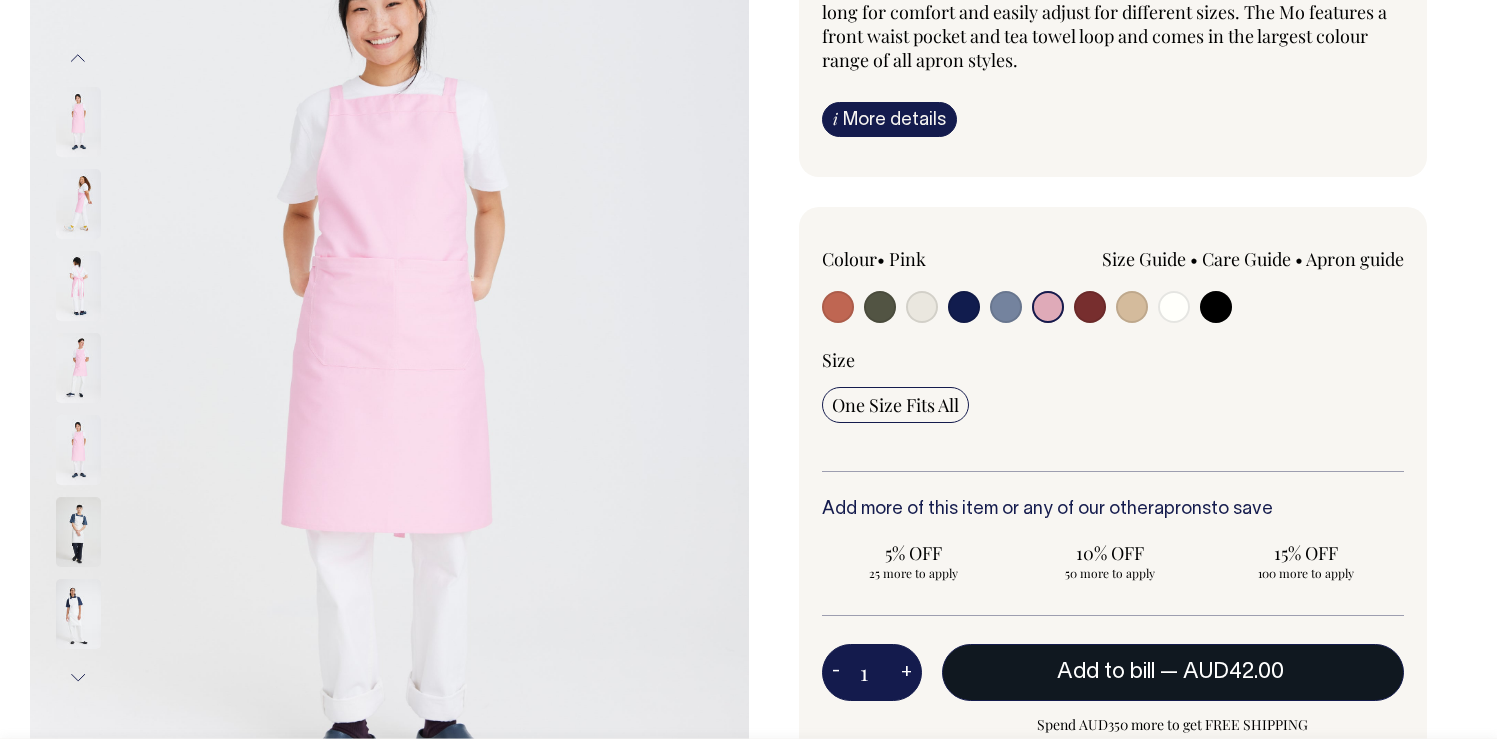 scroll, scrollTop: 276, scrollLeft: 0, axis: vertical 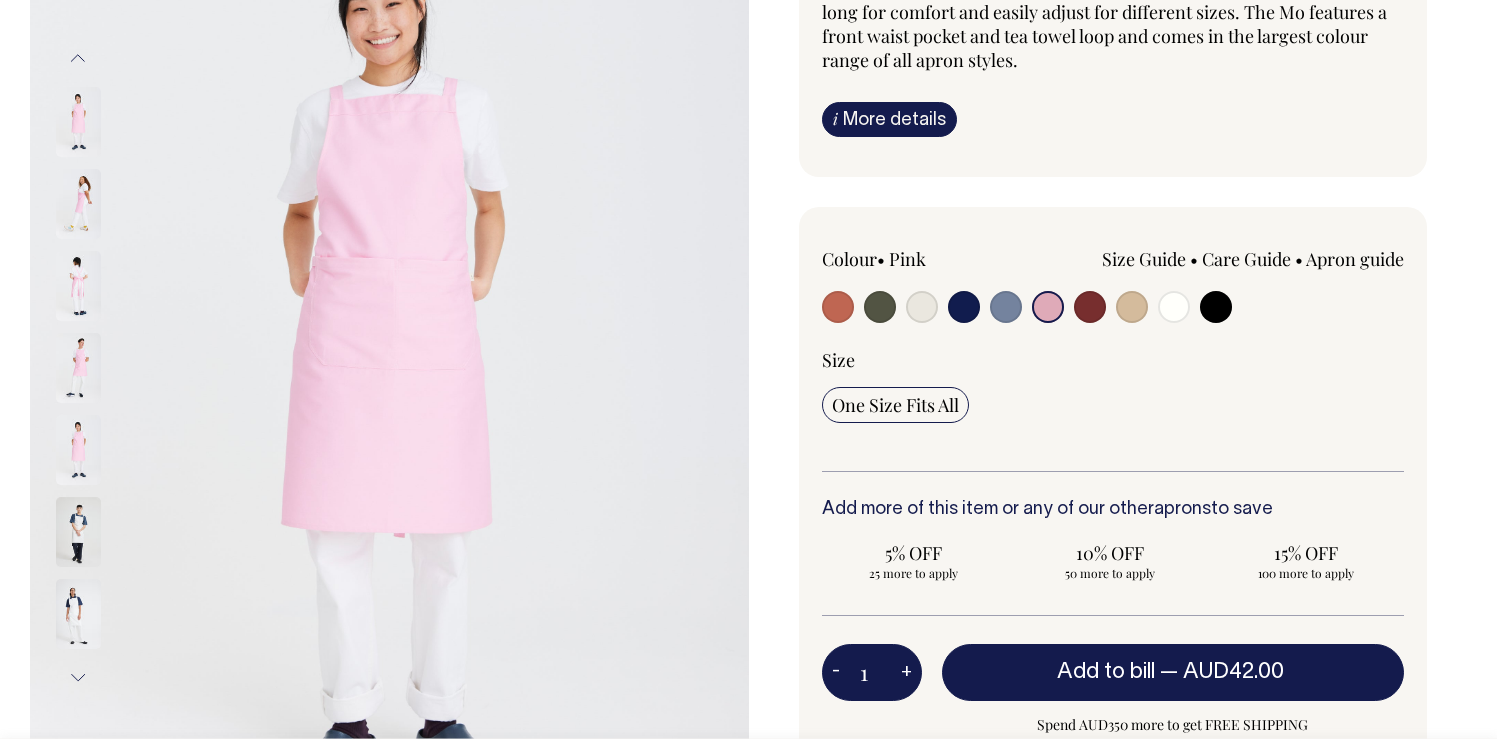 click at bounding box center [1006, 307] 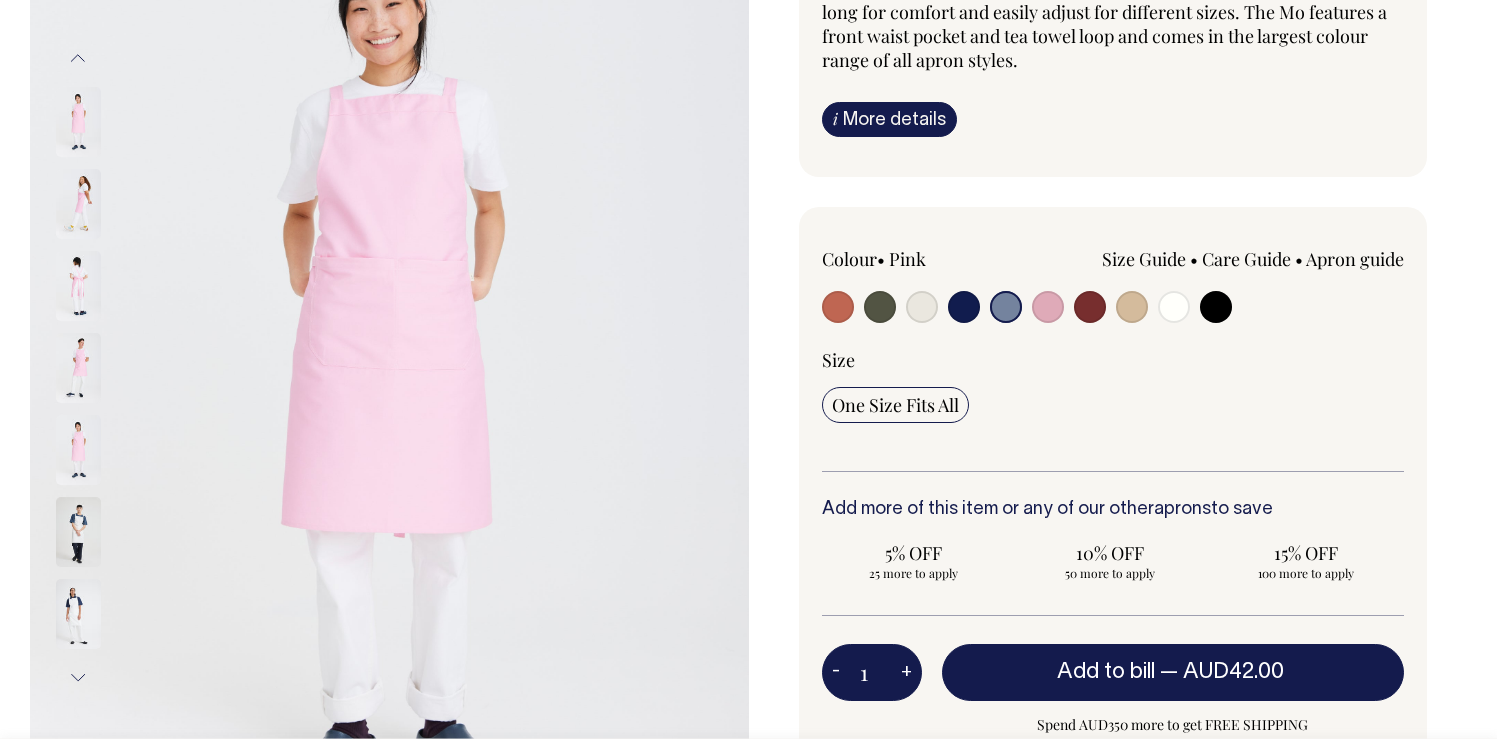 radio on "true" 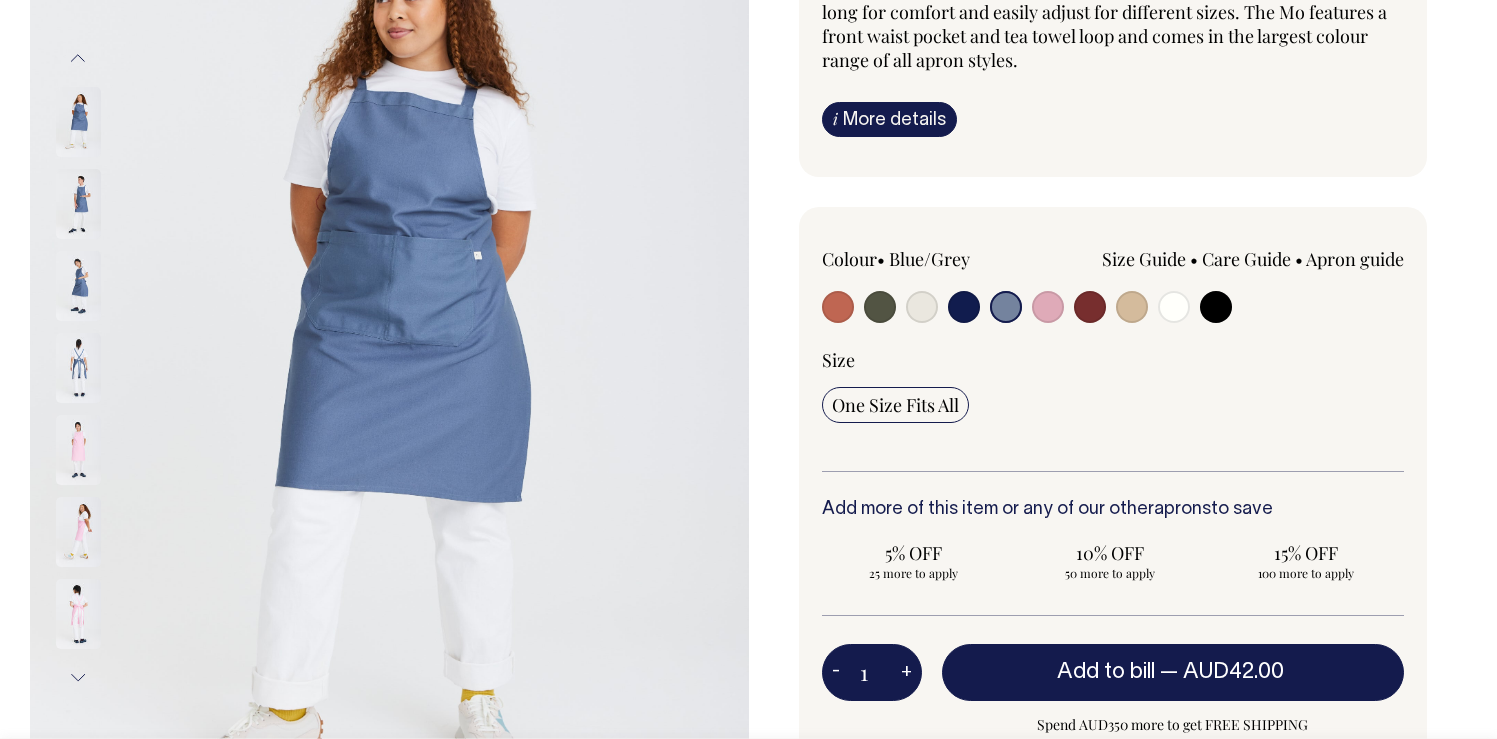 click at bounding box center (1132, 307) 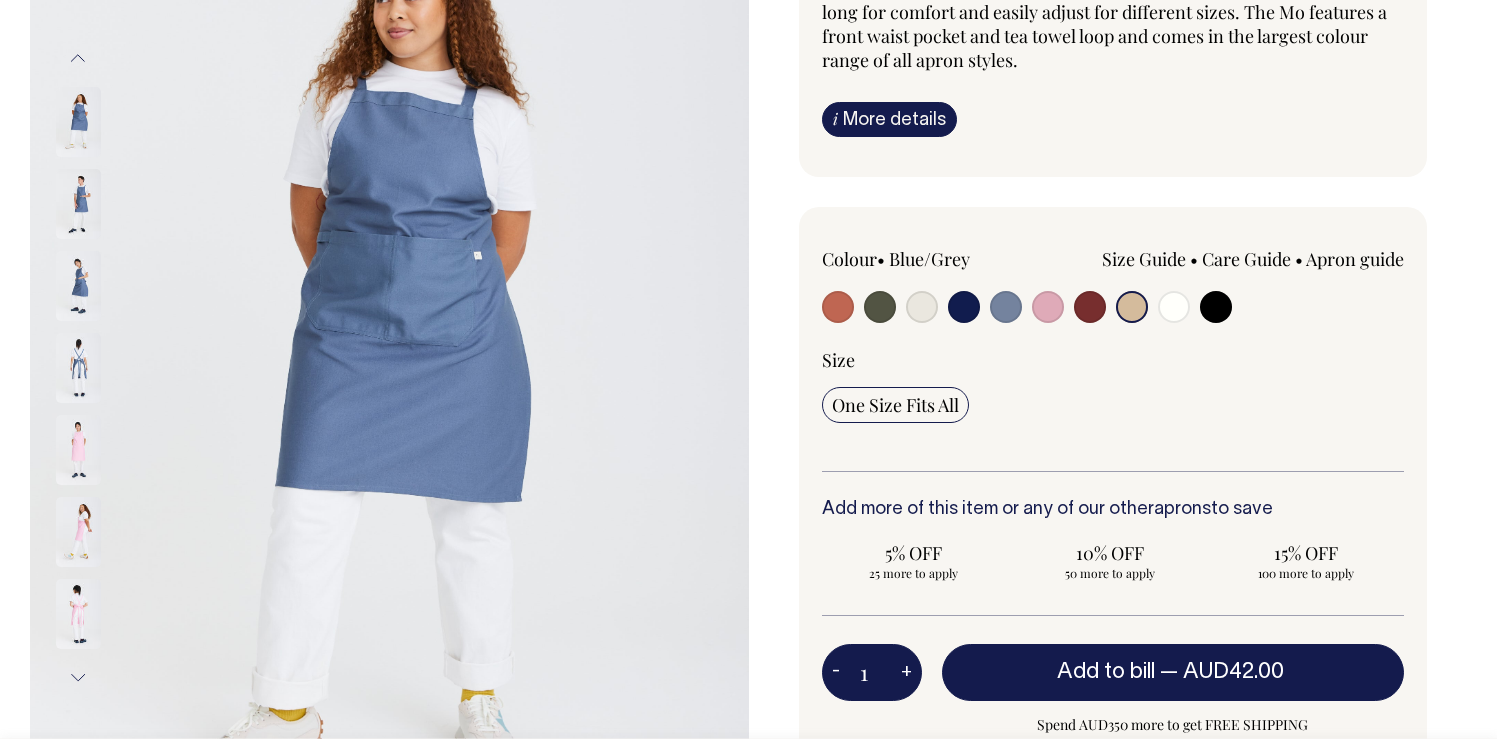 radio on "true" 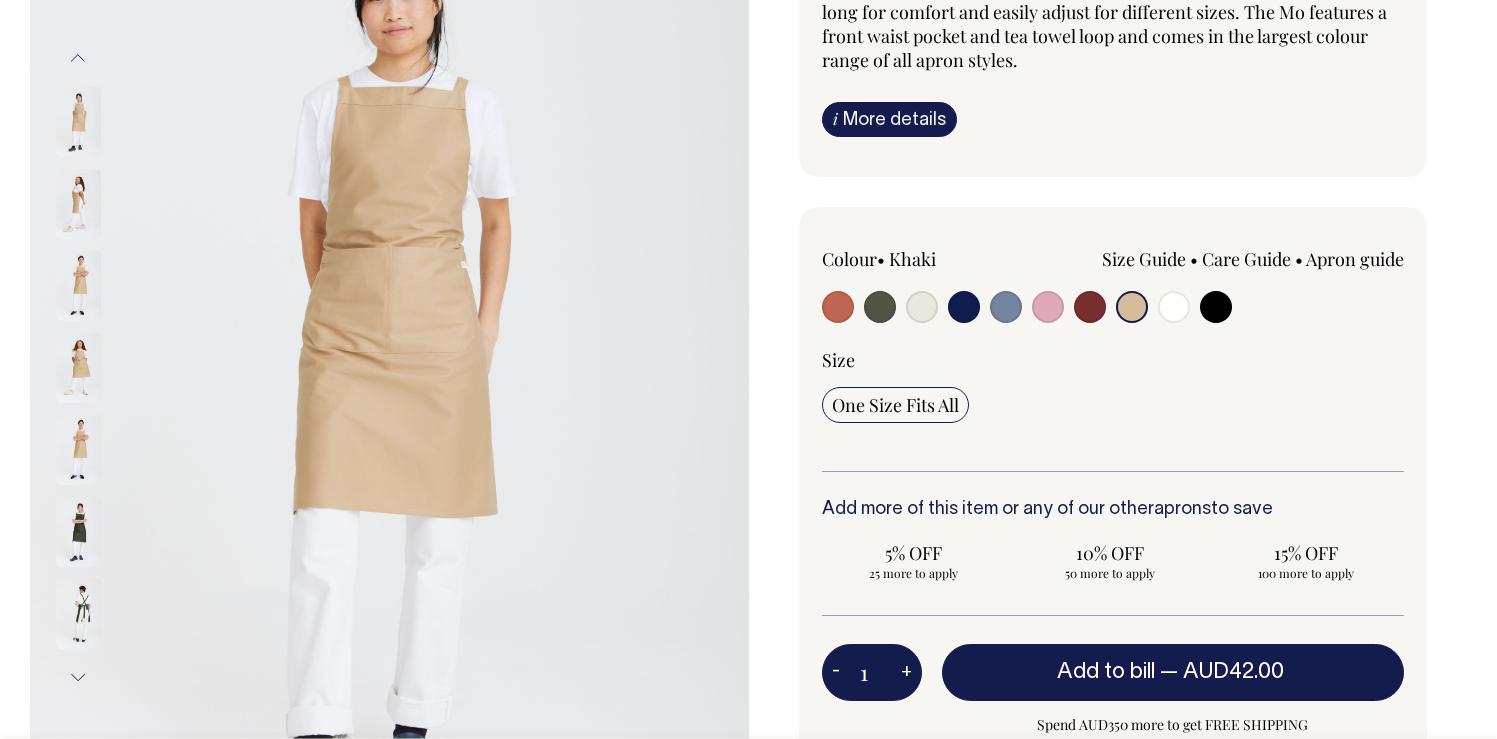 click at bounding box center [1174, 307] 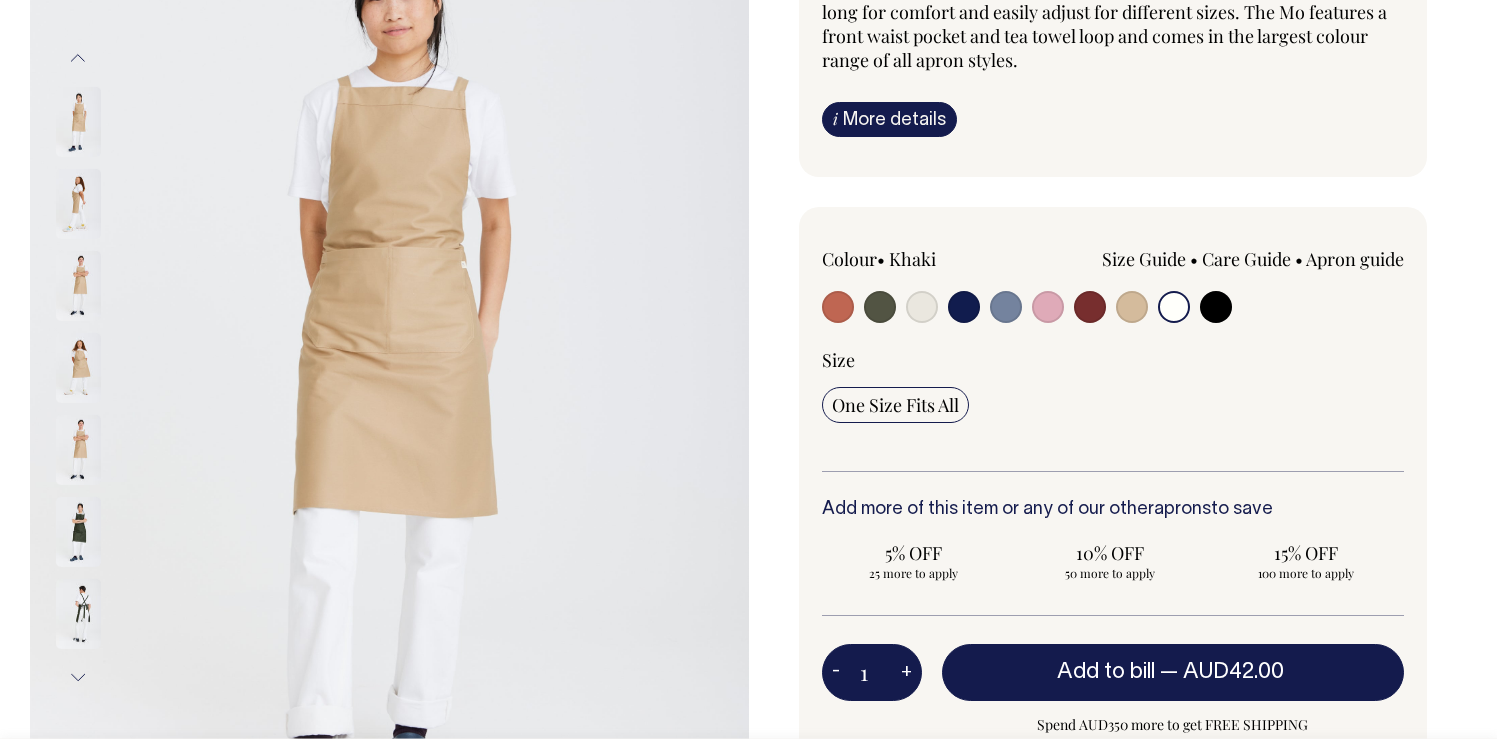 radio on "false" 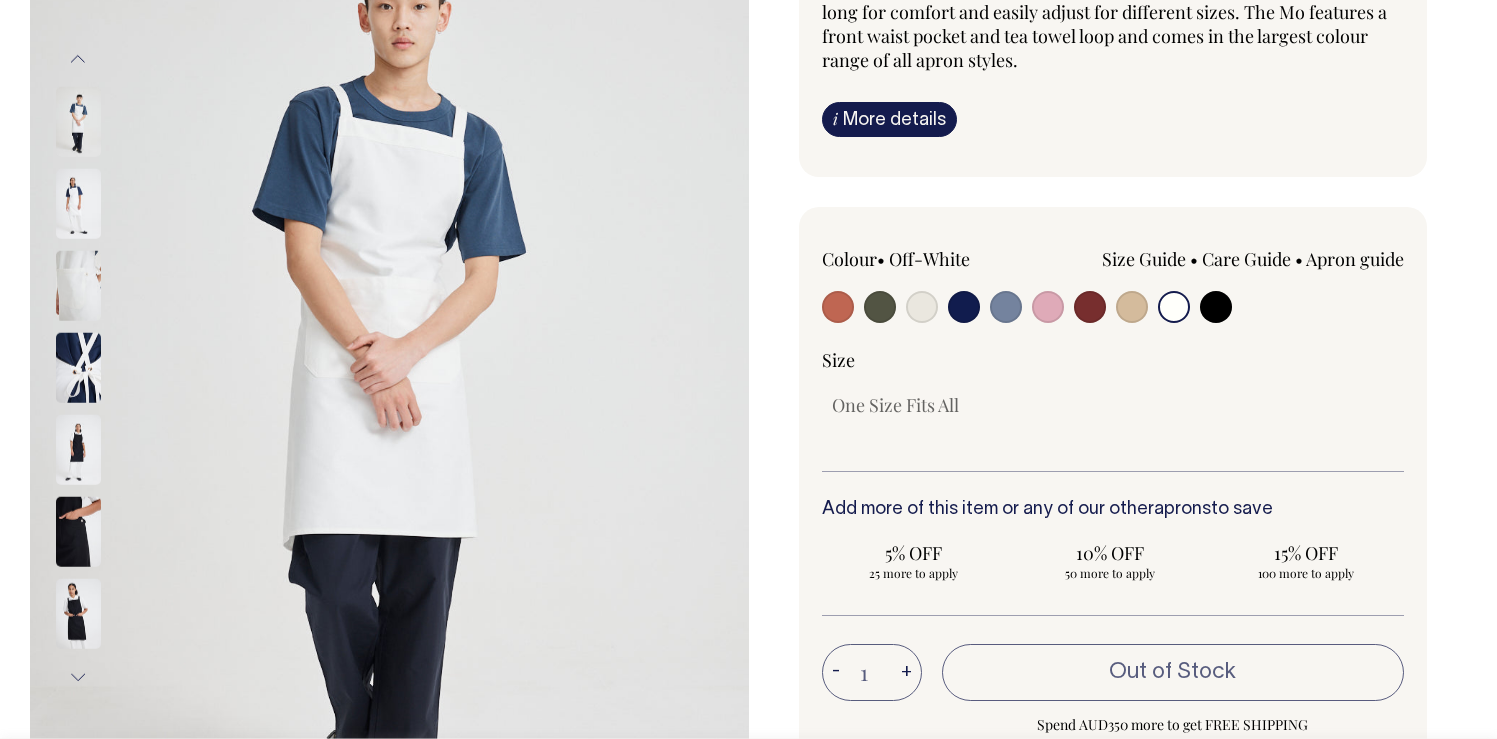 click at bounding box center (1216, 307) 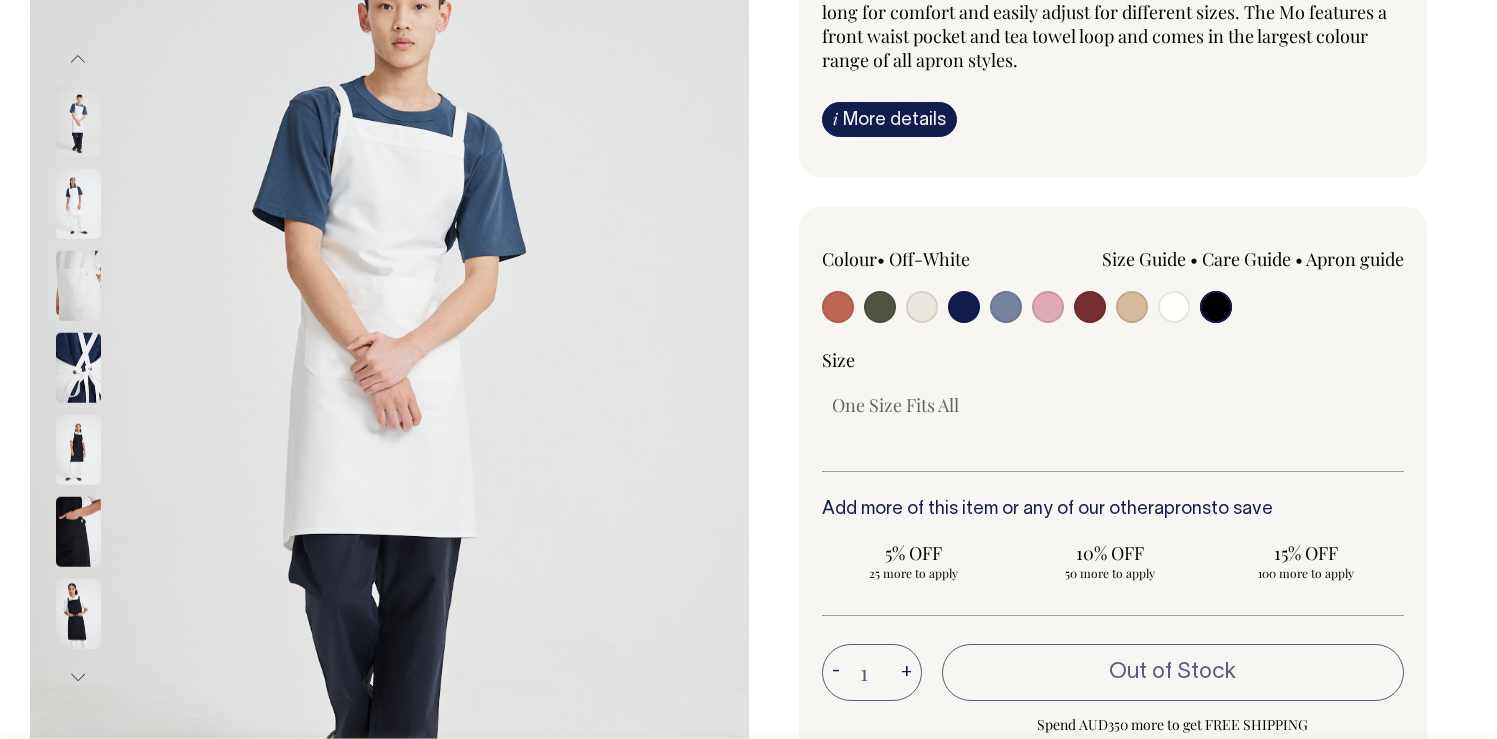radio on "true" 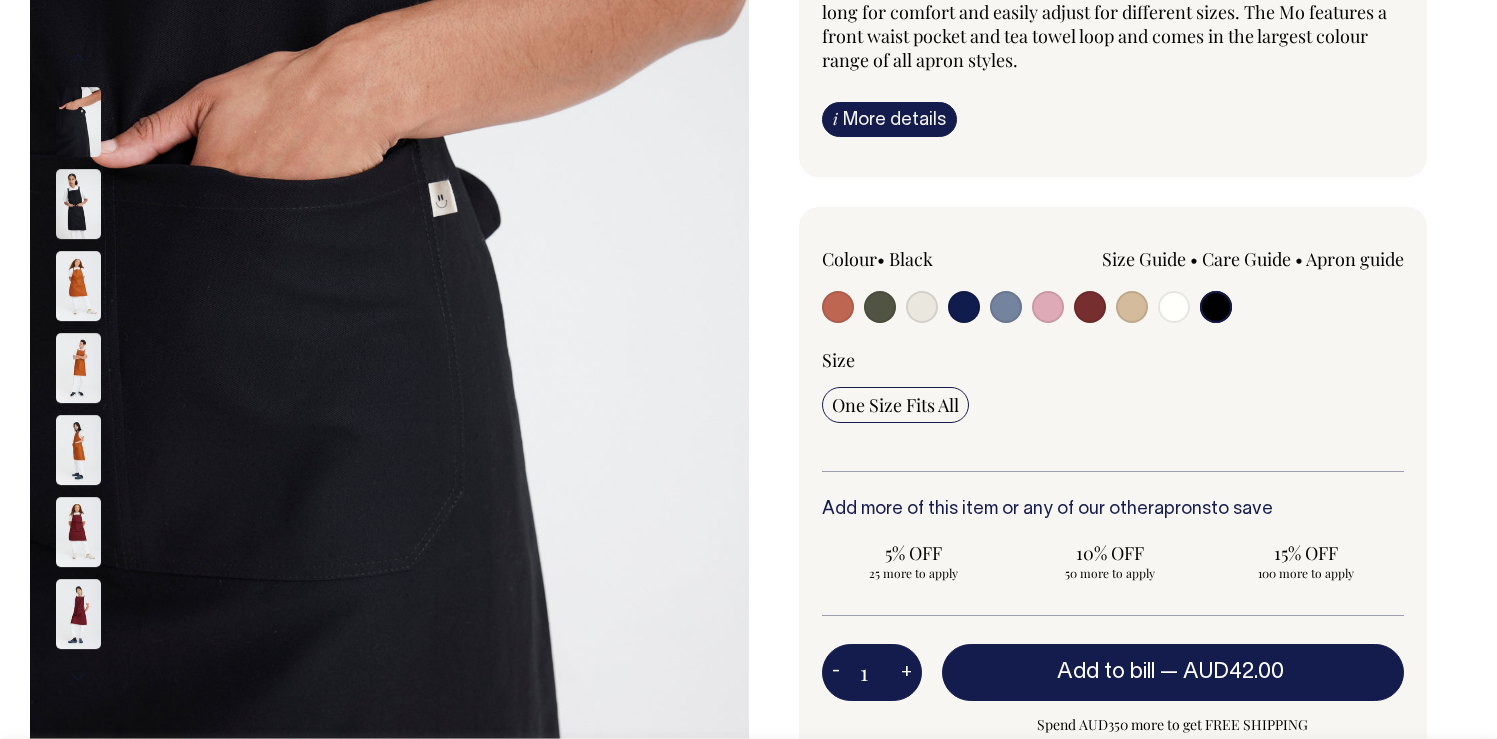 click at bounding box center (838, 307) 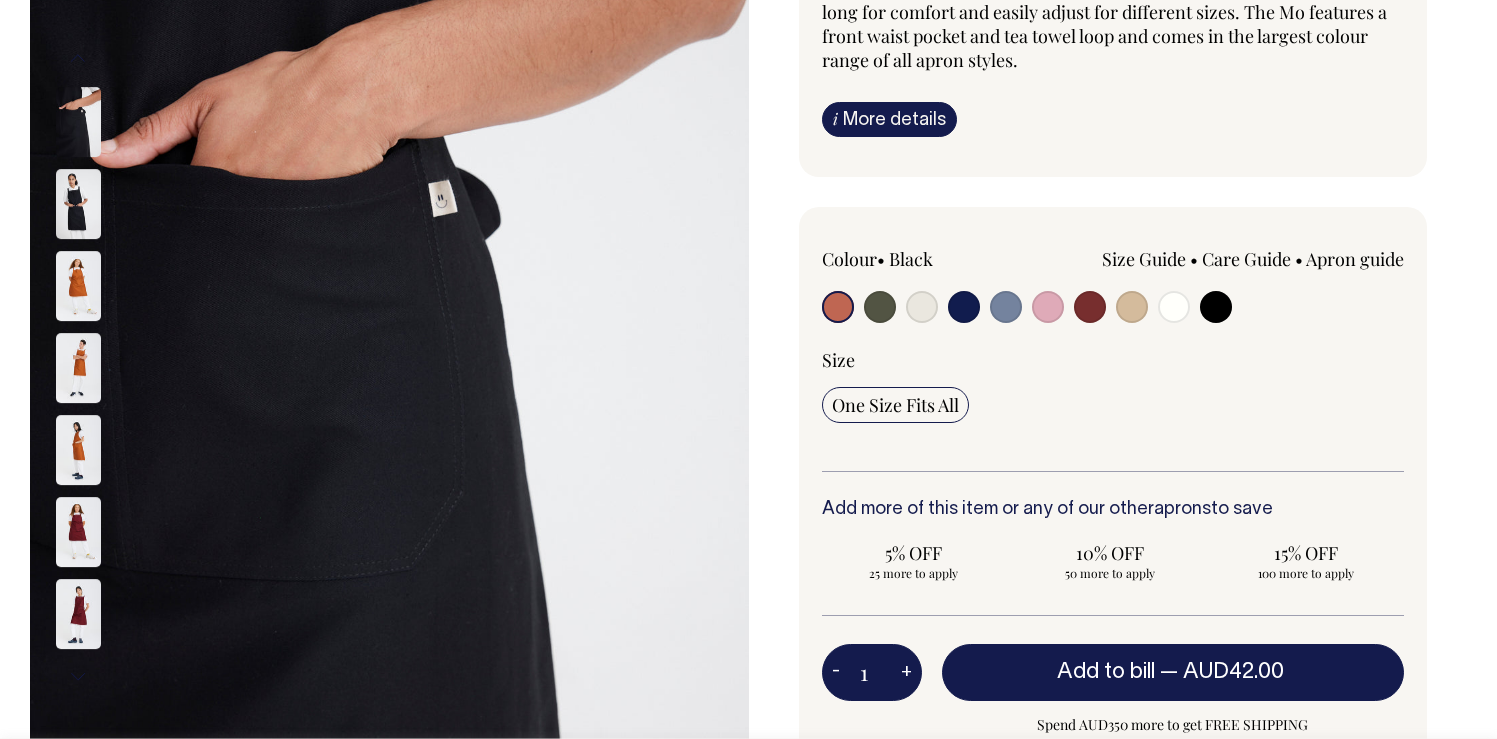 radio on "true" 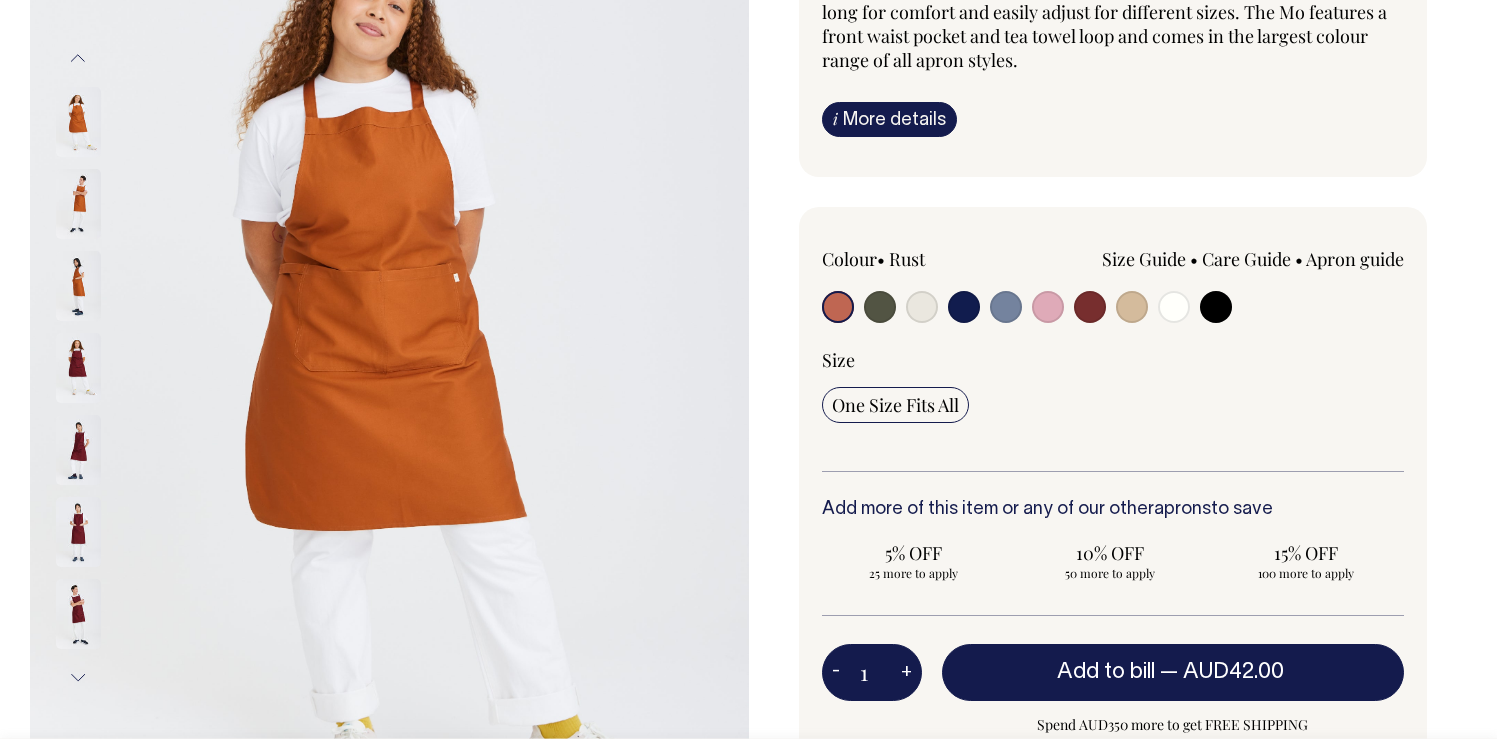 click at bounding box center [880, 307] 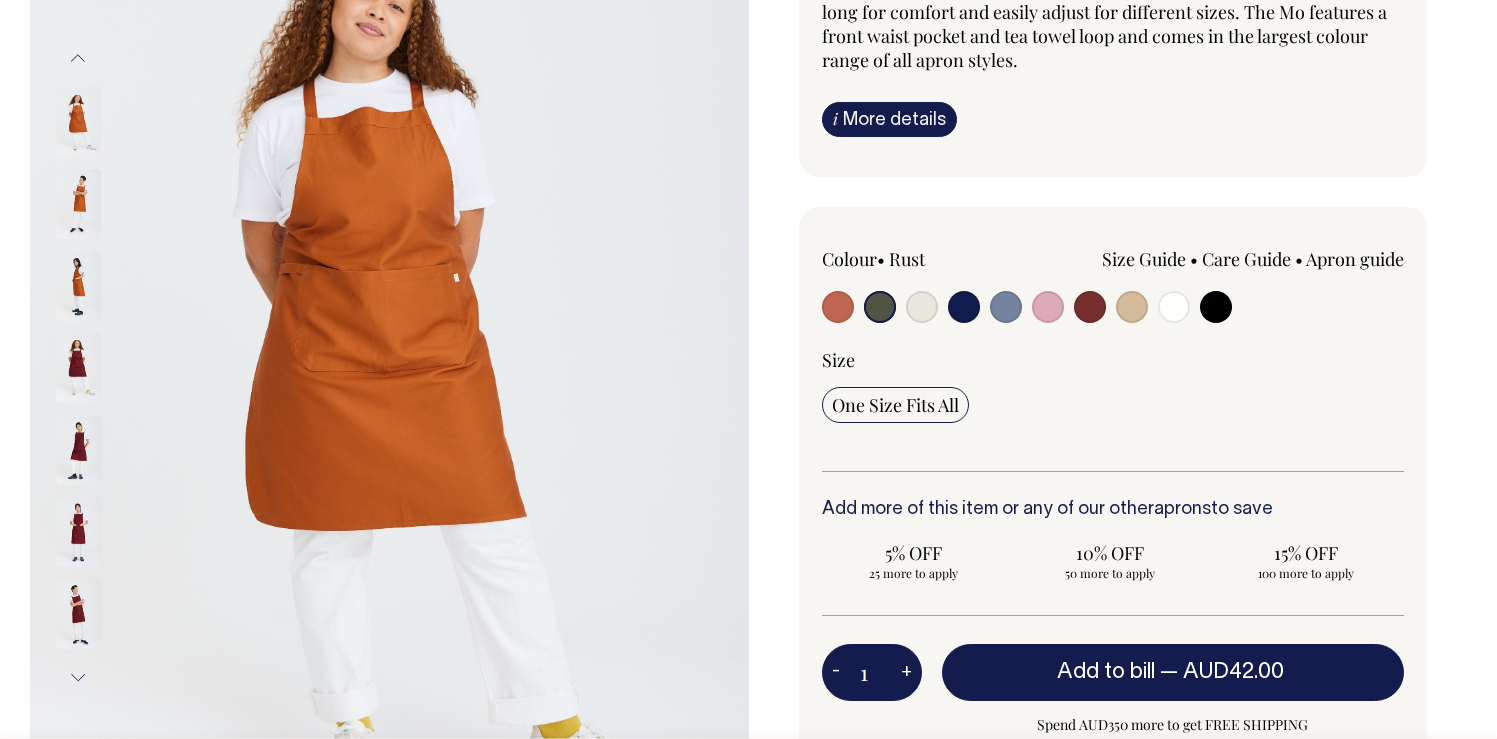 radio on "true" 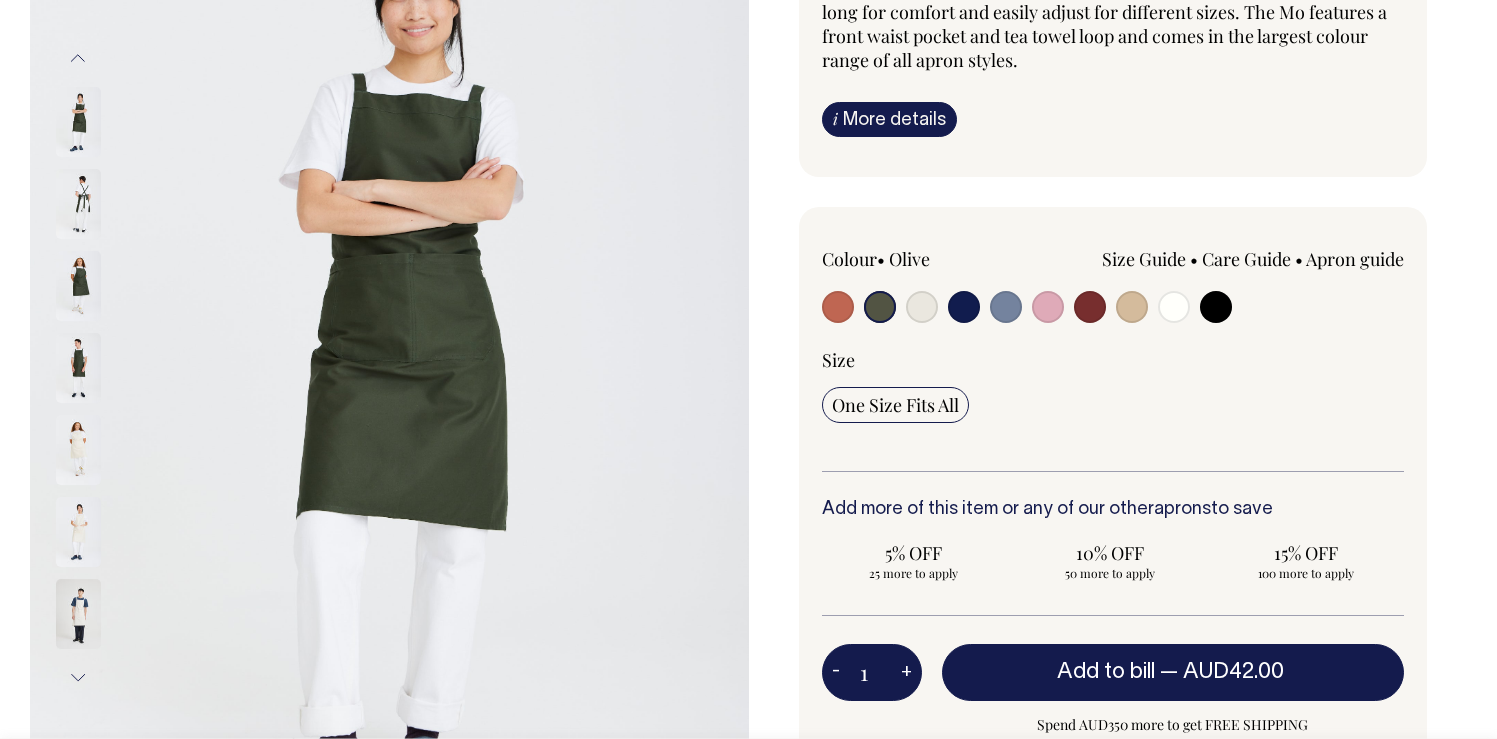 click at bounding box center (922, 307) 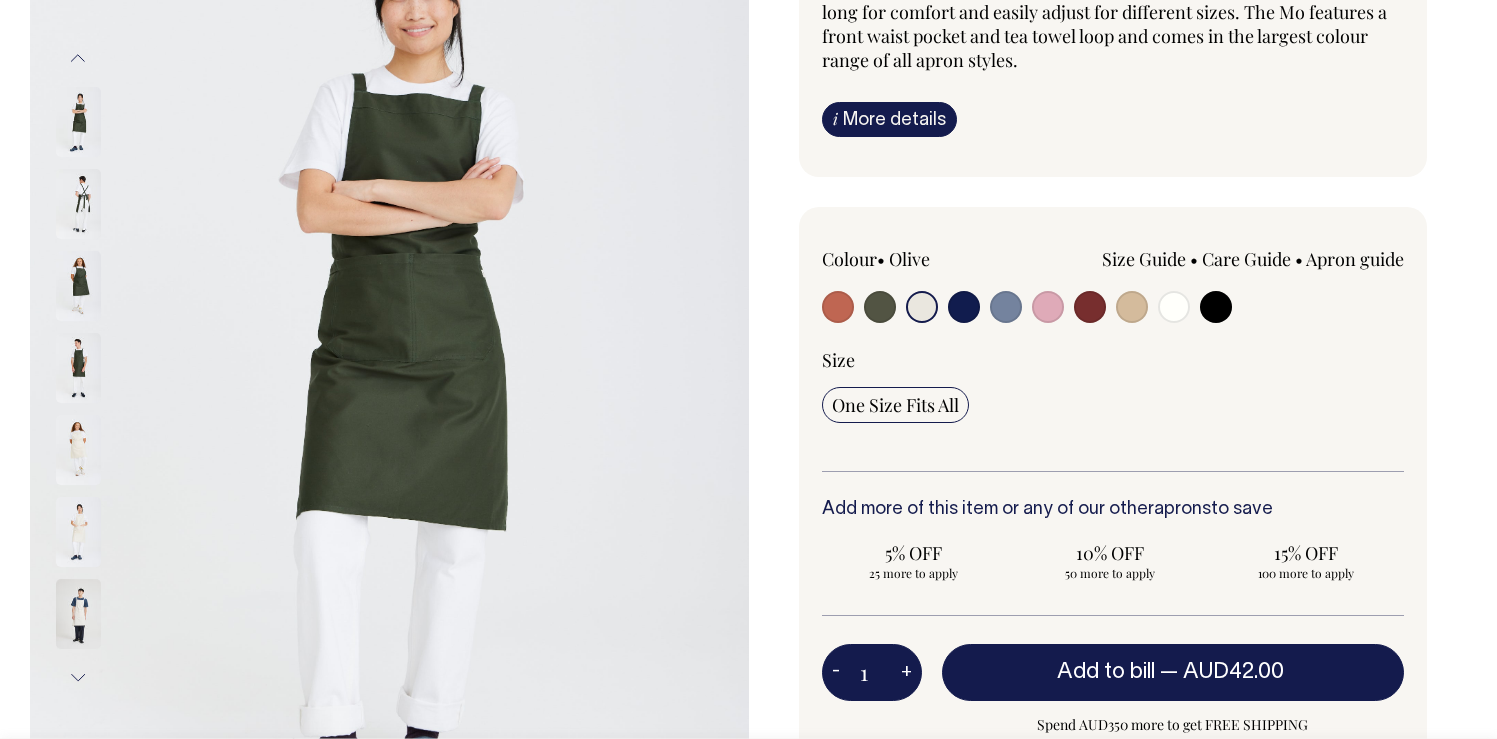 radio on "true" 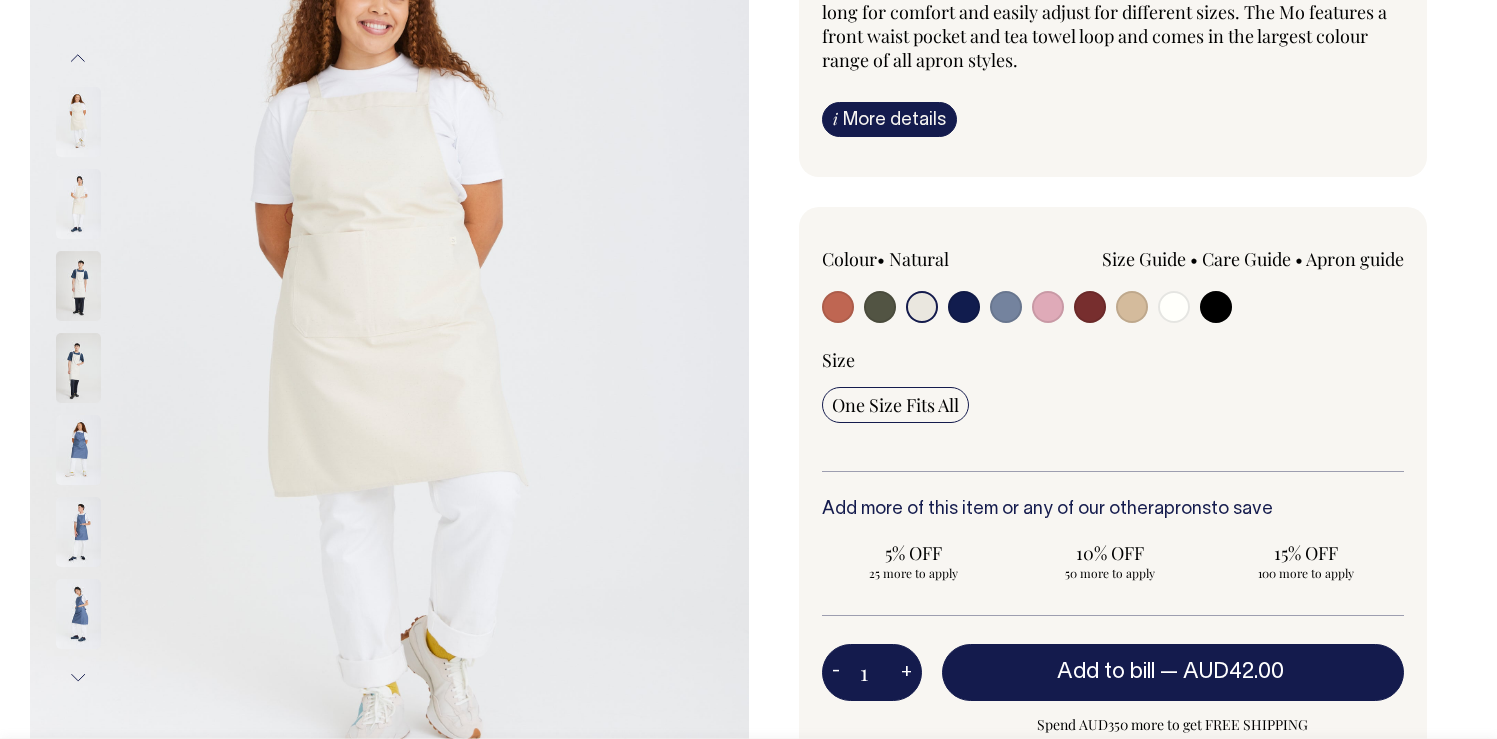 click at bounding box center (964, 307) 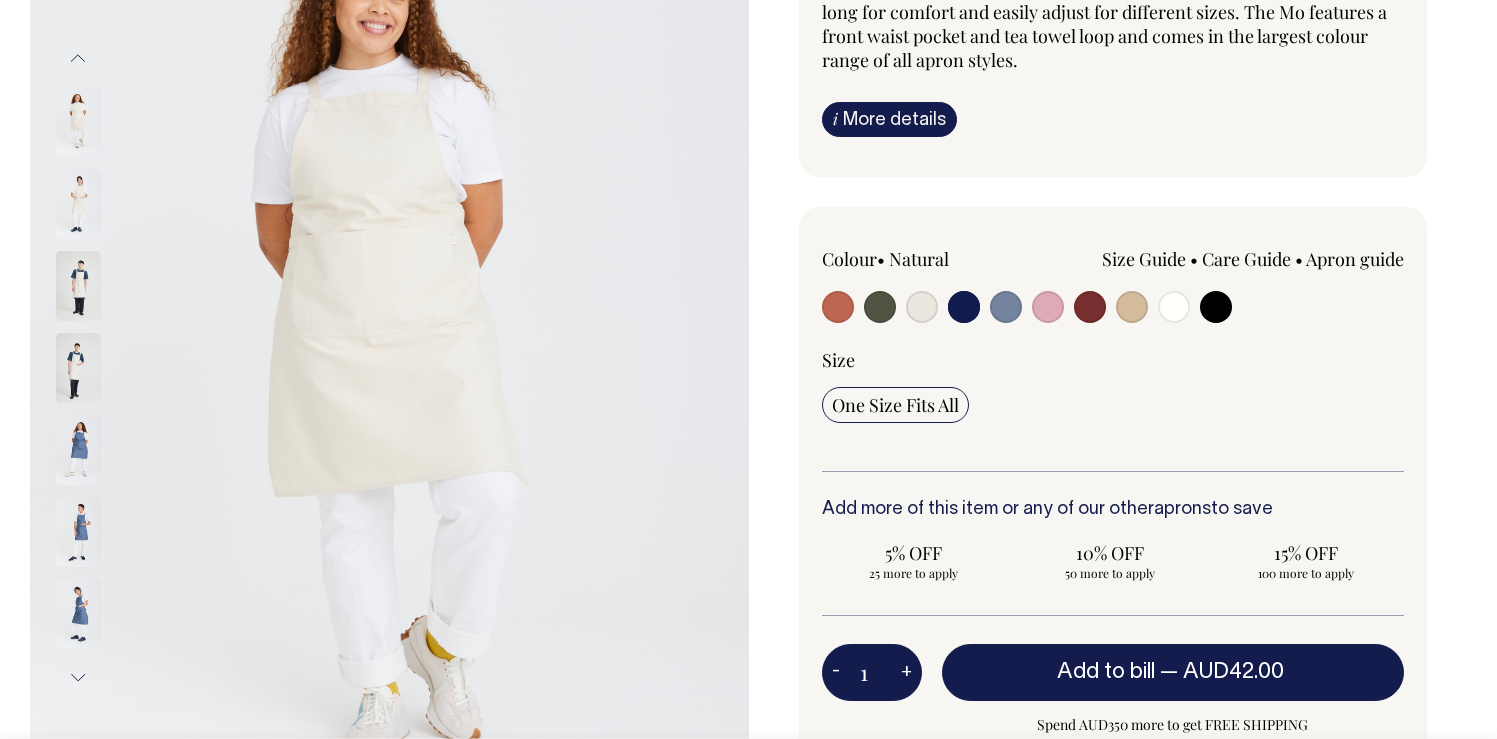 radio on "true" 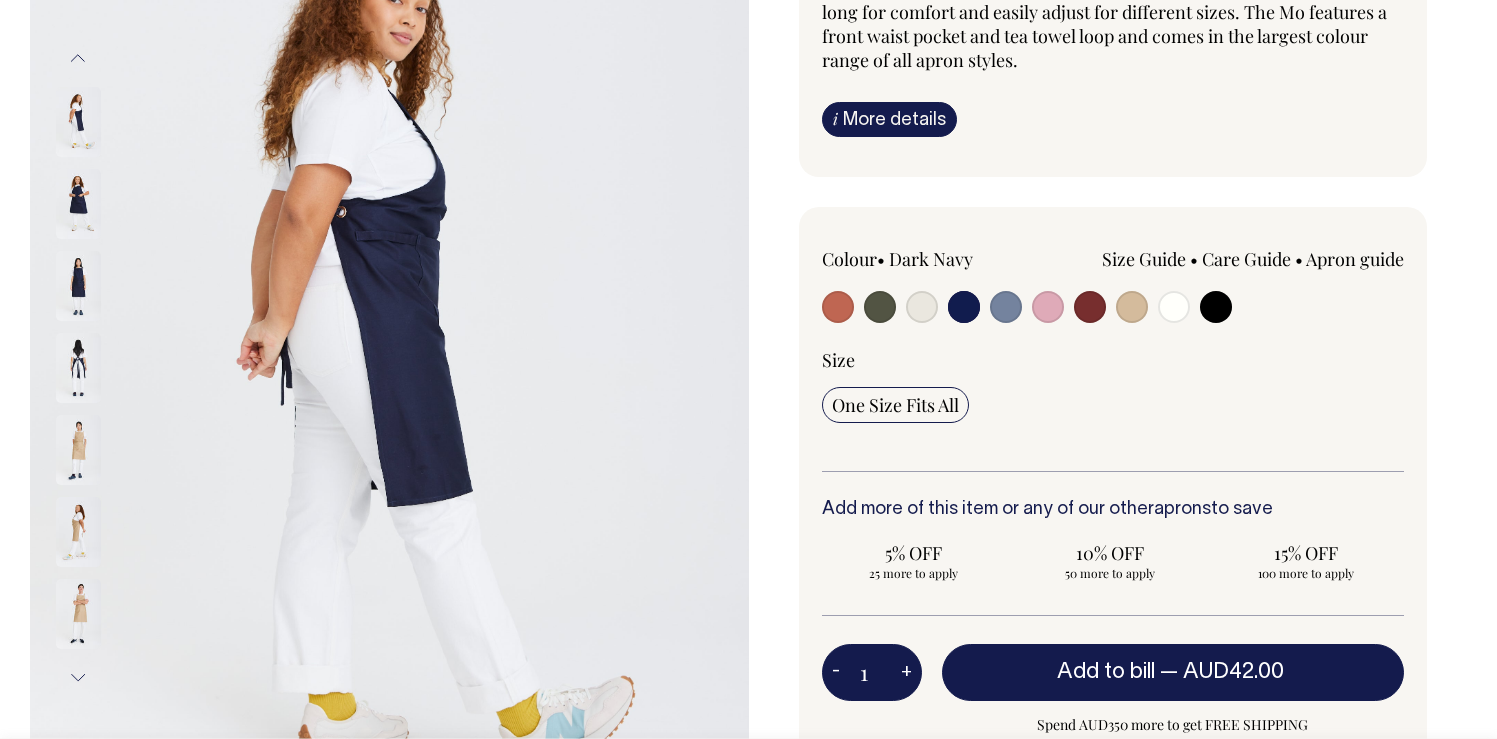 click at bounding box center [1006, 307] 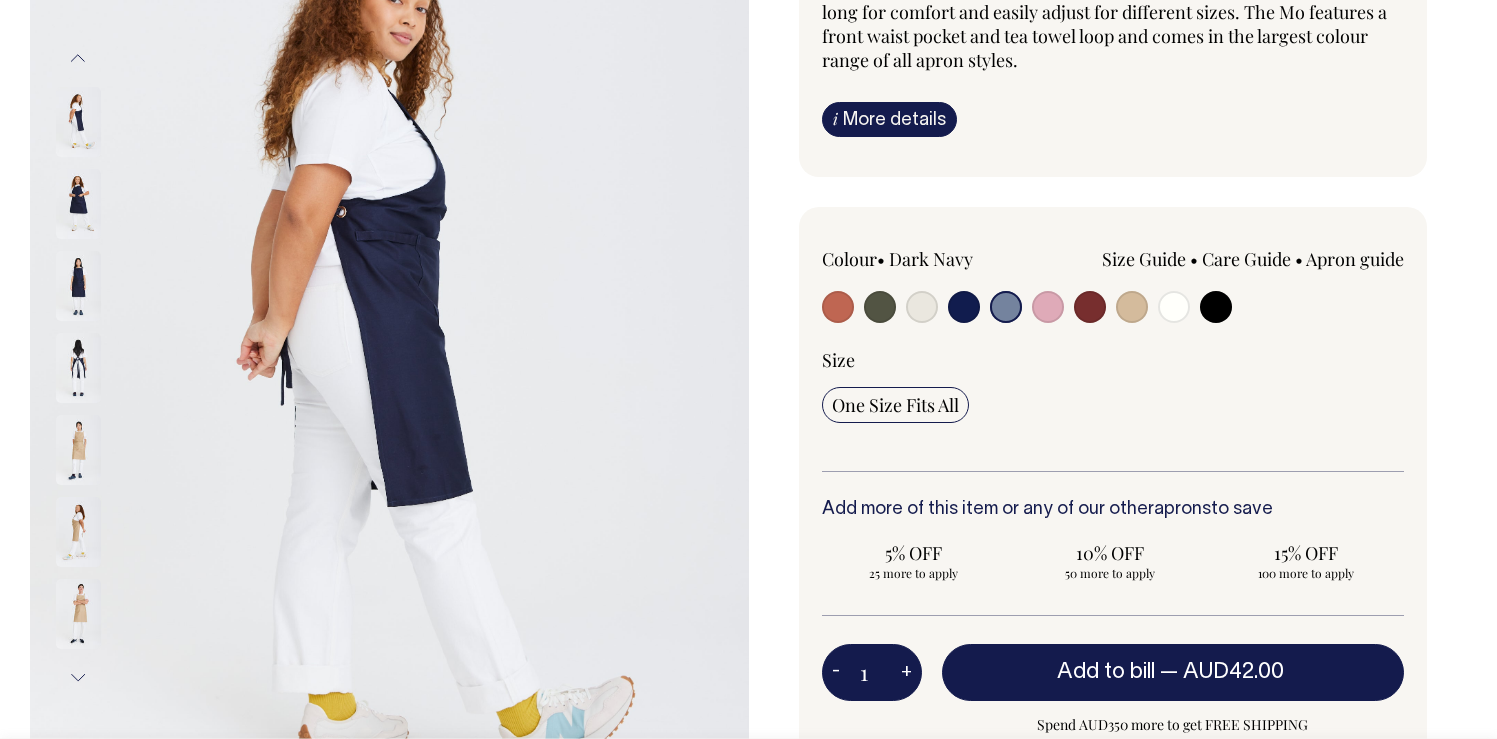 radio on "true" 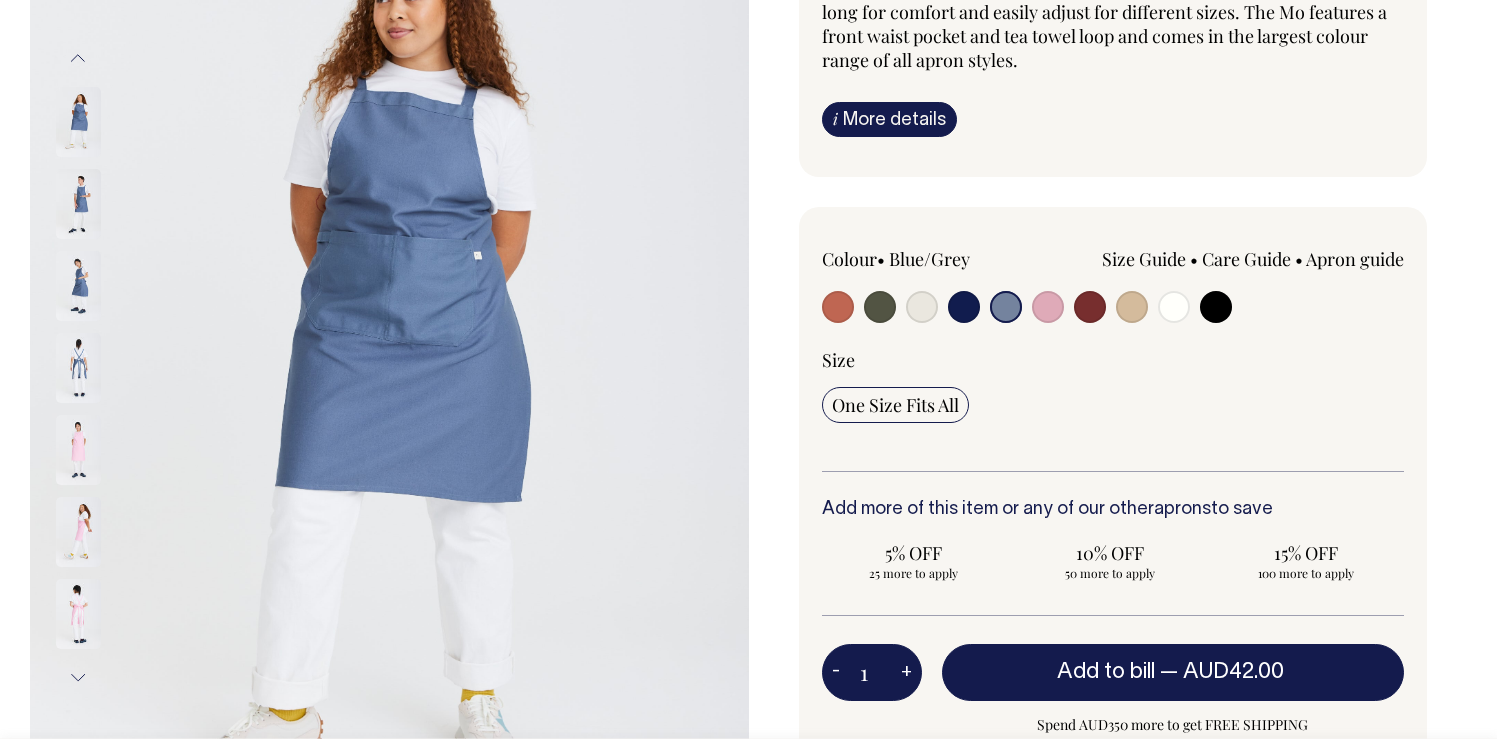 click at bounding box center [1048, 307] 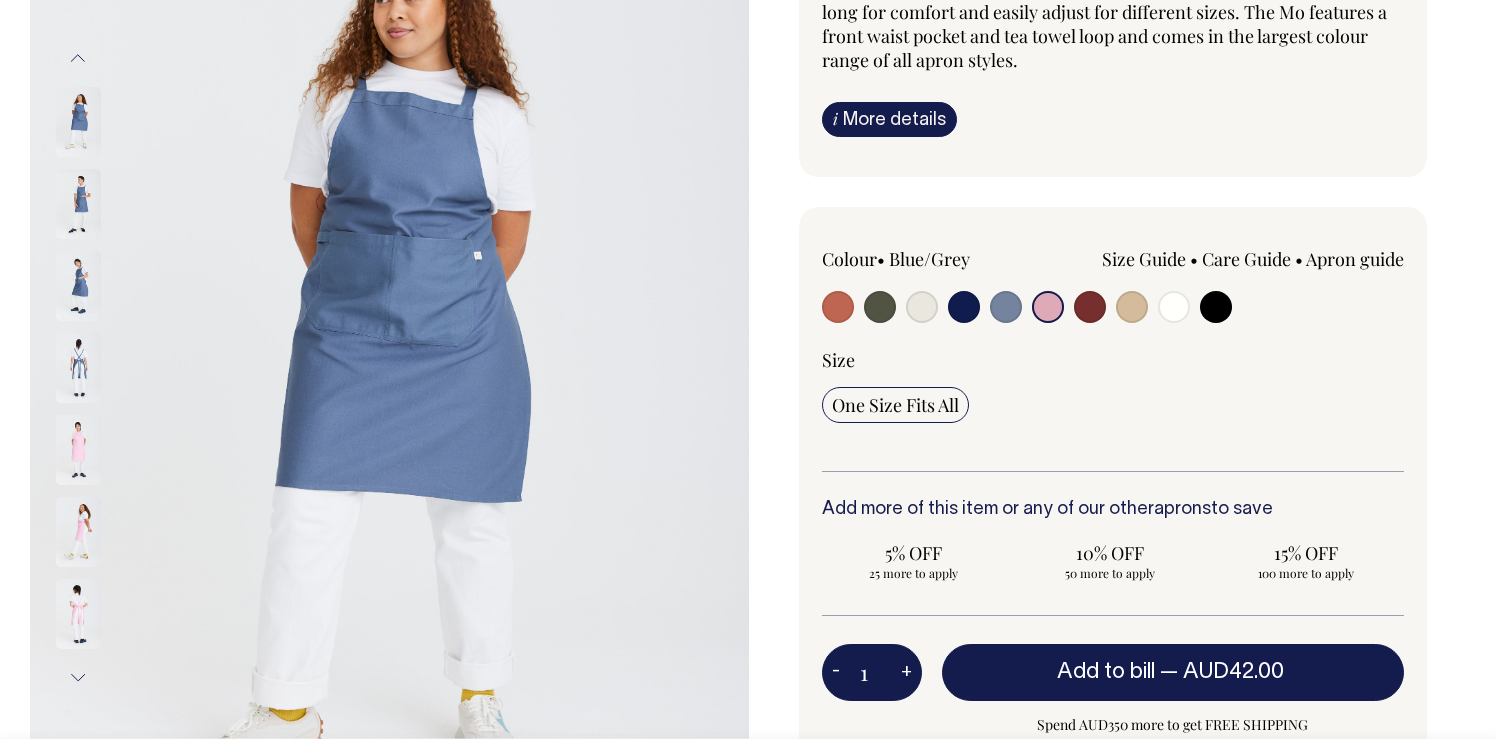 radio on "true" 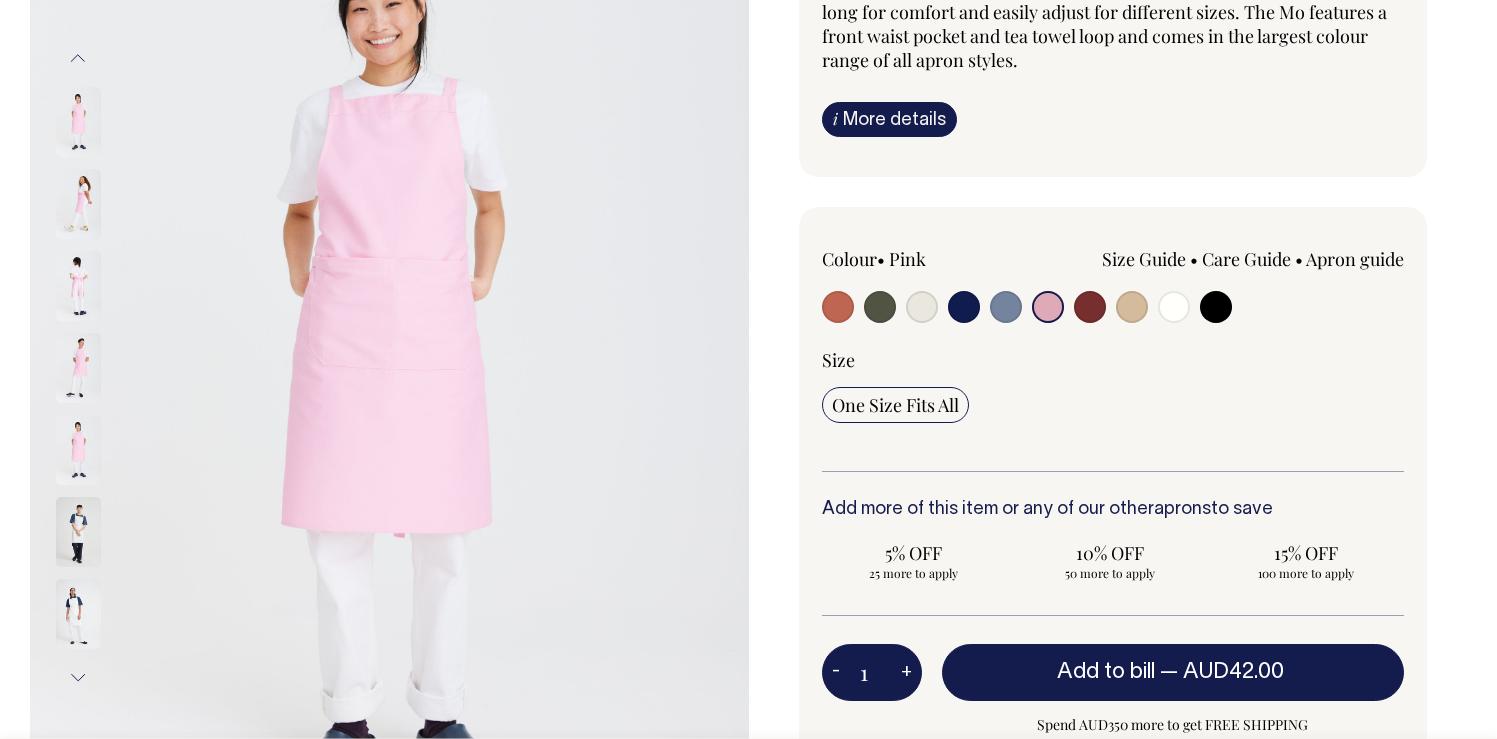 click at bounding box center (1090, 307) 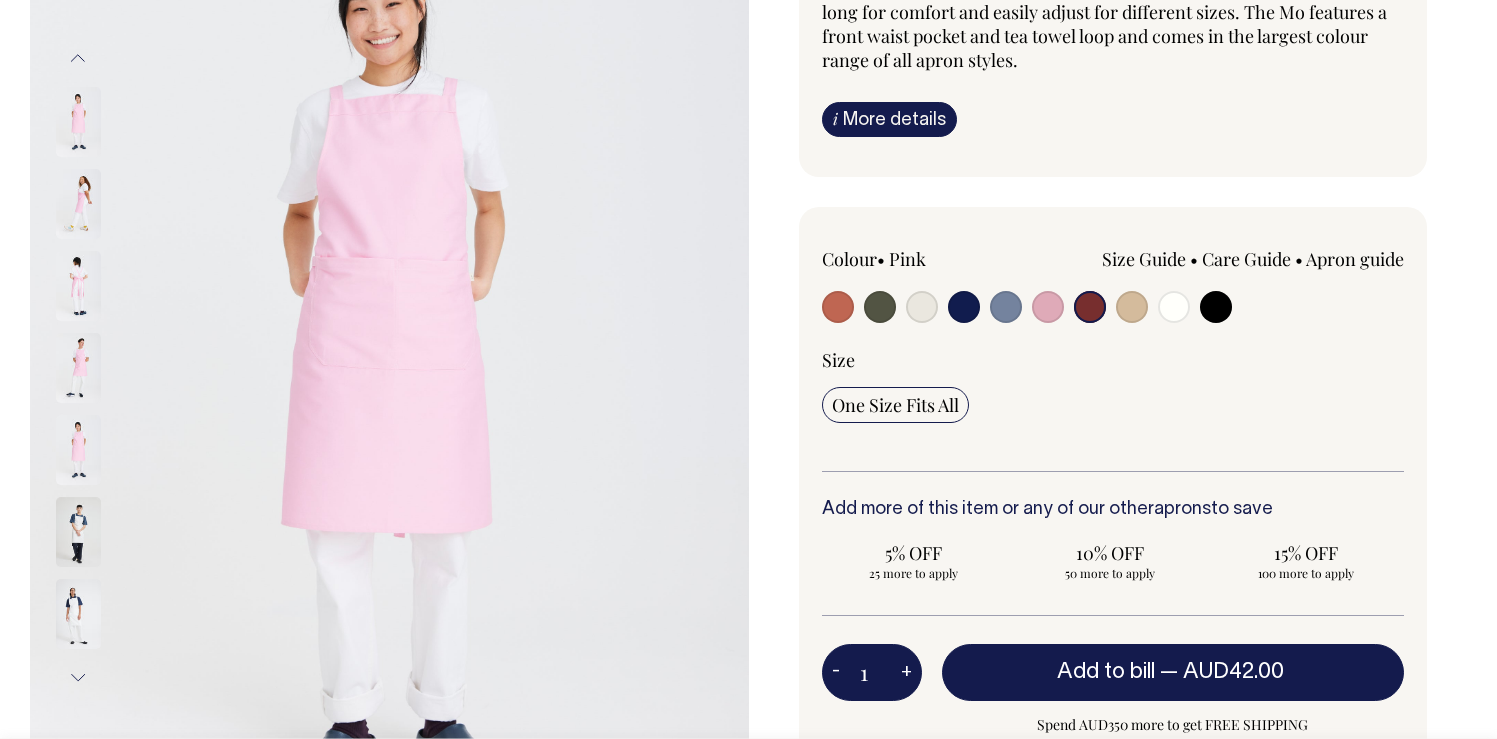 radio on "true" 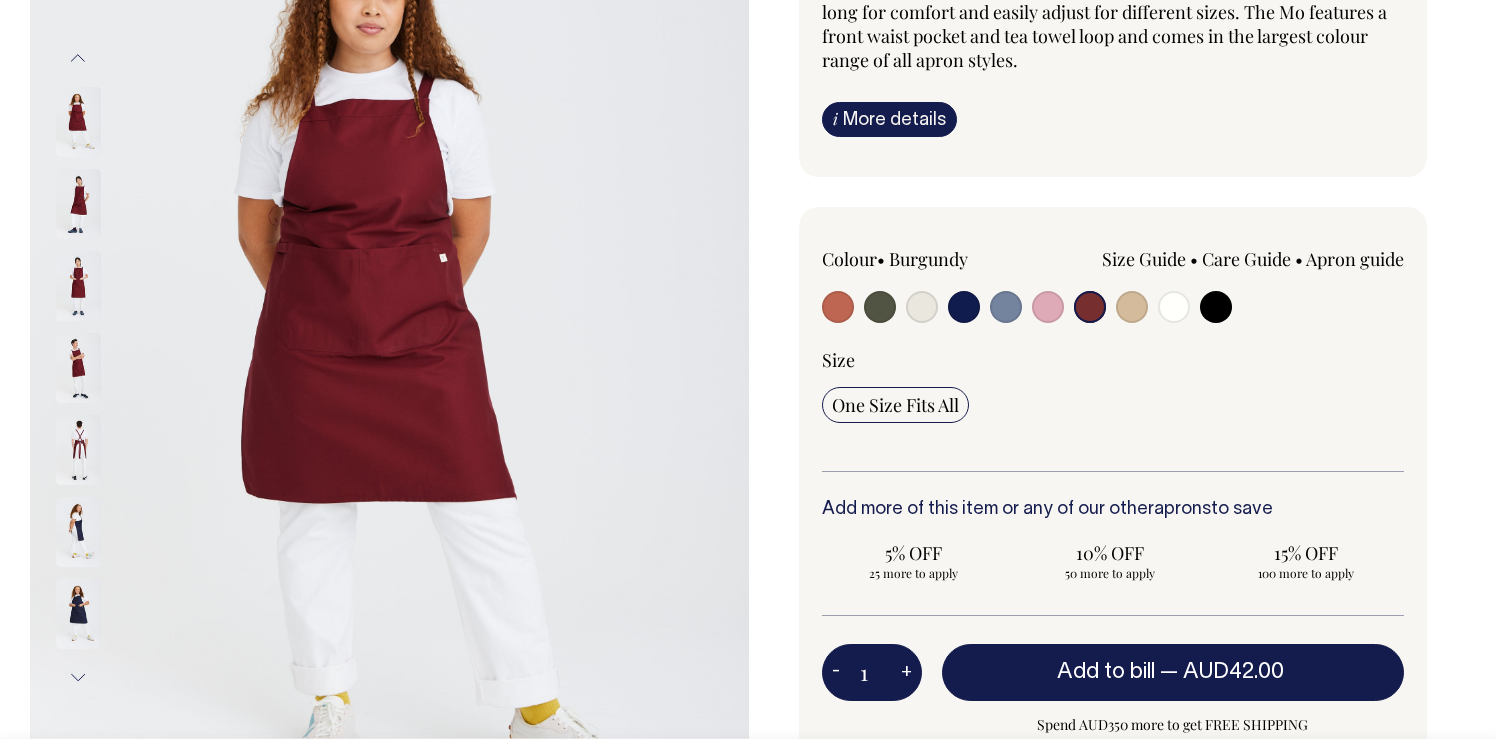 click at bounding box center (1132, 307) 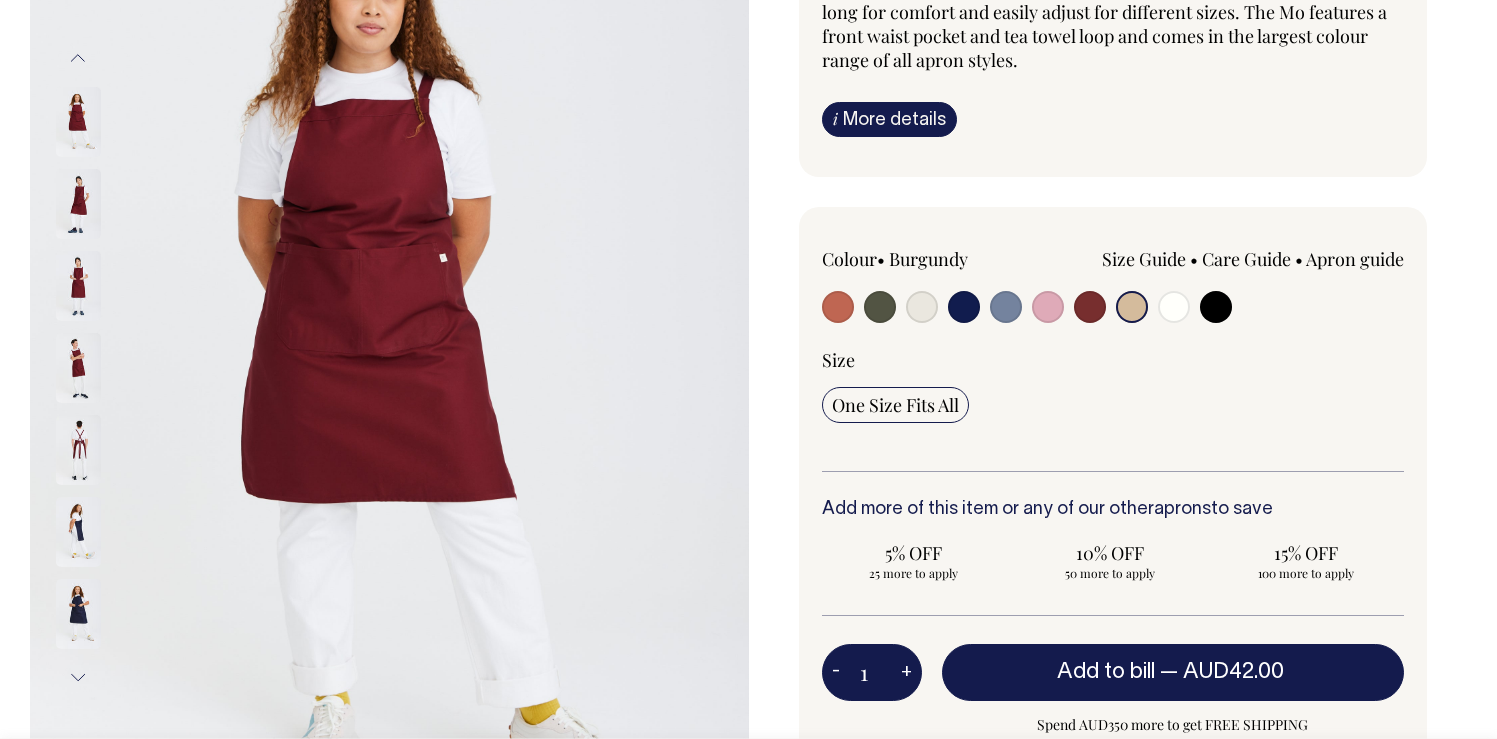 radio on "true" 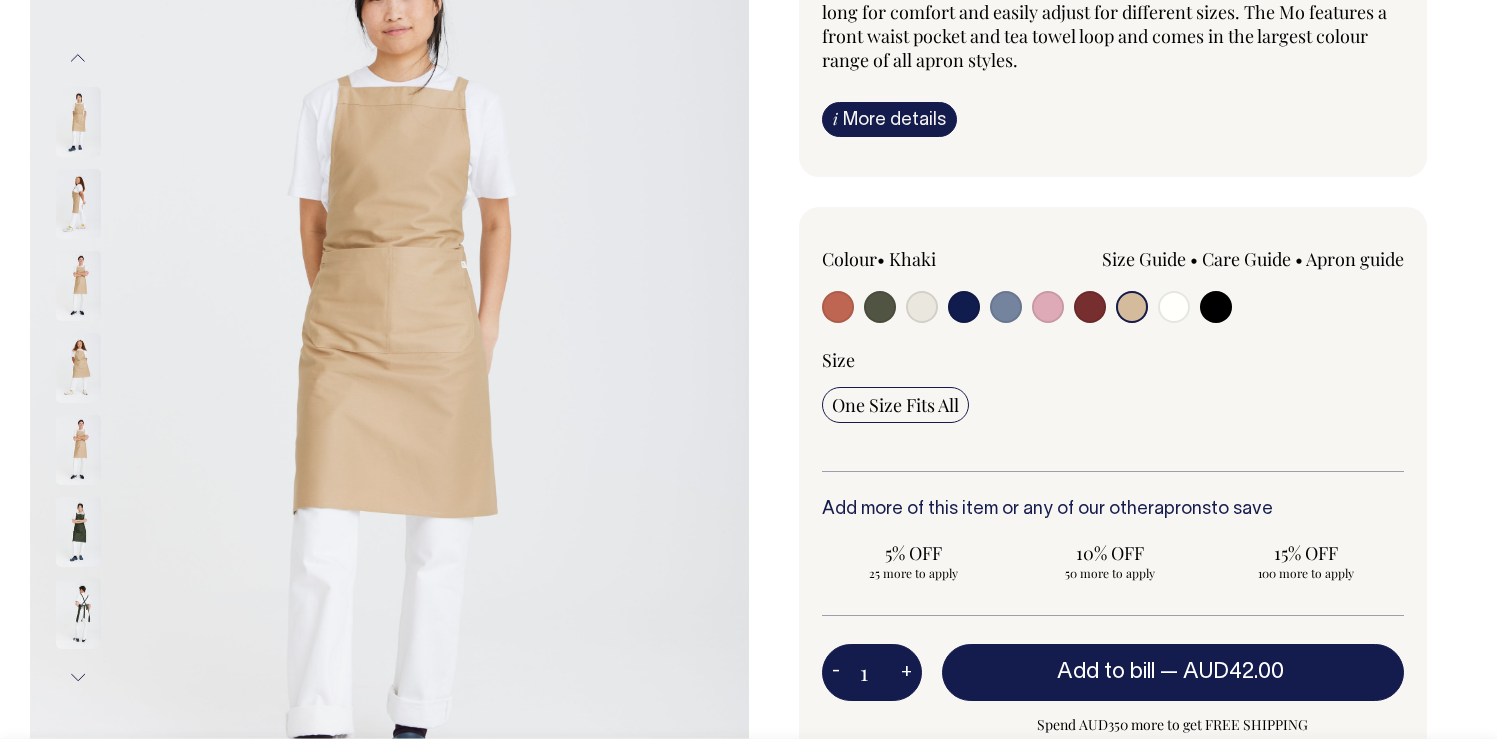 click at bounding box center (1174, 307) 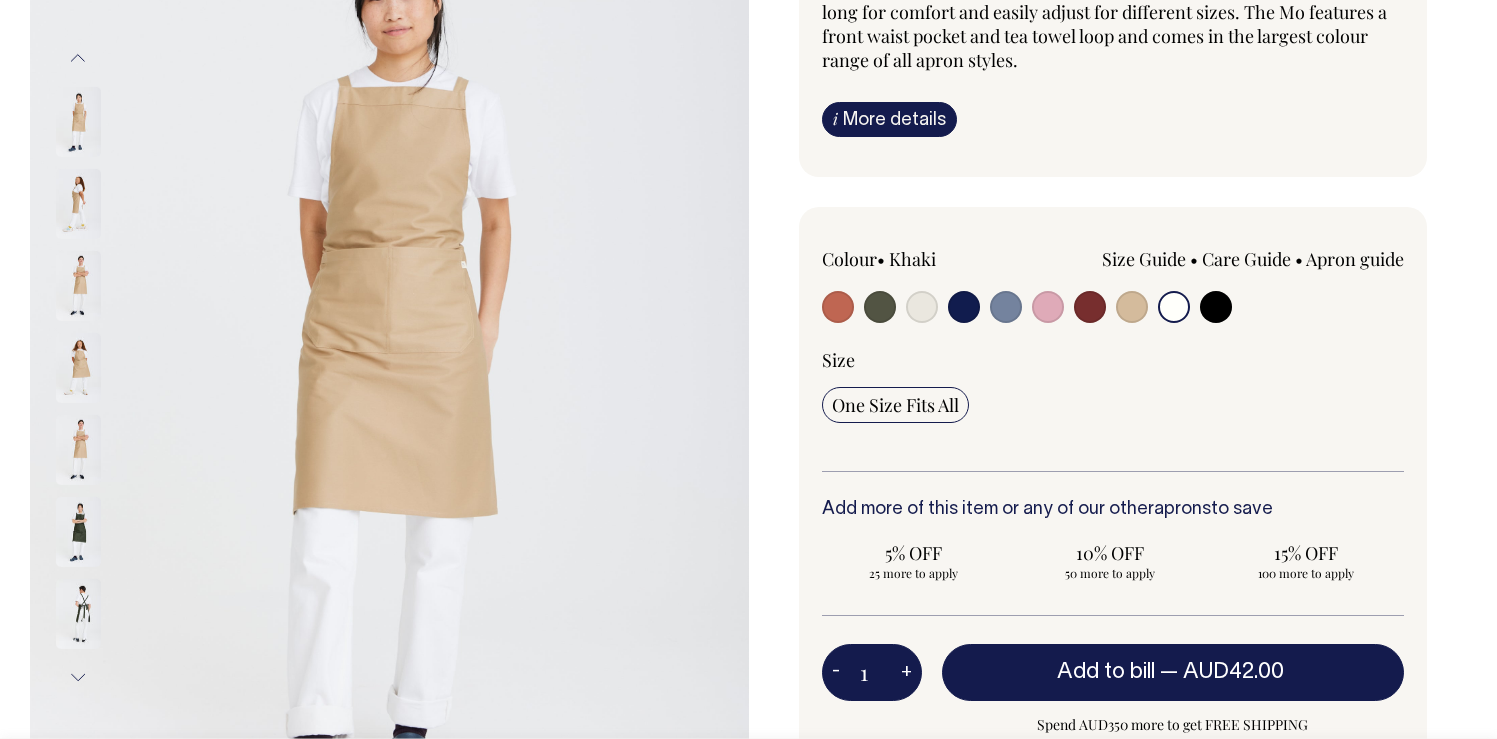 radio on "false" 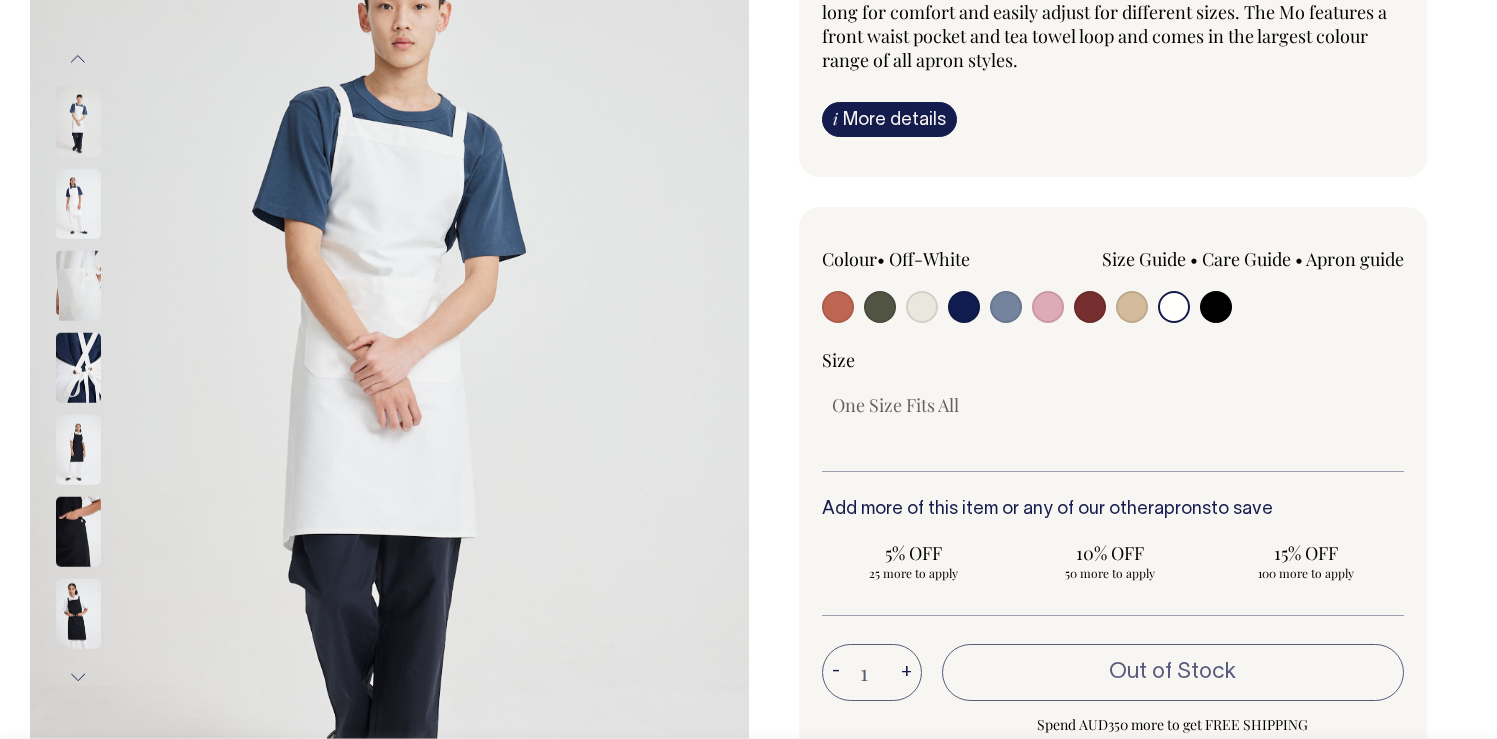 click at bounding box center (1216, 307) 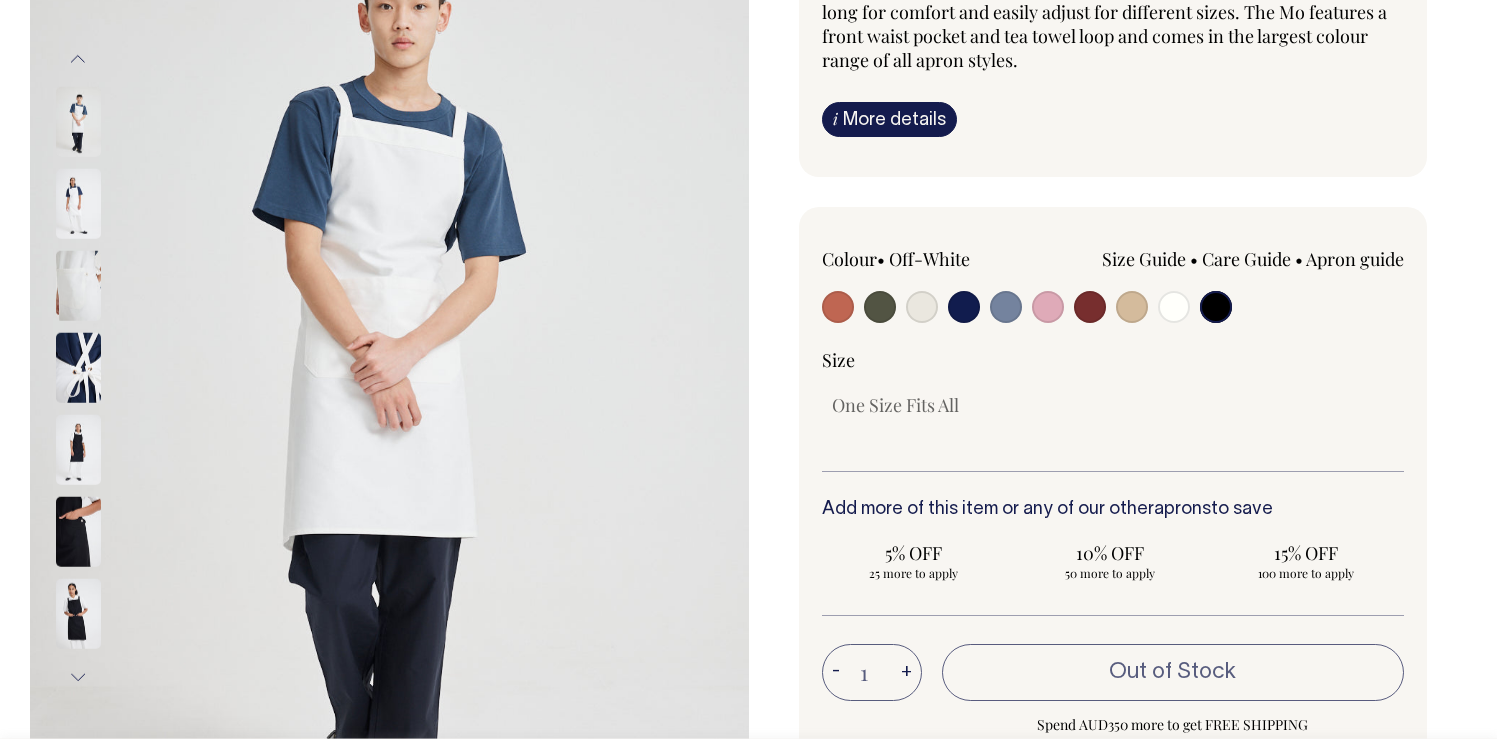 radio on "true" 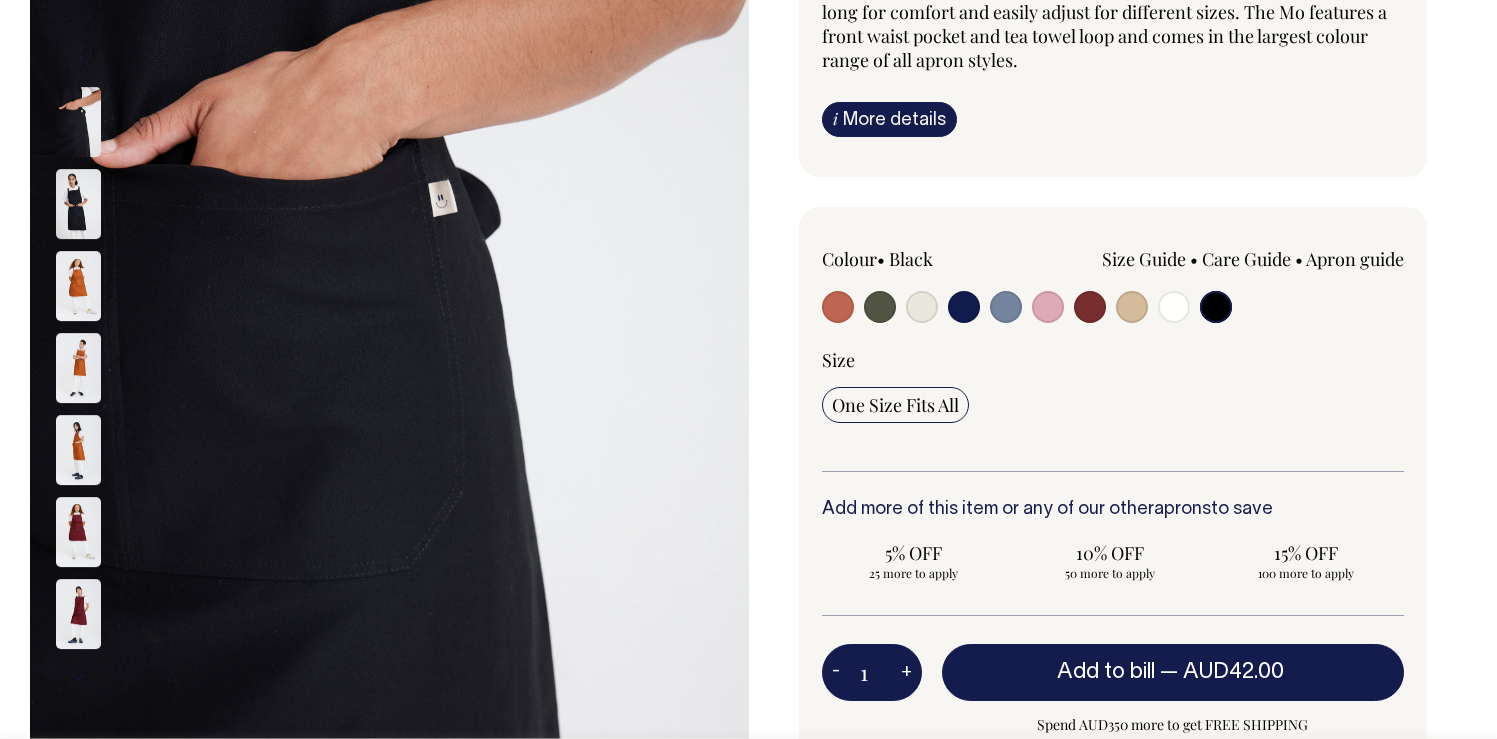 click at bounding box center (838, 307) 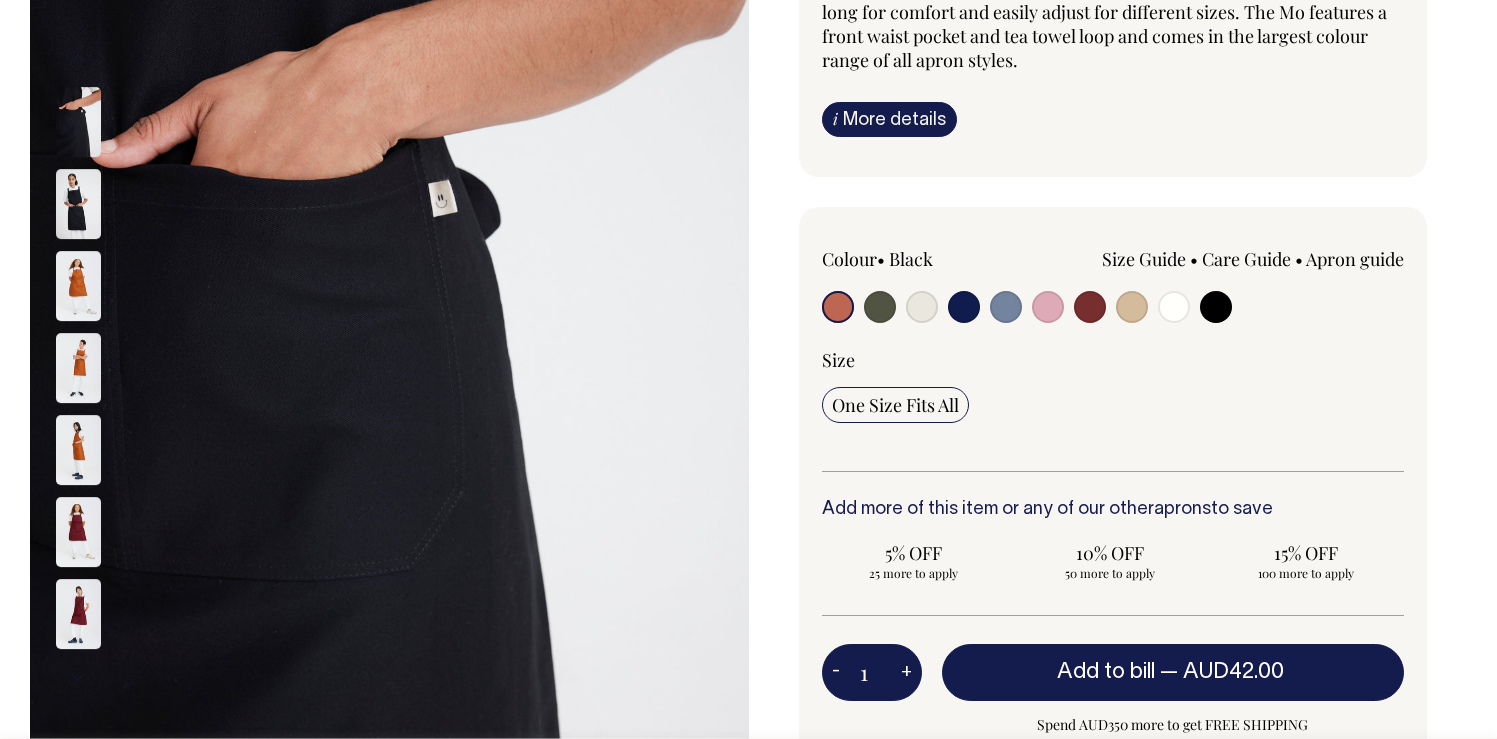 radio on "true" 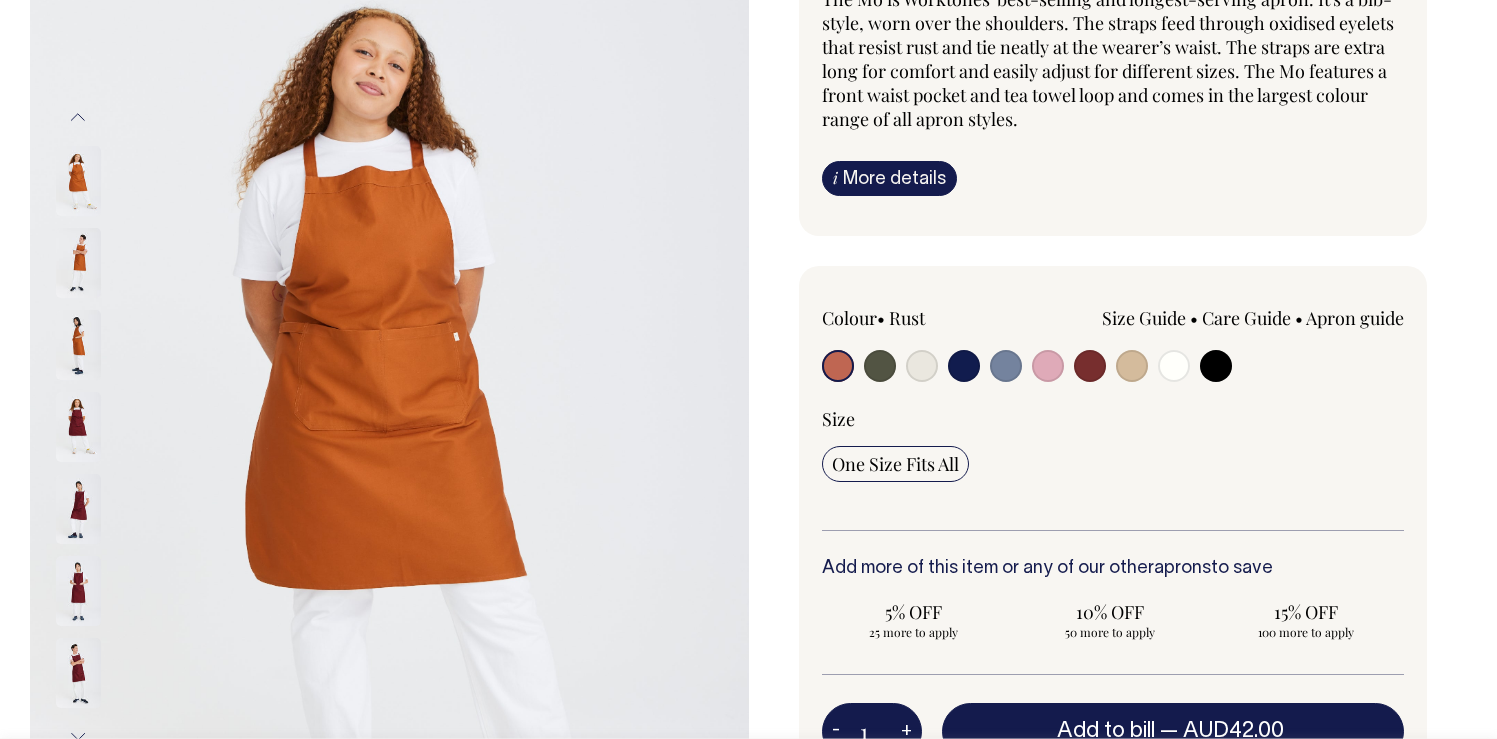 scroll, scrollTop: 217, scrollLeft: 0, axis: vertical 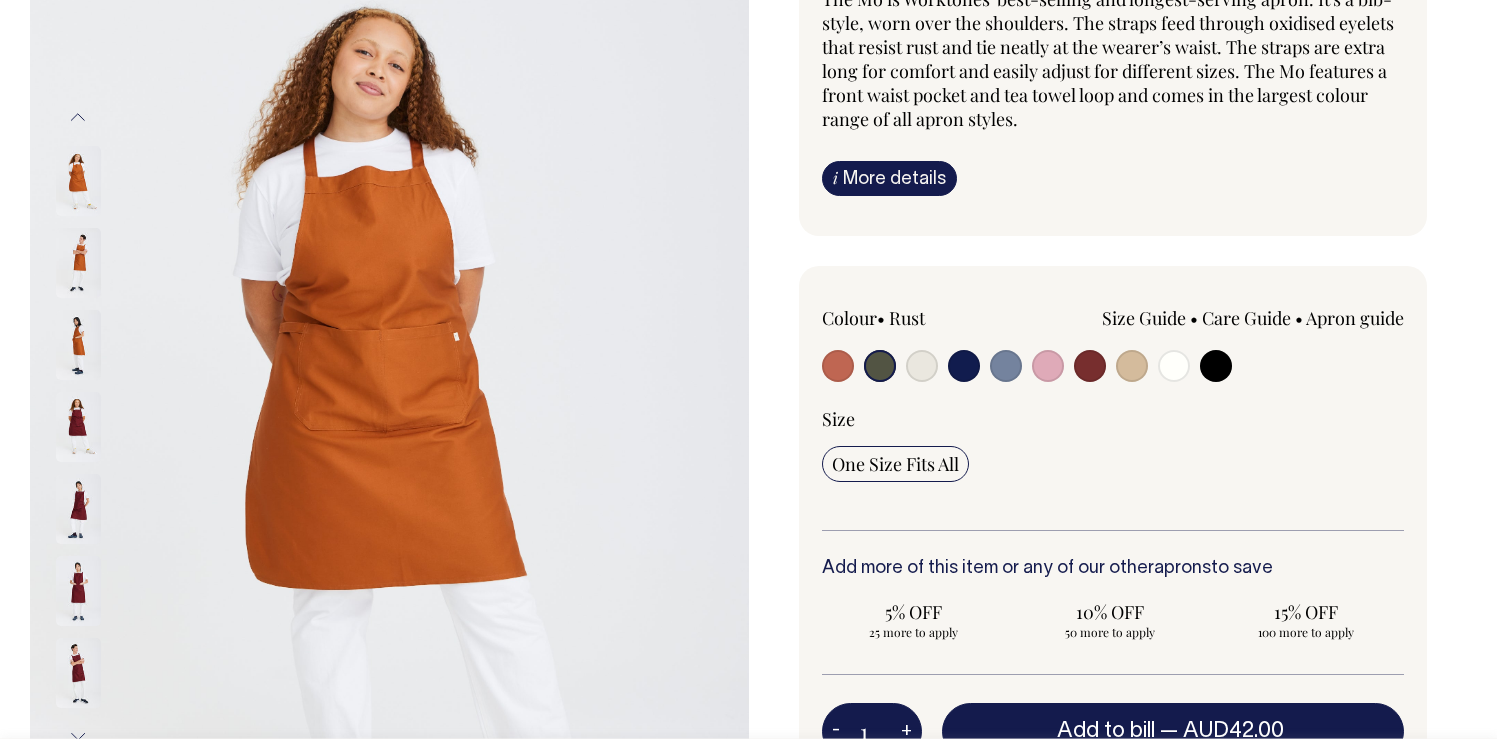 radio on "true" 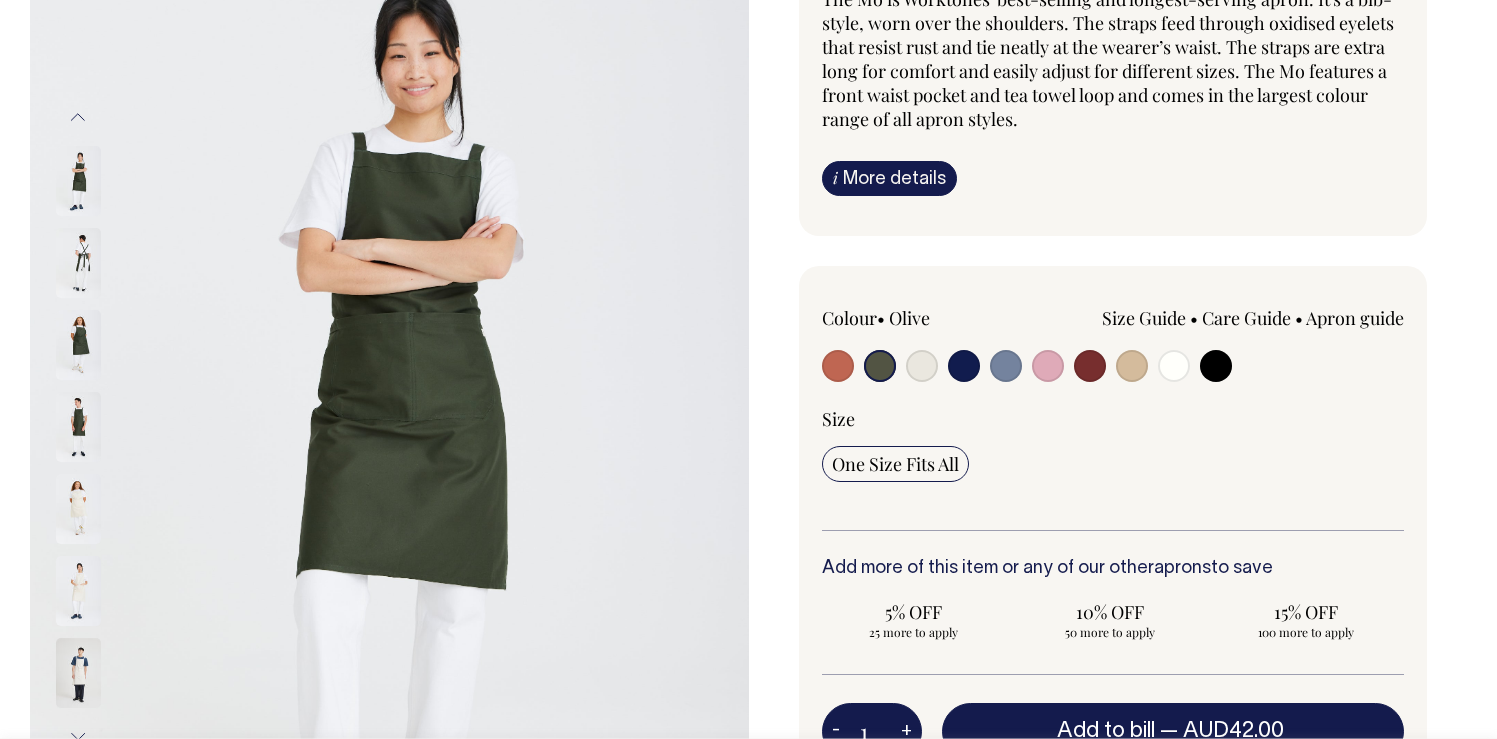 click at bounding box center (922, 366) 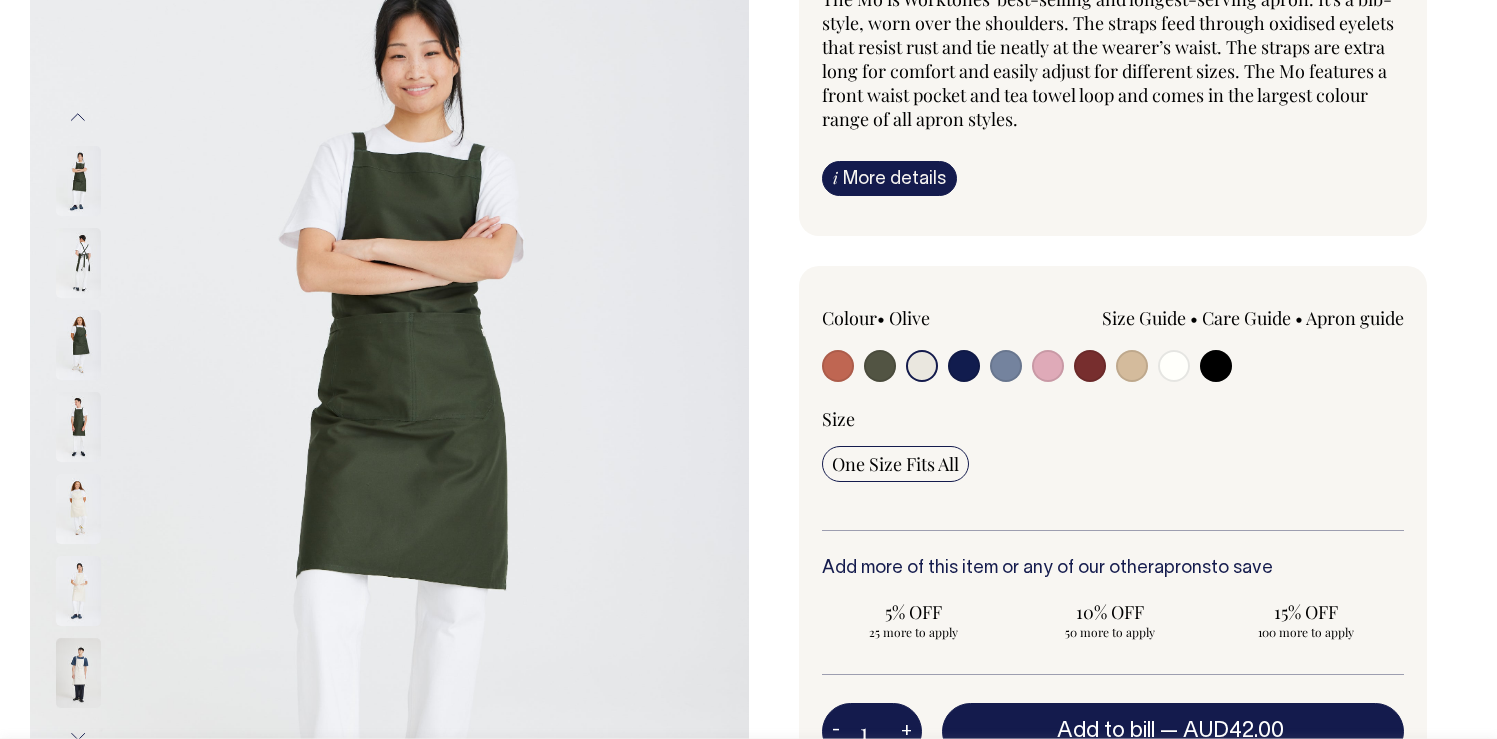radio on "true" 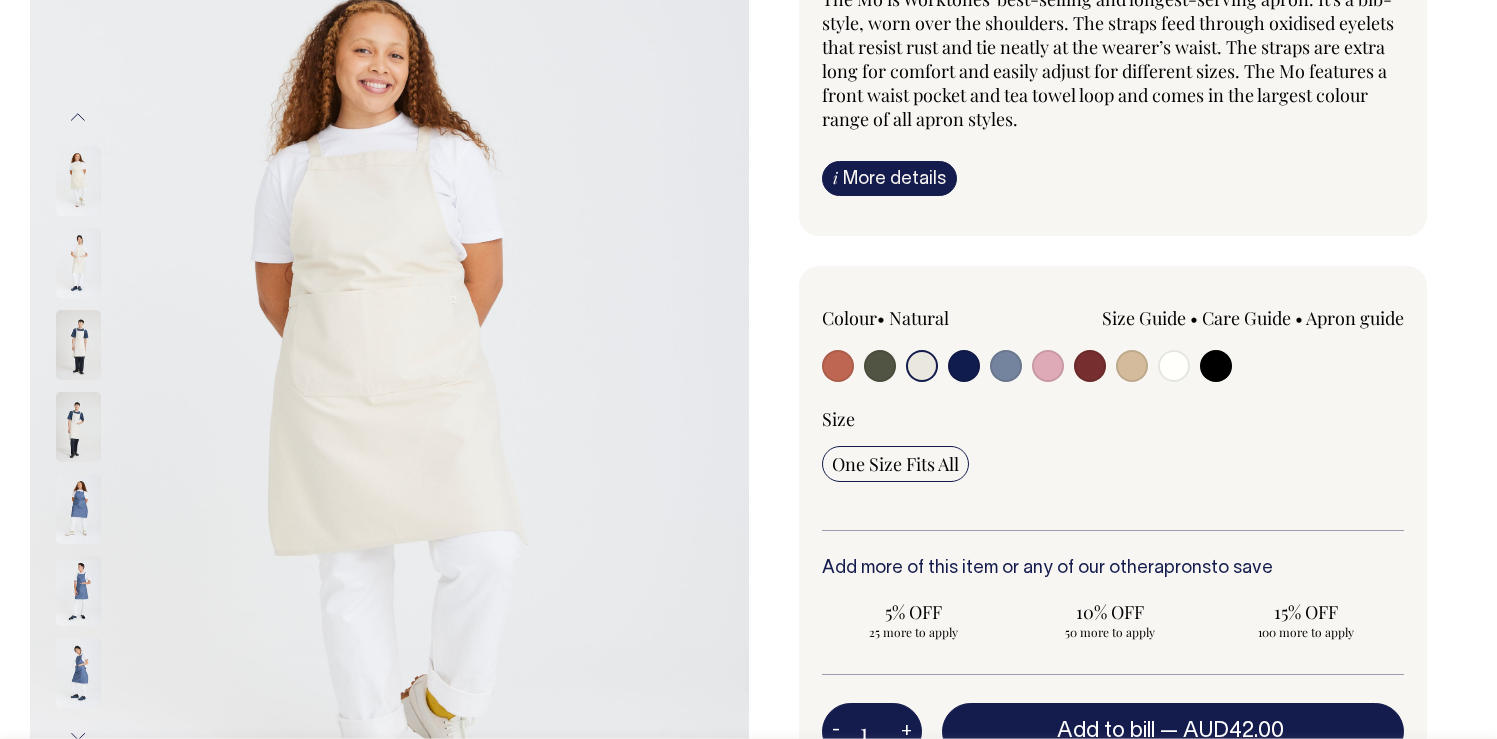 click at bounding box center (964, 366) 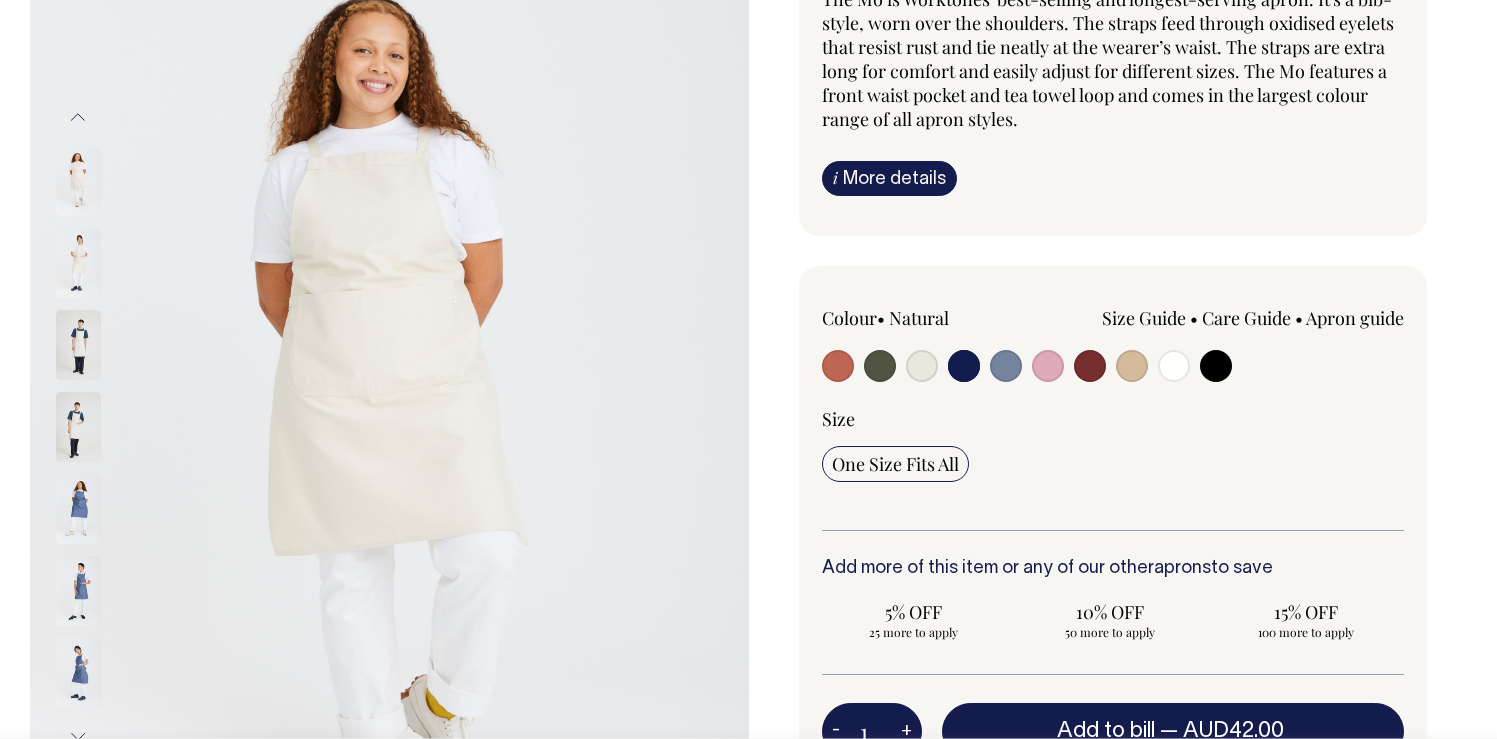 radio on "true" 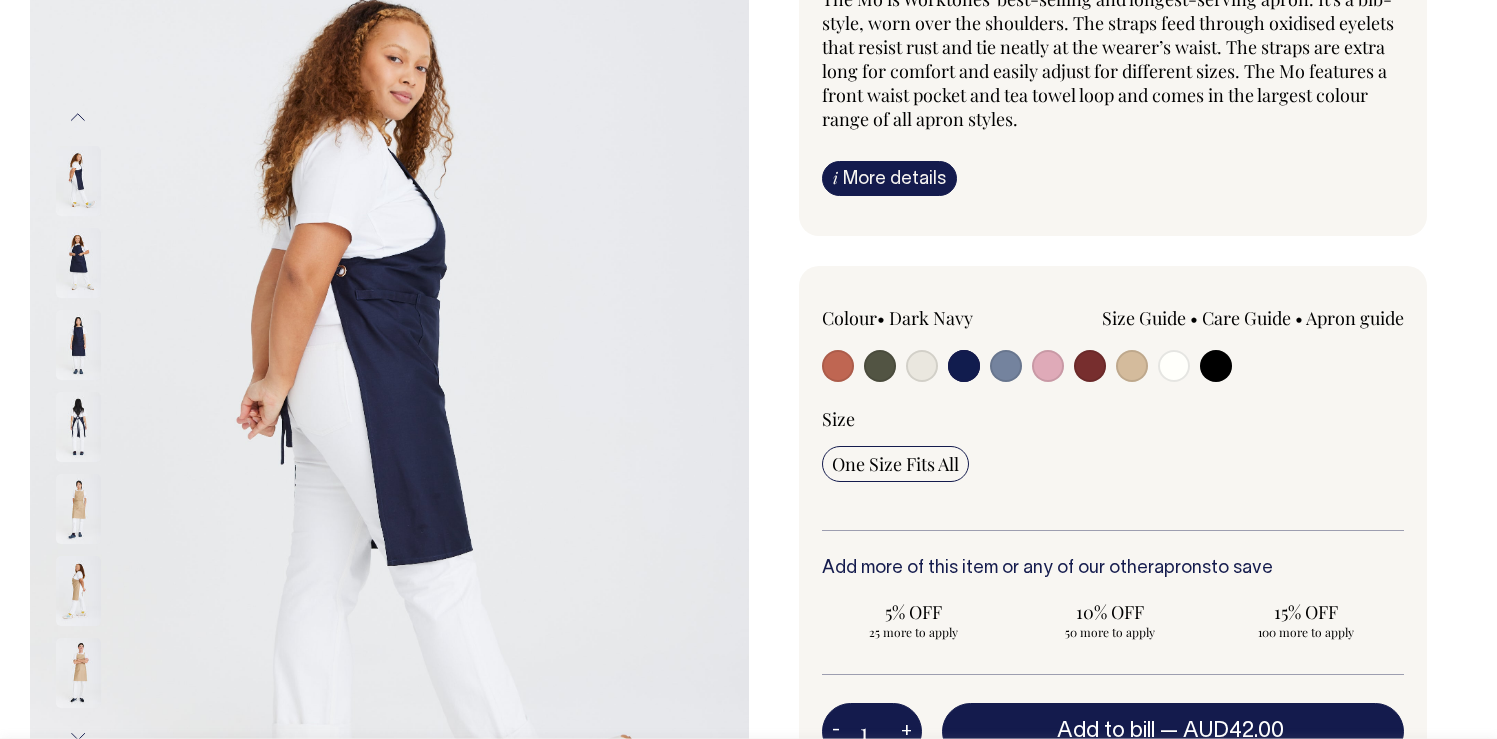click at bounding box center (1006, 366) 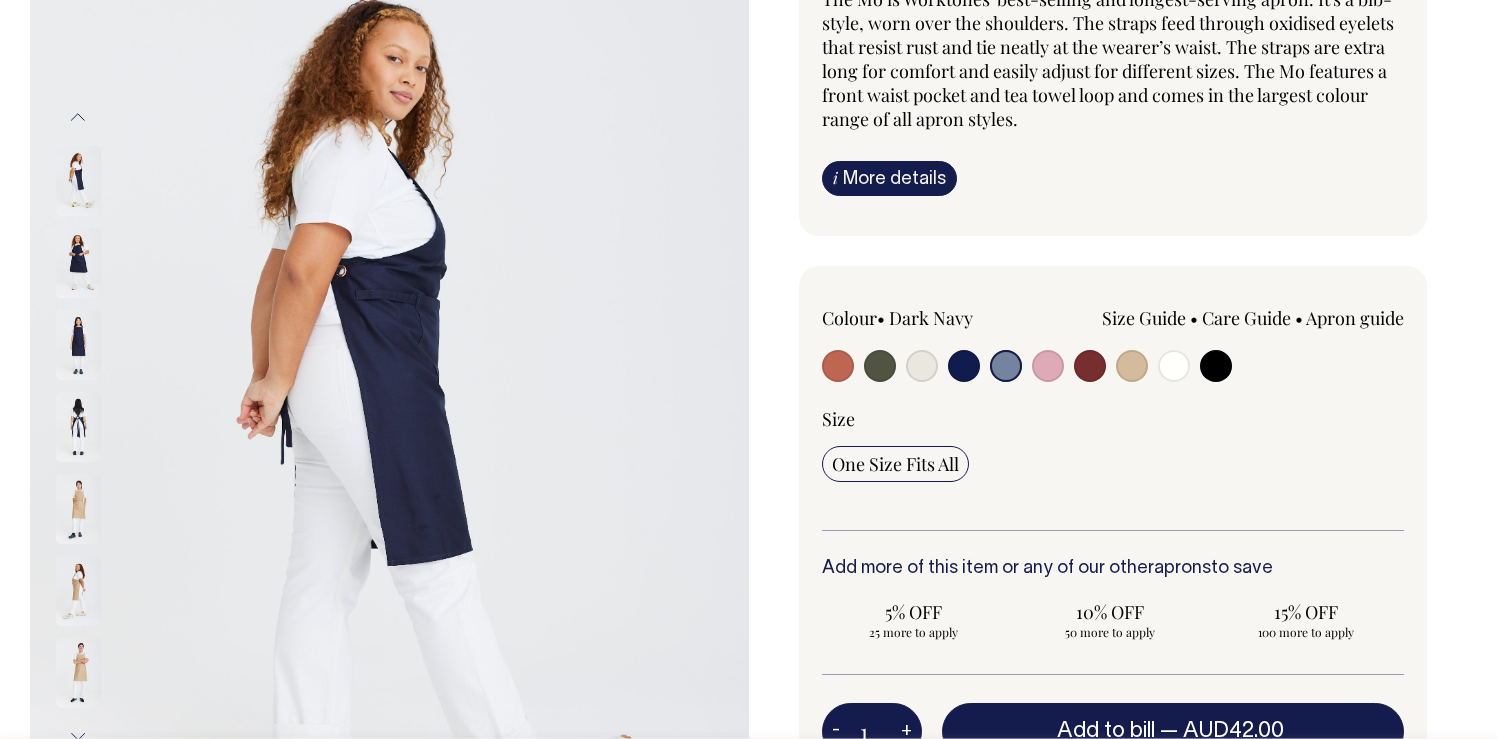 radio on "true" 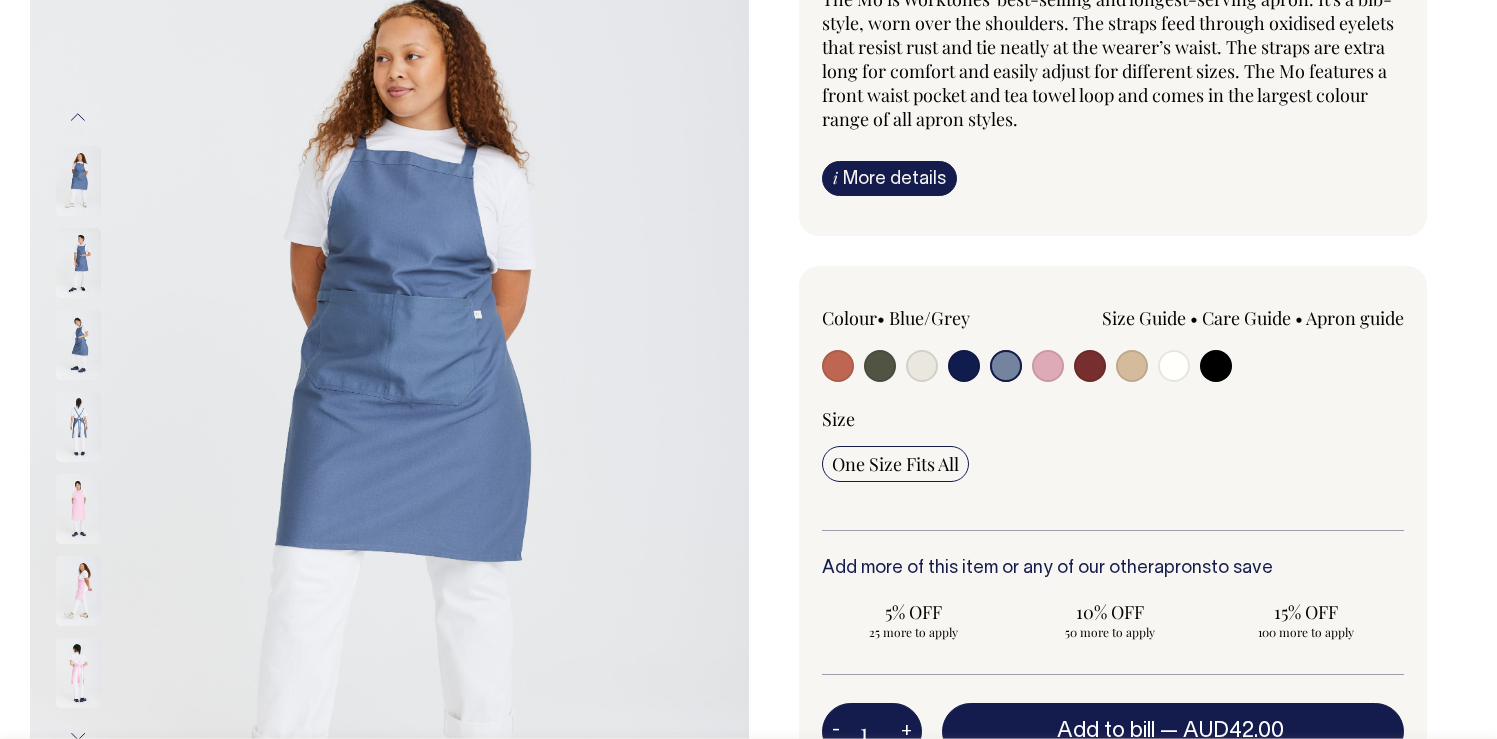 click at bounding box center [1048, 366] 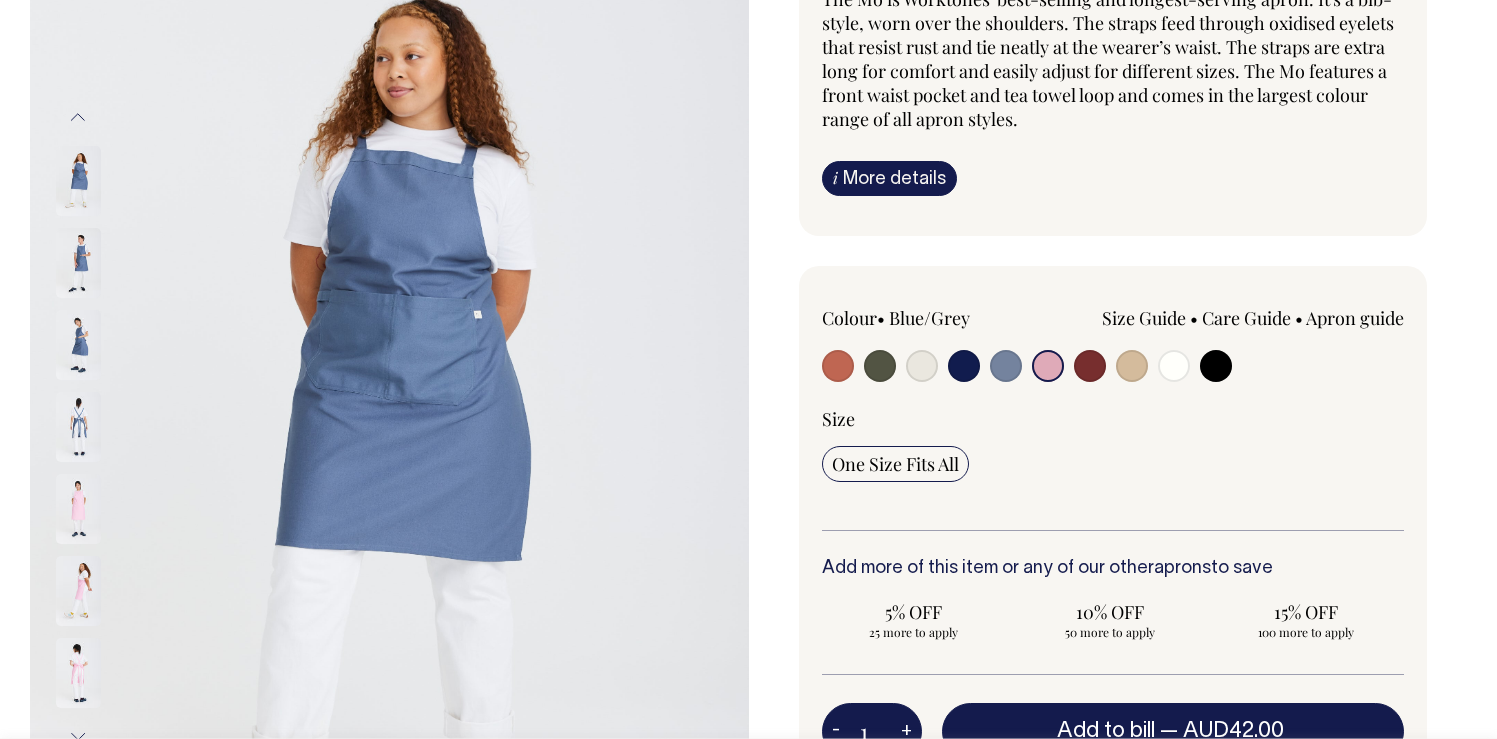 radio on "true" 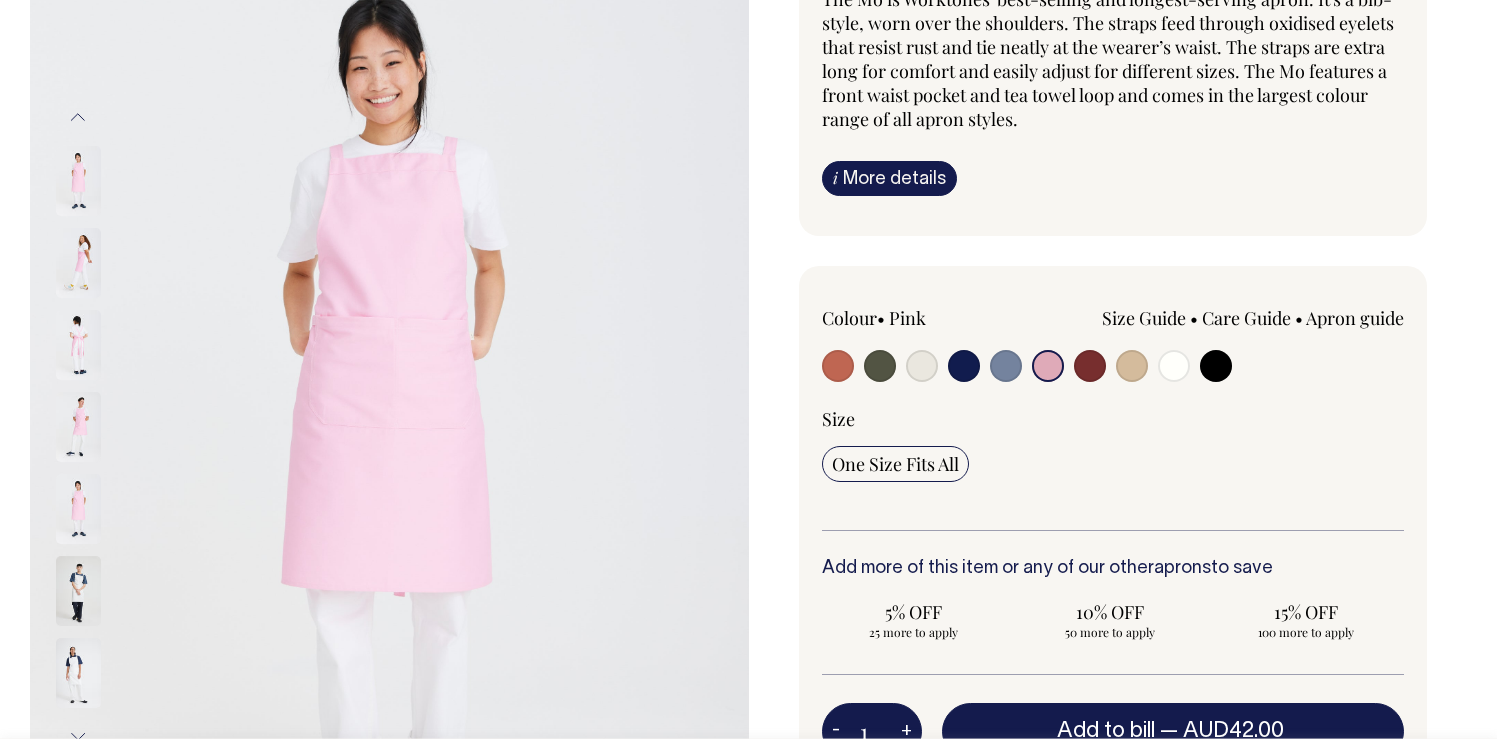click at bounding box center (78, 509) 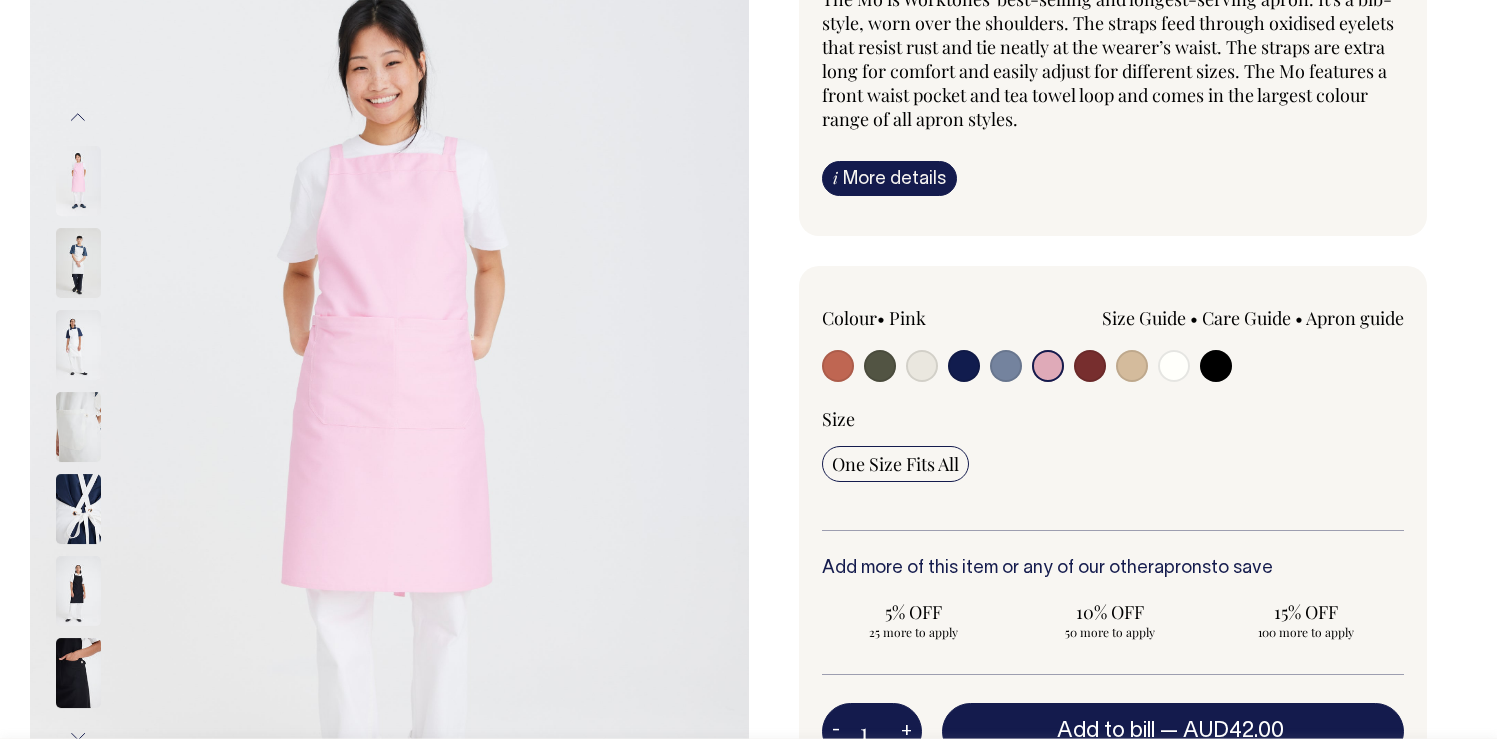 click at bounding box center (105, 509) 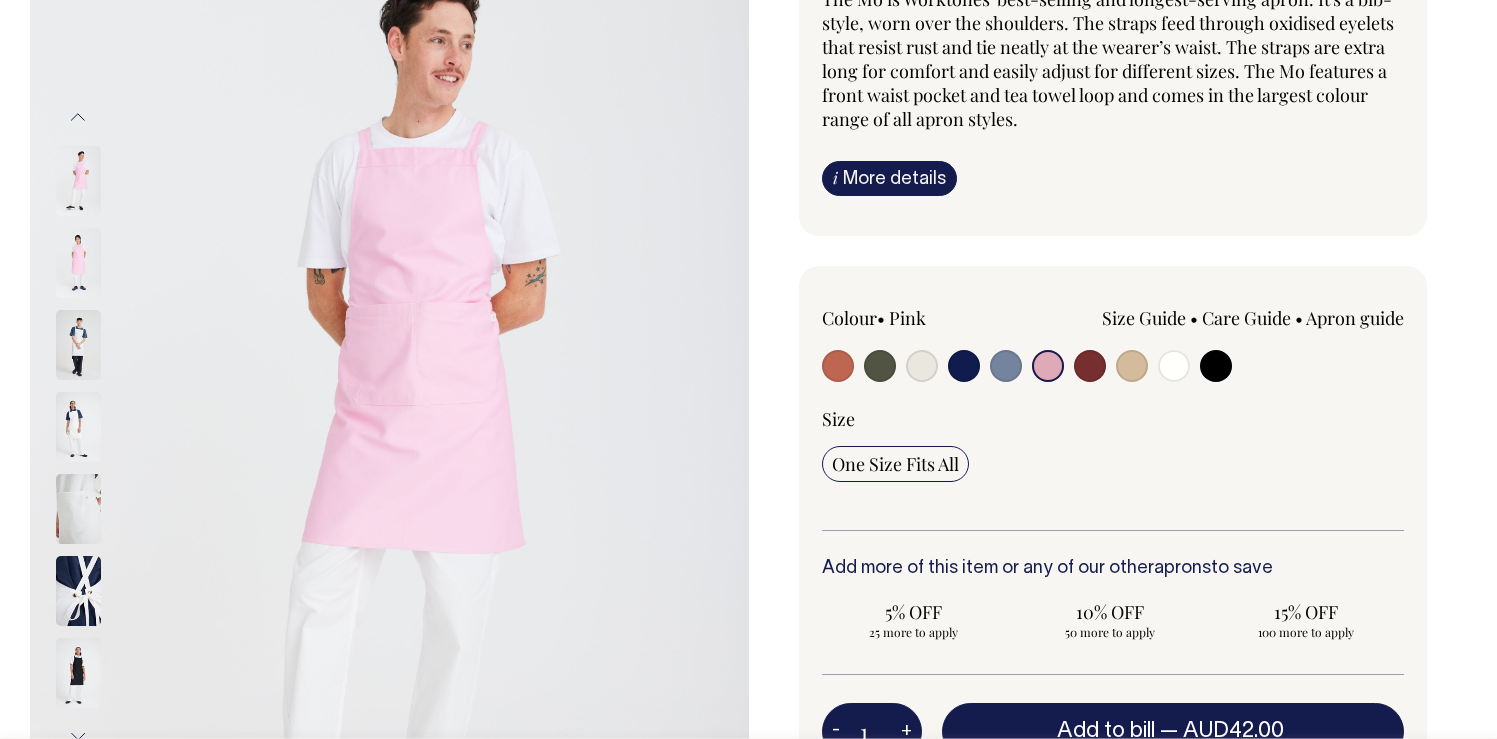 click at bounding box center (78, 509) 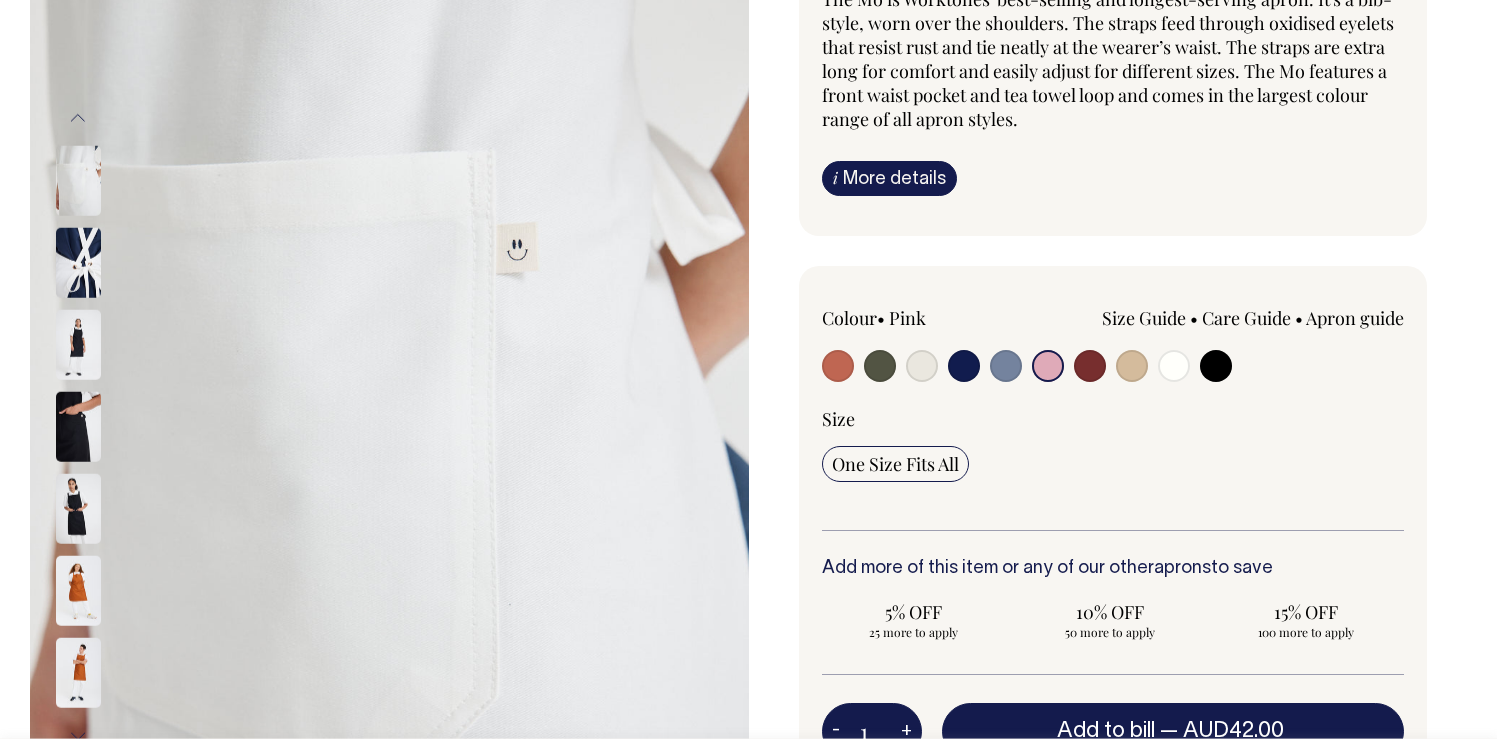 click at bounding box center (78, 509) 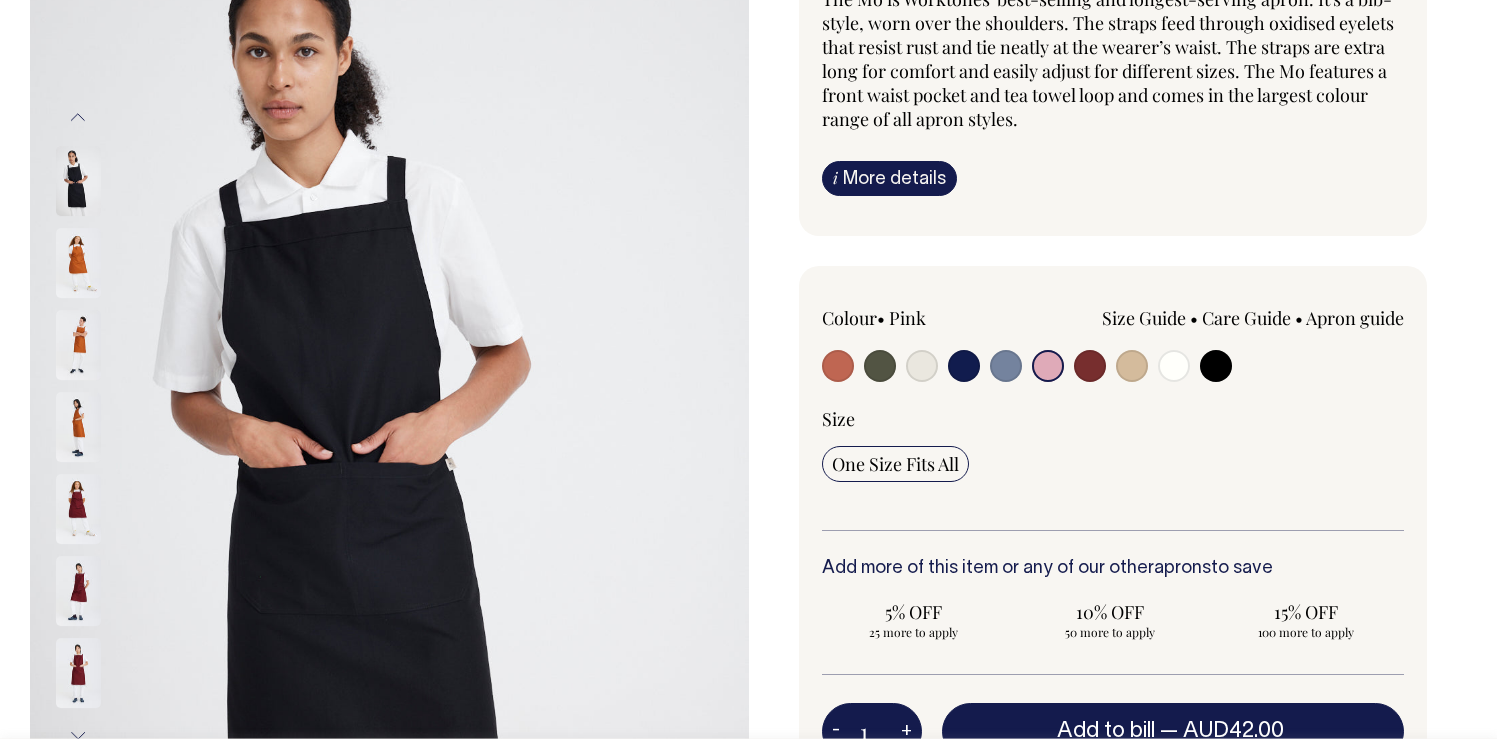 click at bounding box center [105, 427] 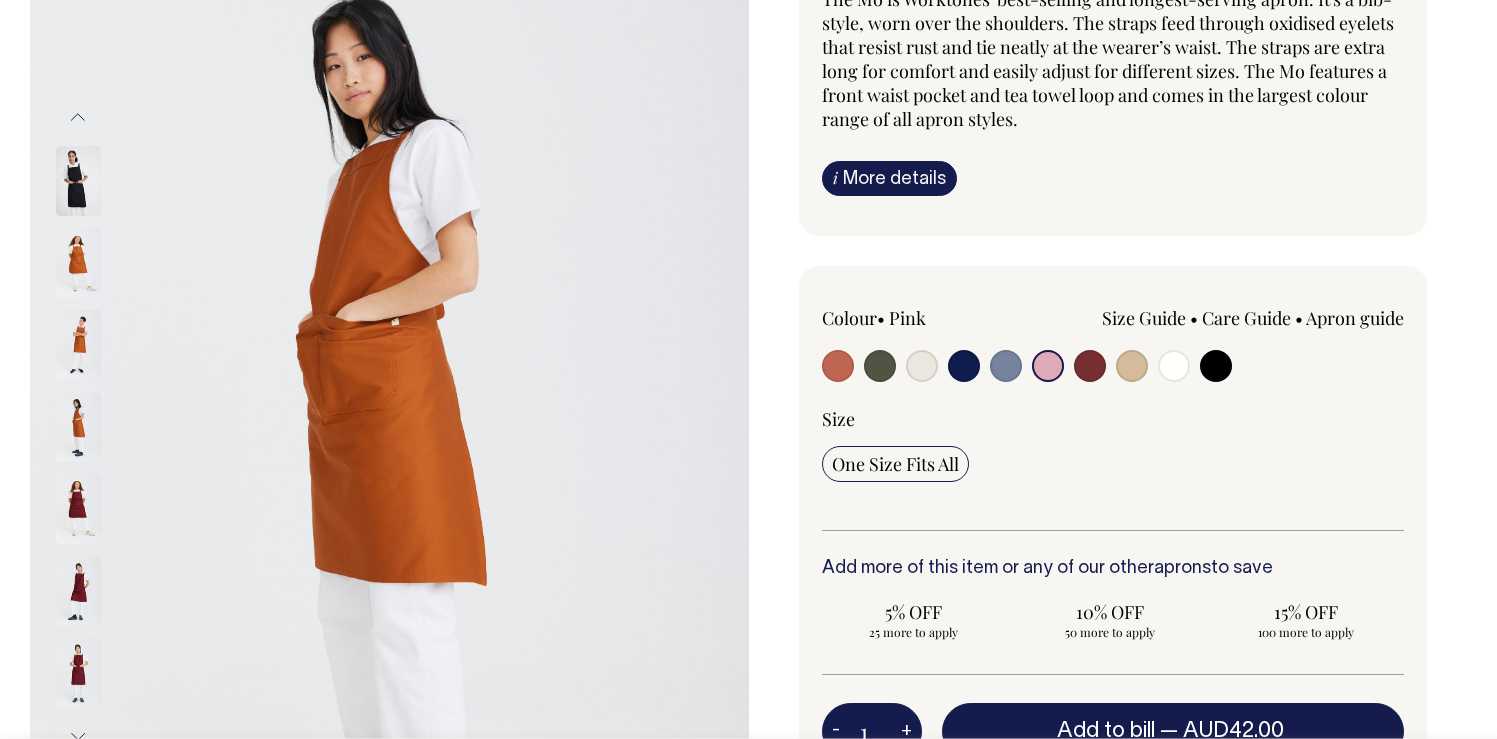 click at bounding box center [78, 427] 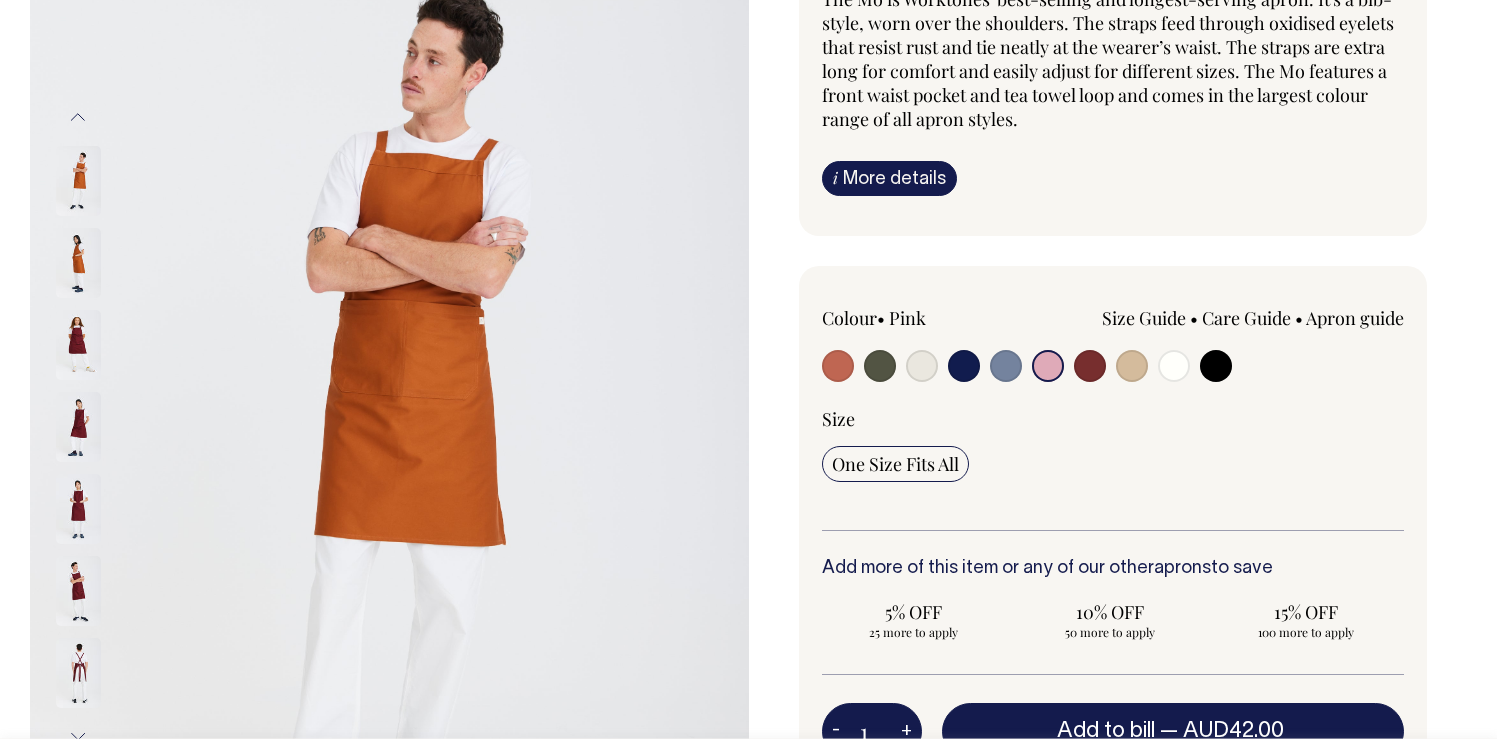 click at bounding box center (78, 263) 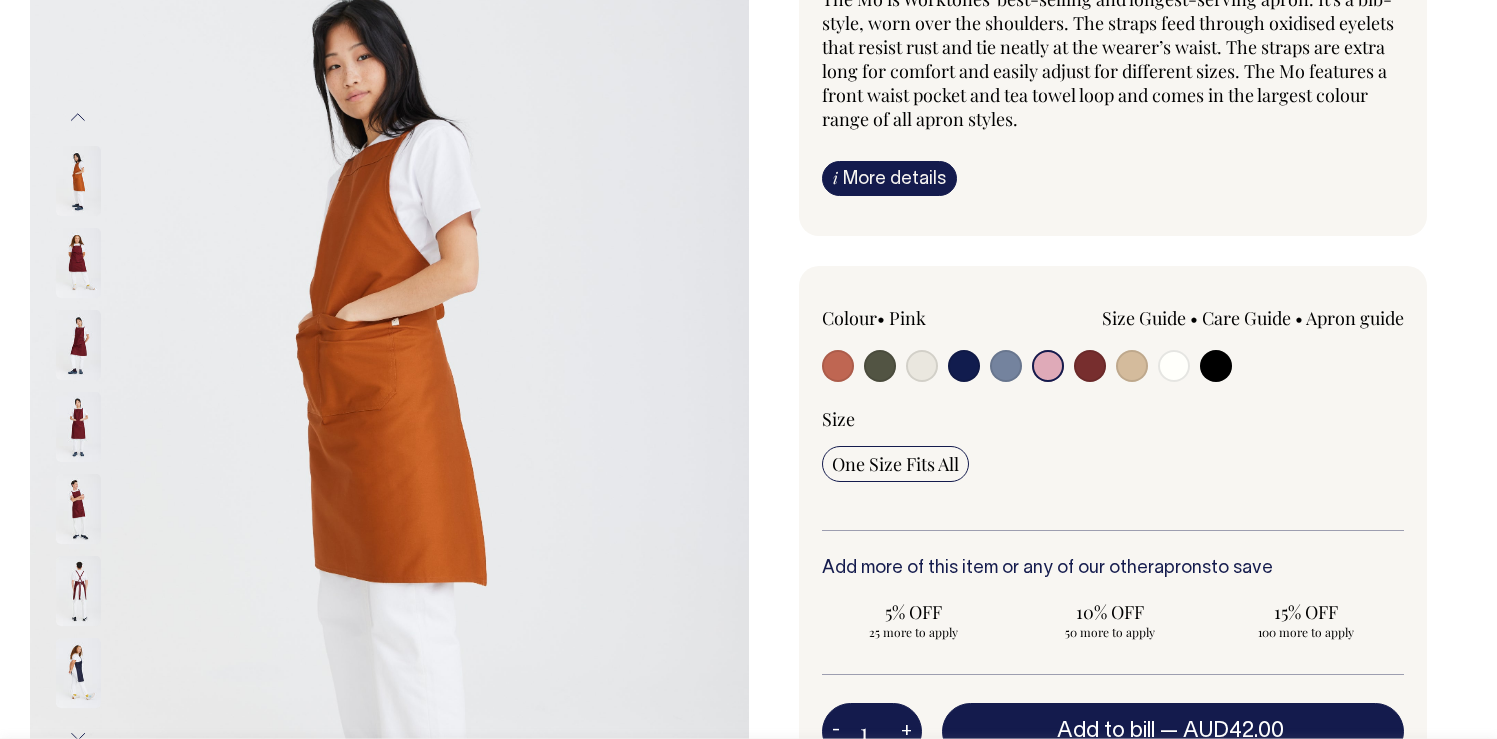 click on "Previous" at bounding box center (78, 117) 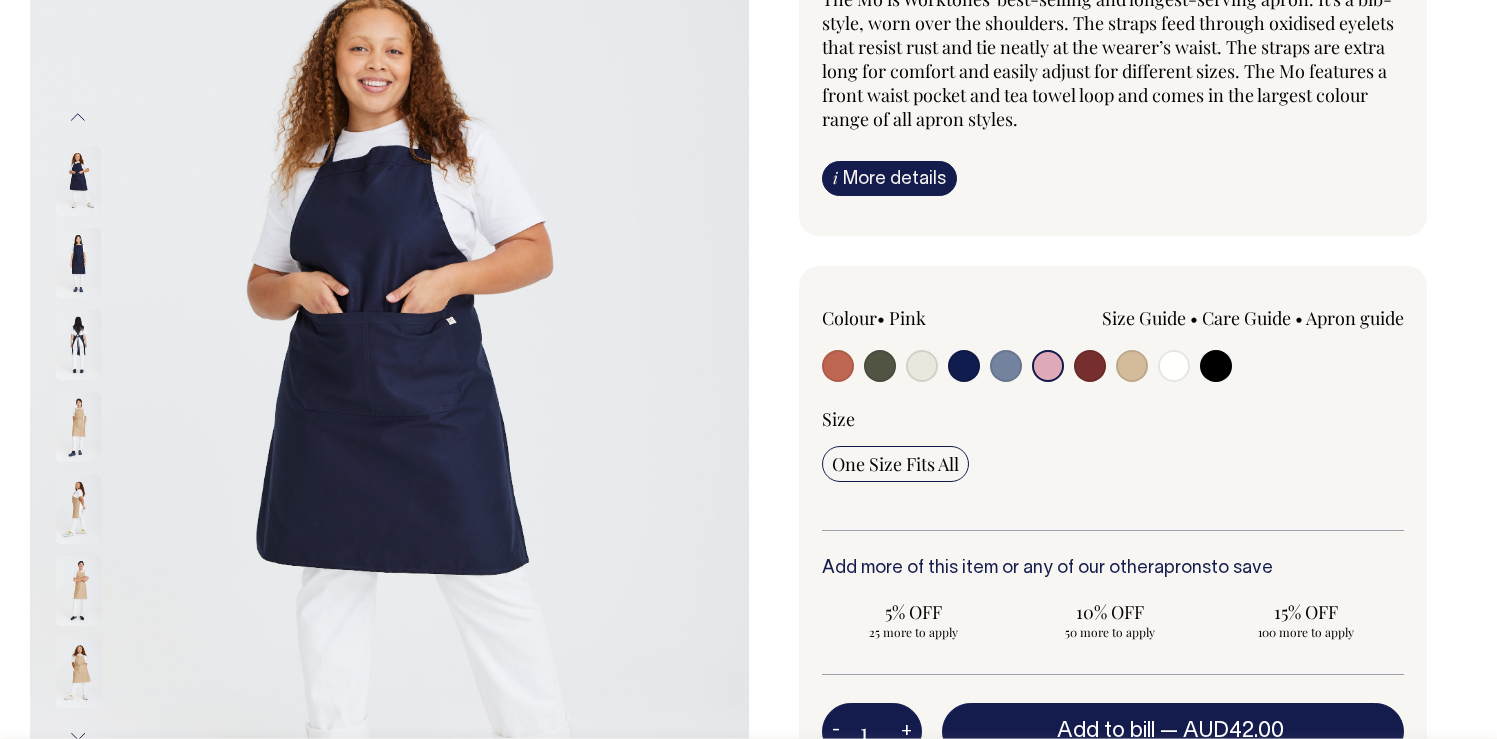 click at bounding box center (105, 591) 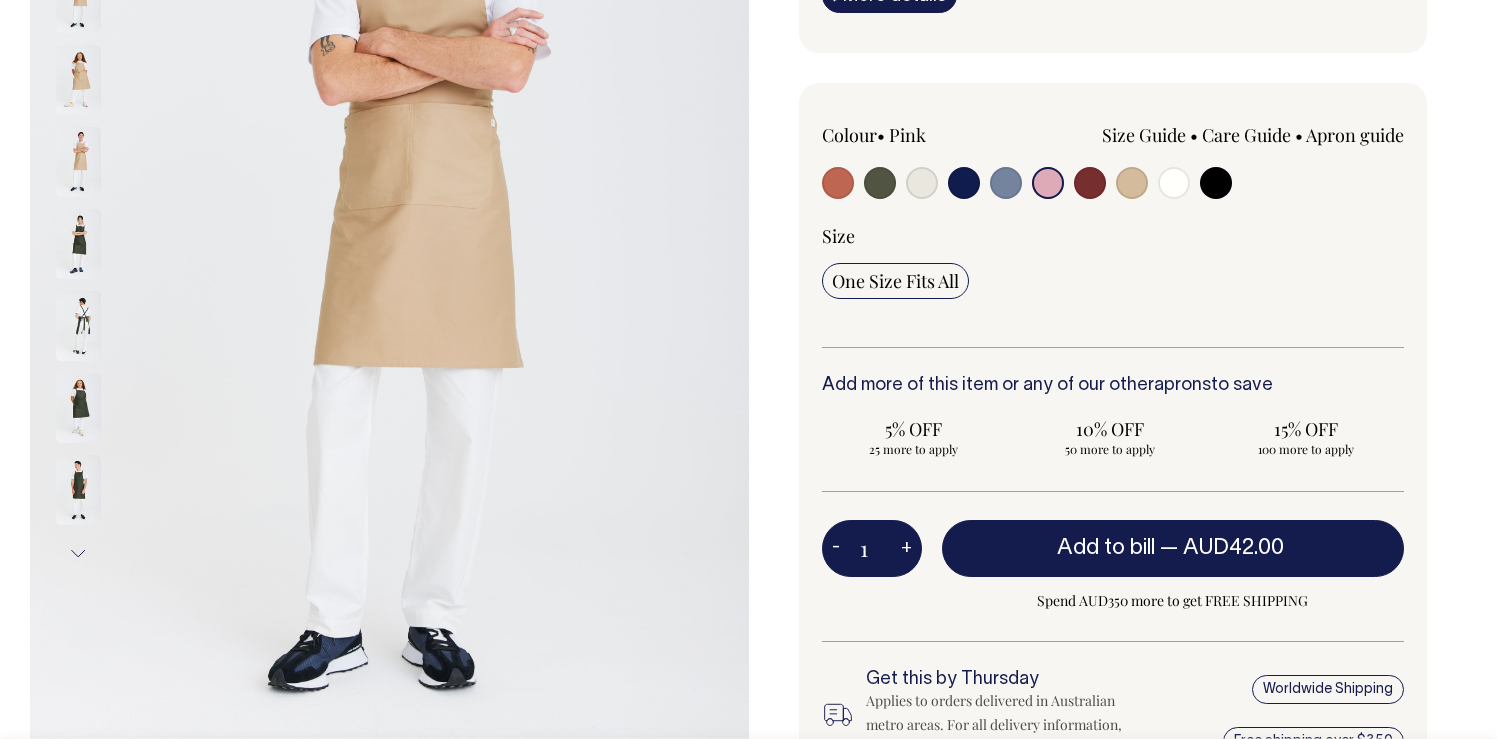 scroll, scrollTop: 400, scrollLeft: 0, axis: vertical 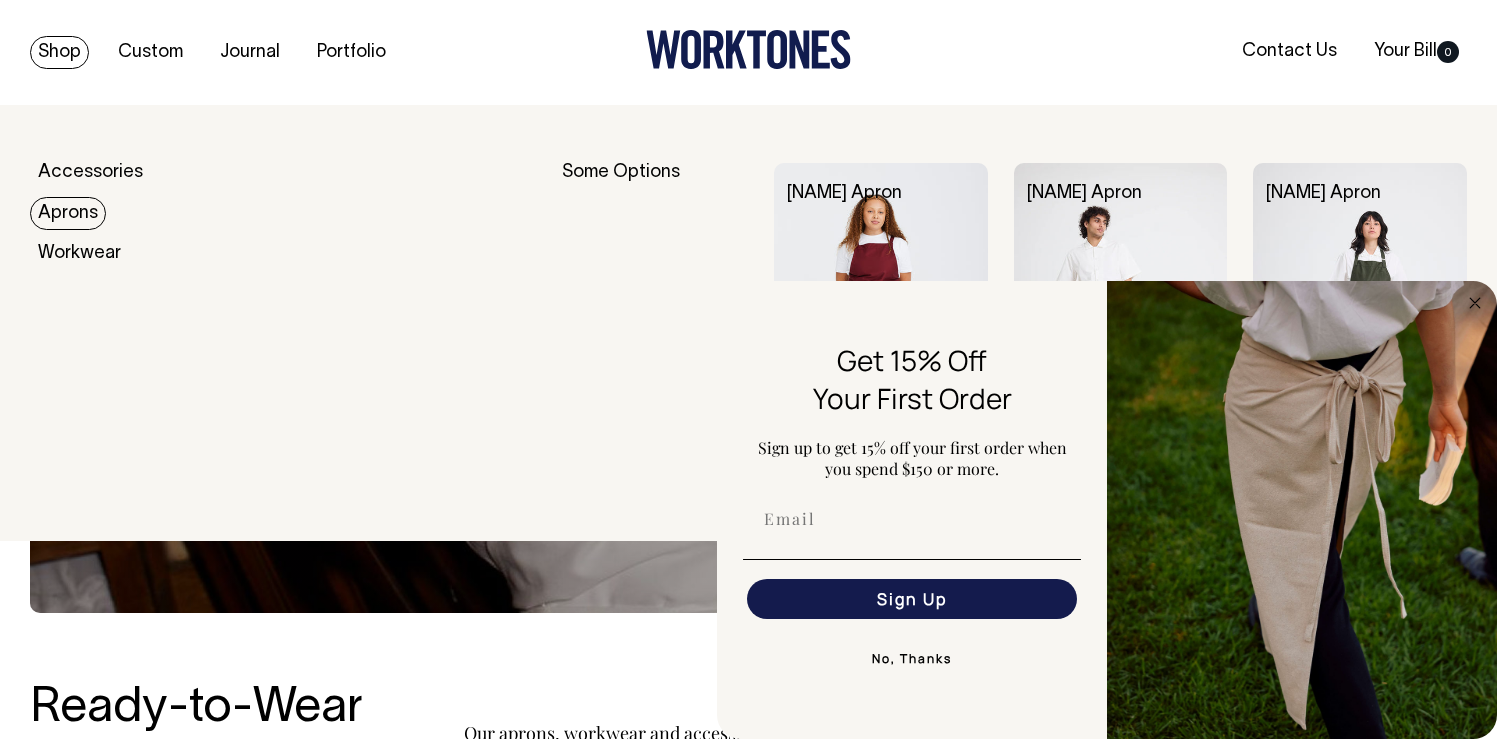 click on "Aprons" at bounding box center [68, 213] 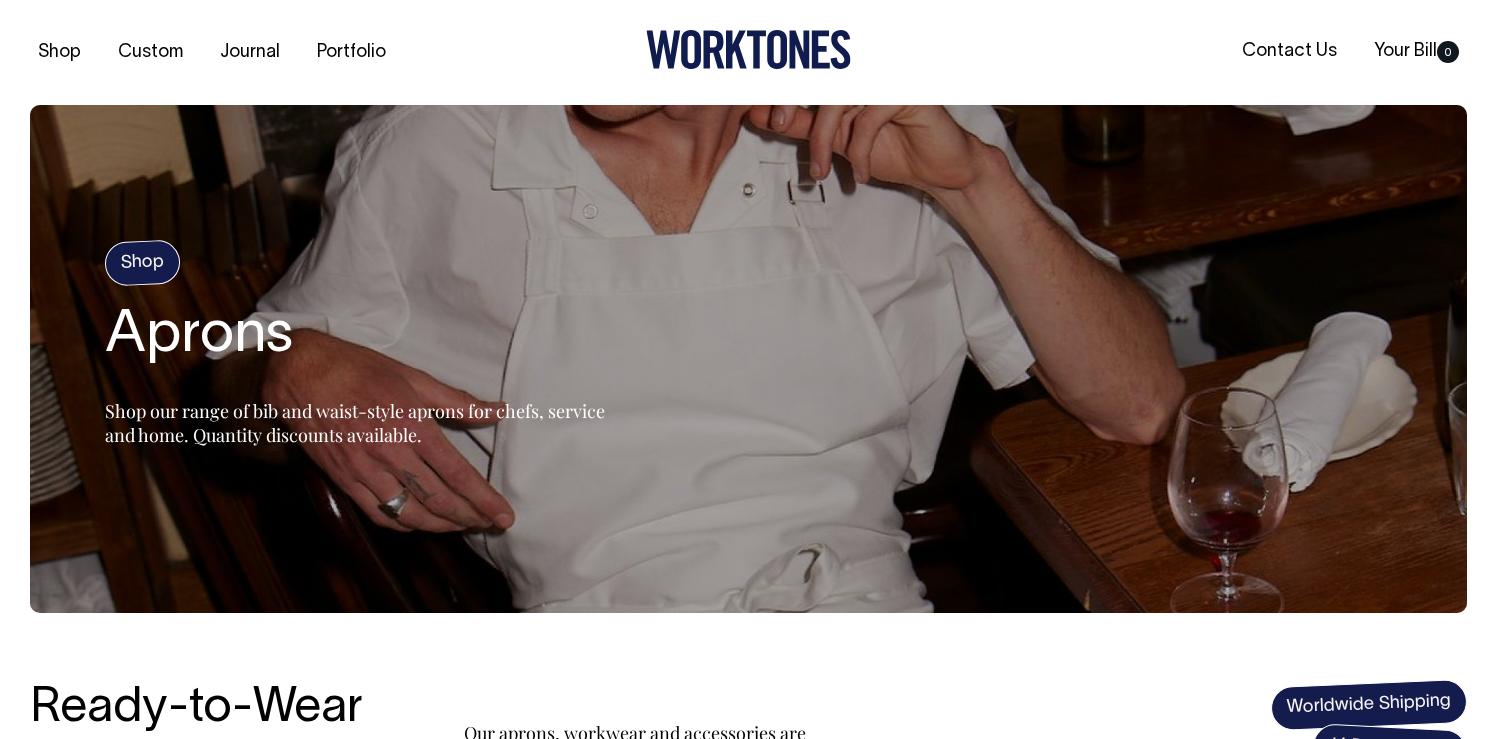 scroll, scrollTop: 0, scrollLeft: 0, axis: both 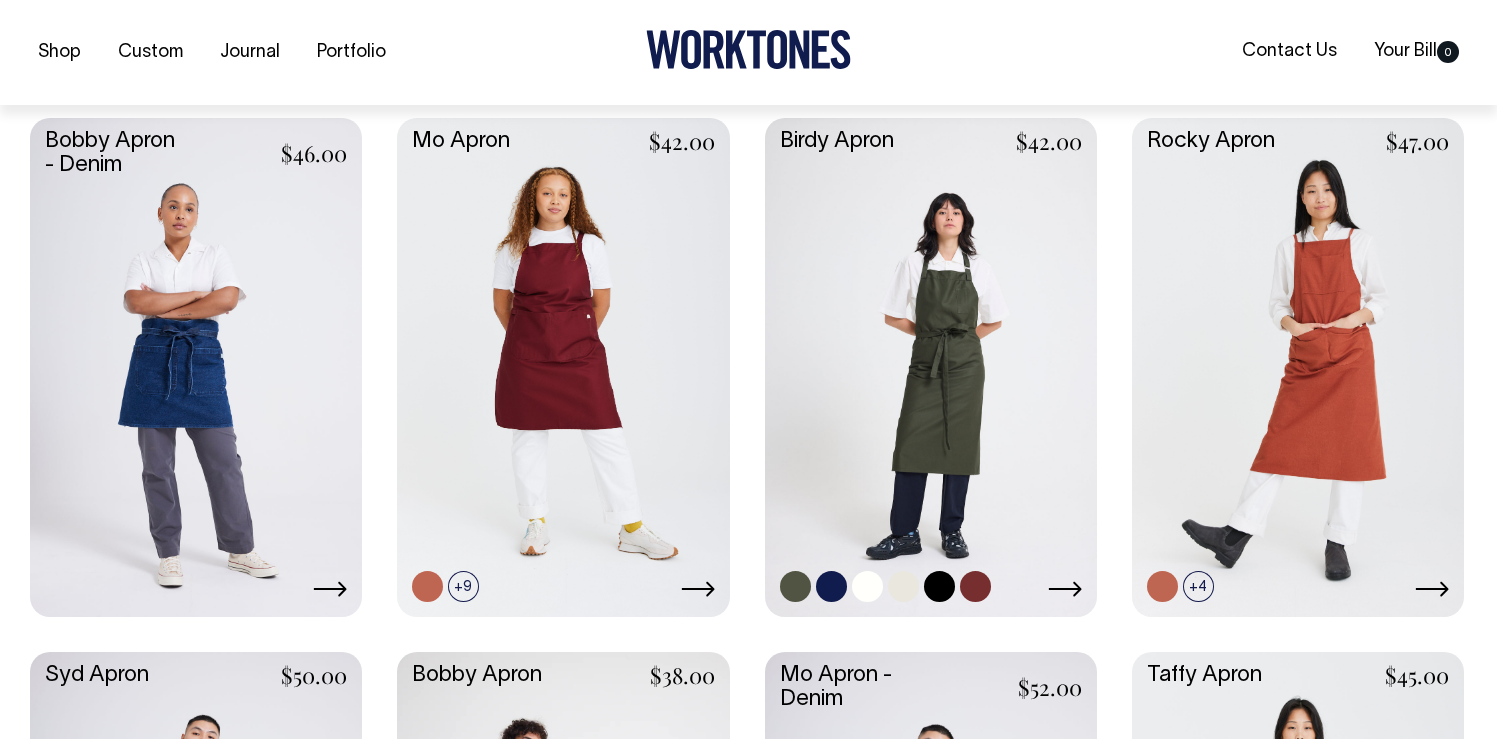 click at bounding box center (931, 365) 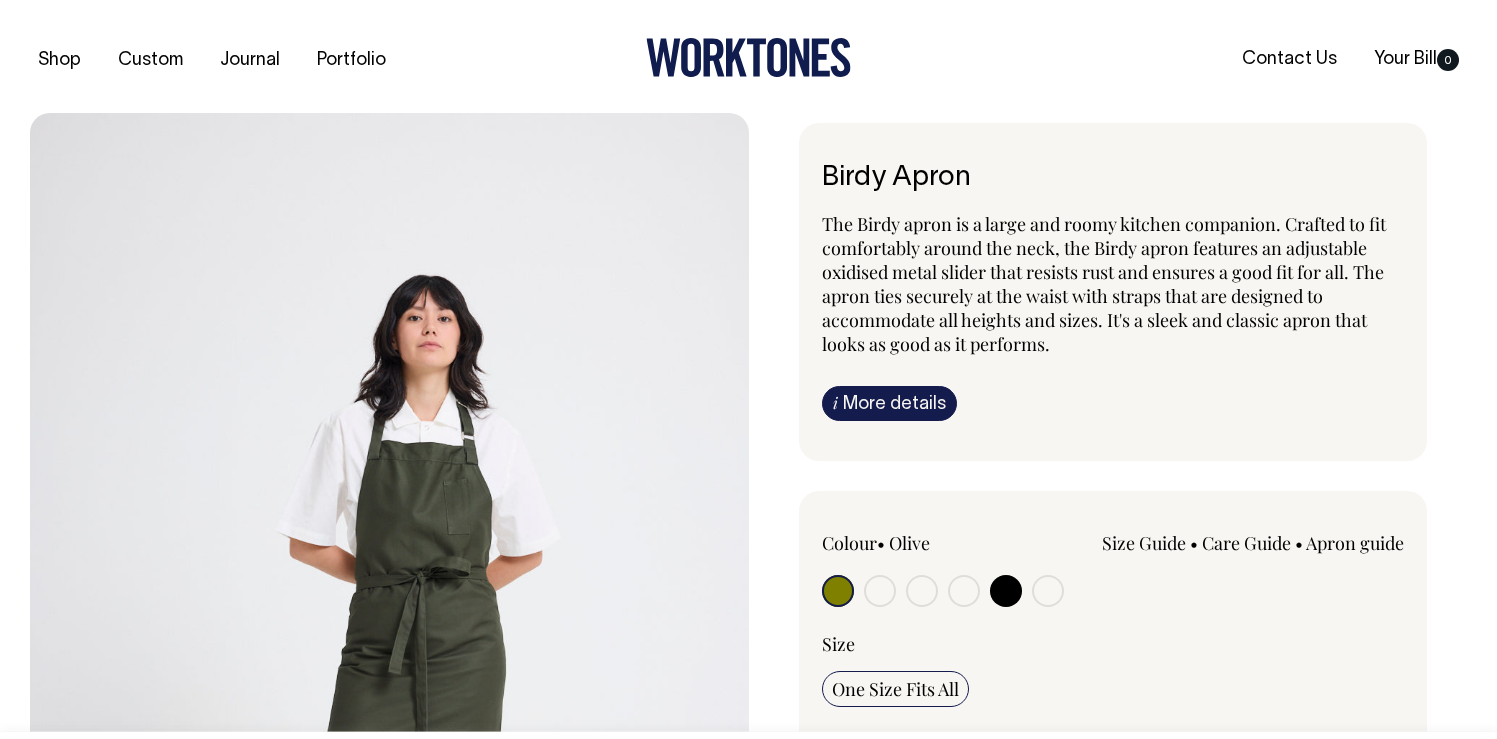 scroll, scrollTop: 0, scrollLeft: 0, axis: both 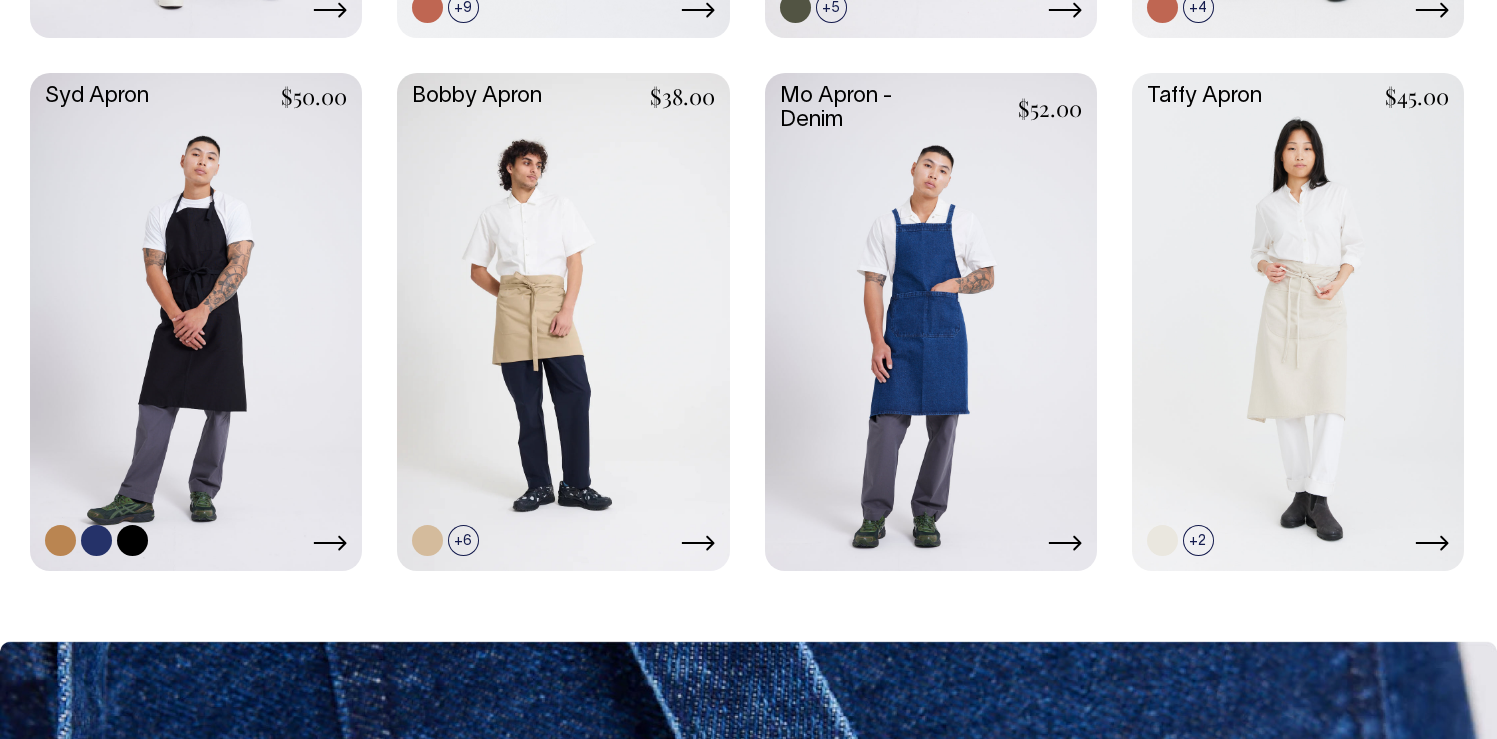 click at bounding box center (196, 320) 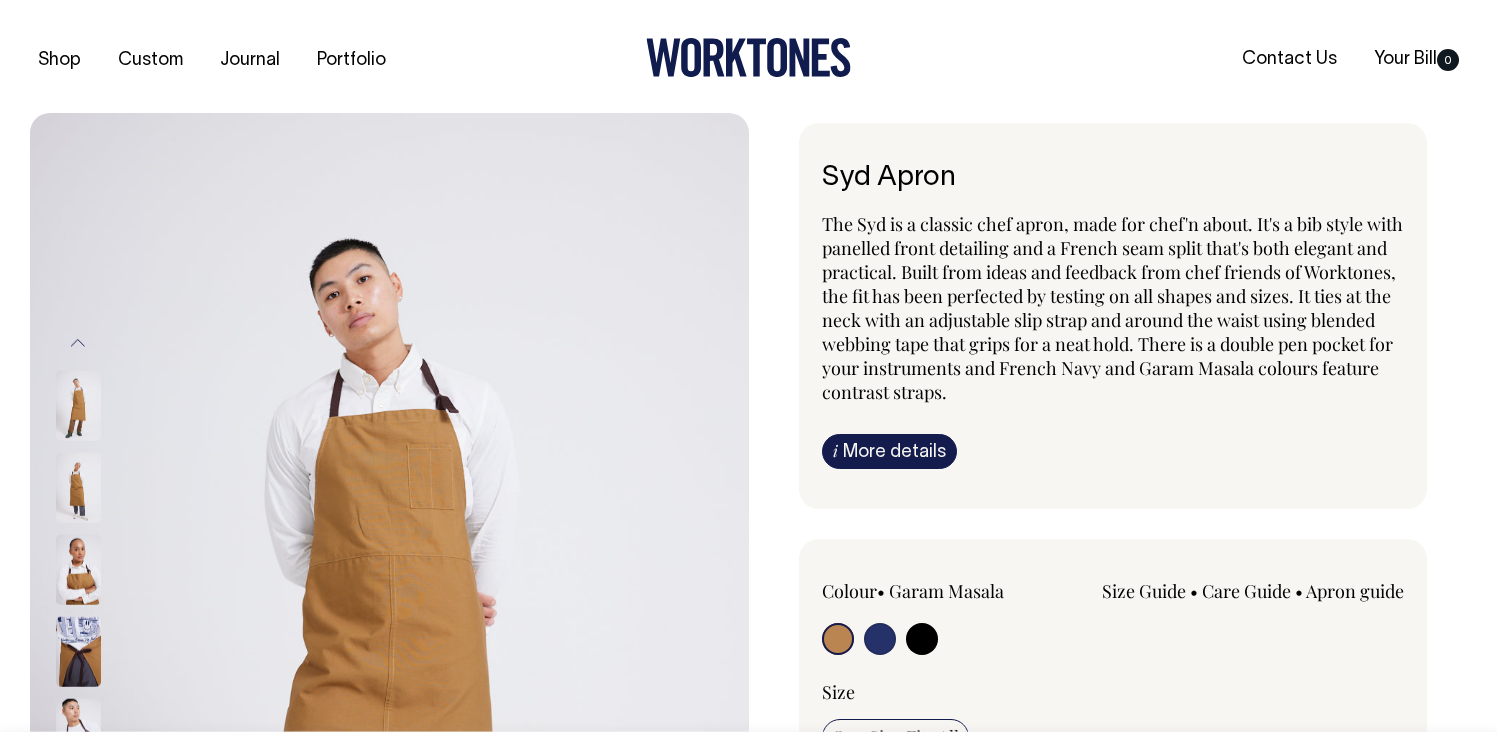 scroll, scrollTop: 0, scrollLeft: 0, axis: both 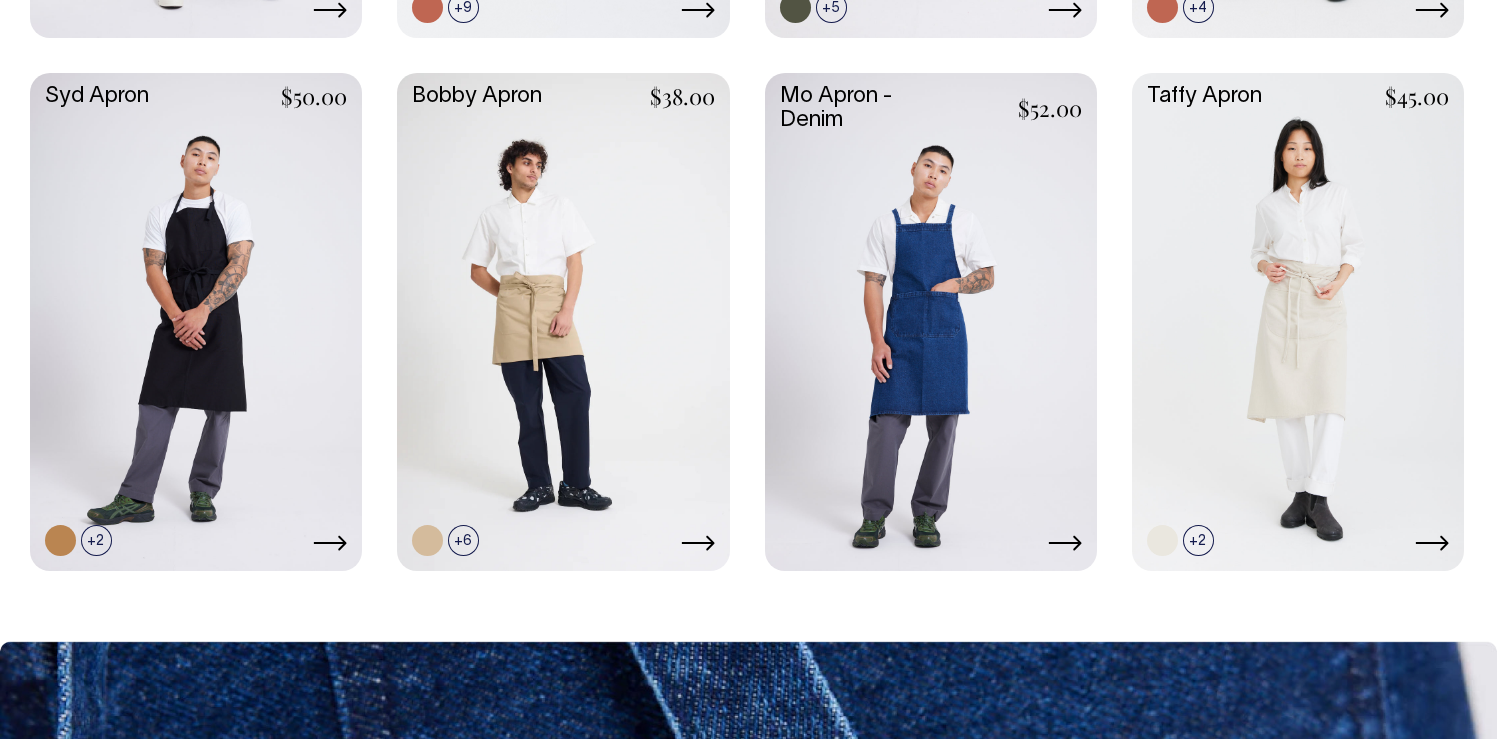 click at bounding box center [931, 320] 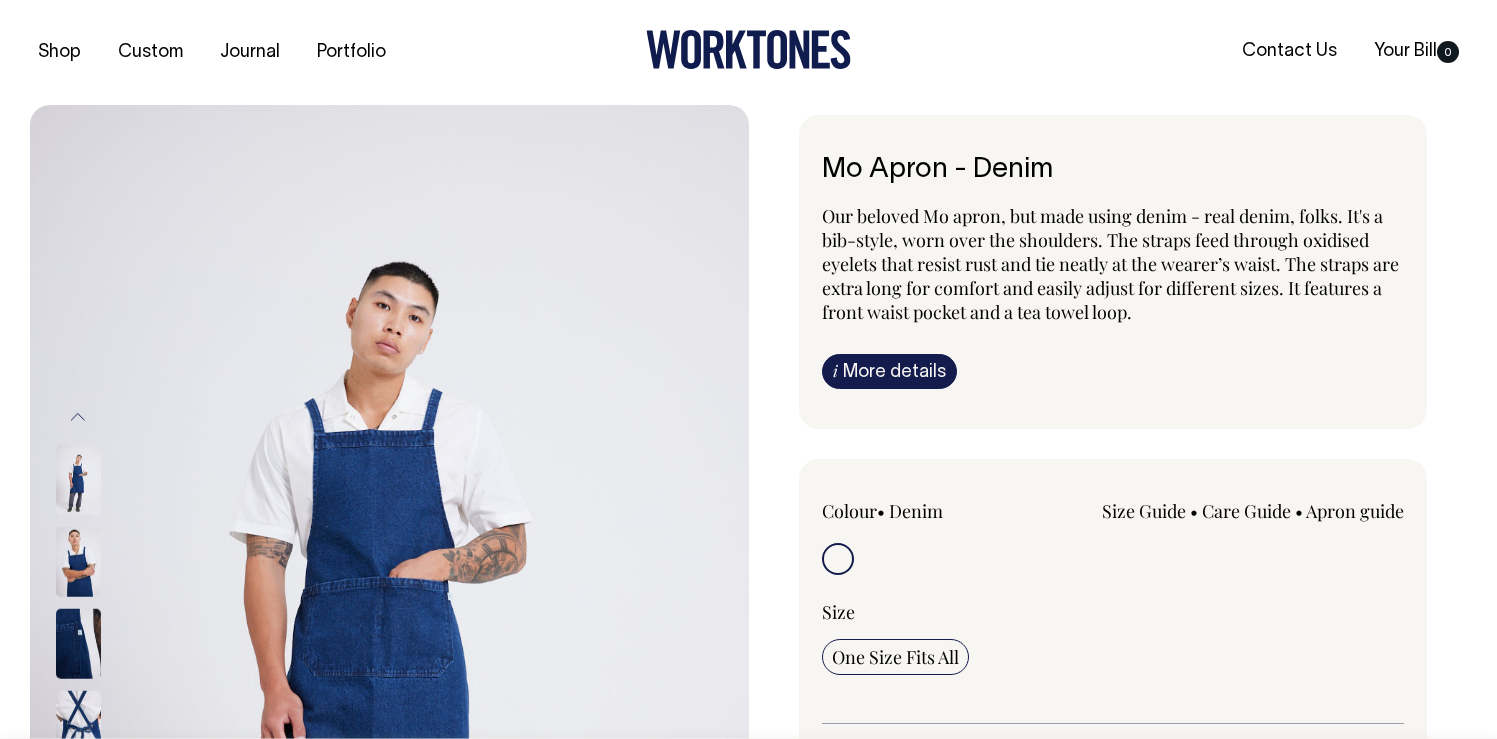 scroll, scrollTop: 0, scrollLeft: 0, axis: both 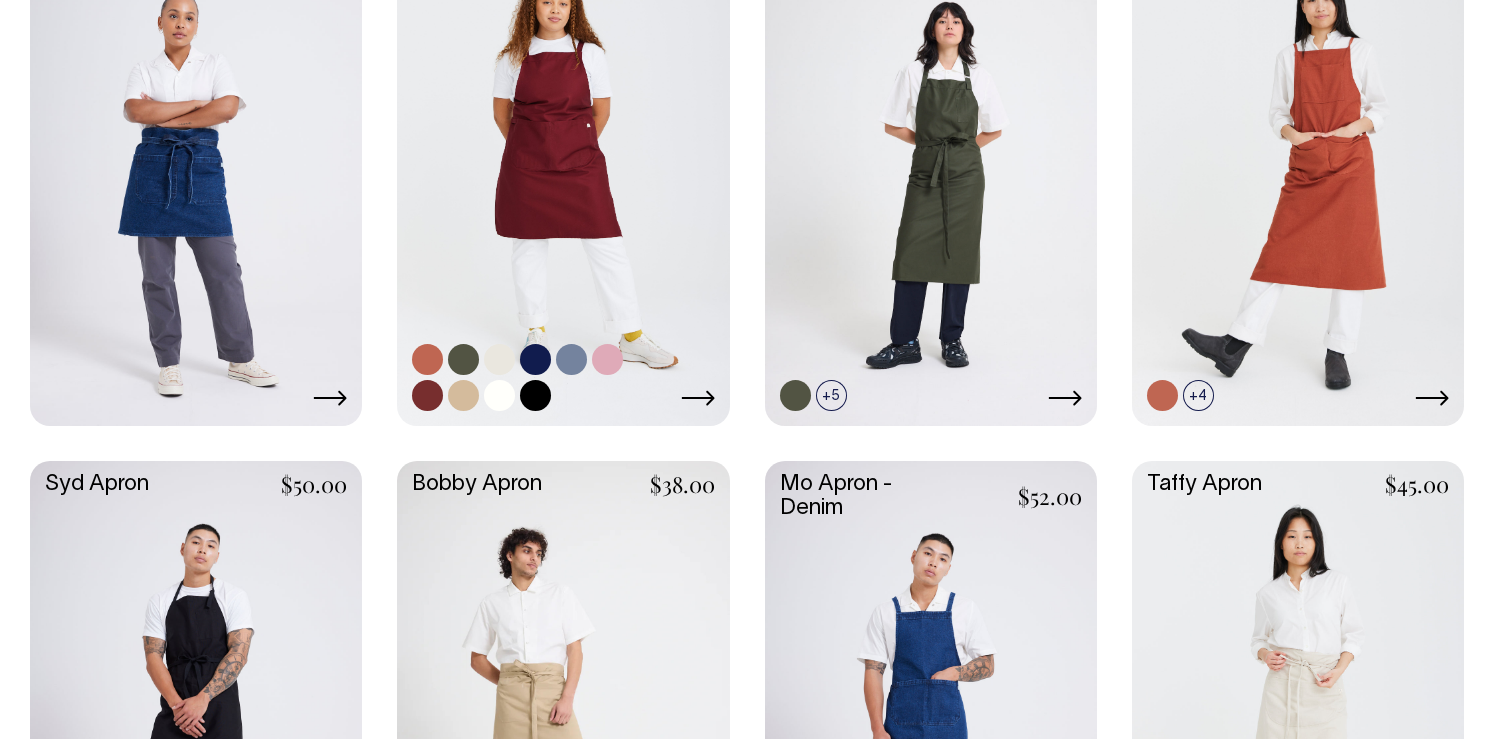 click at bounding box center (563, 174) 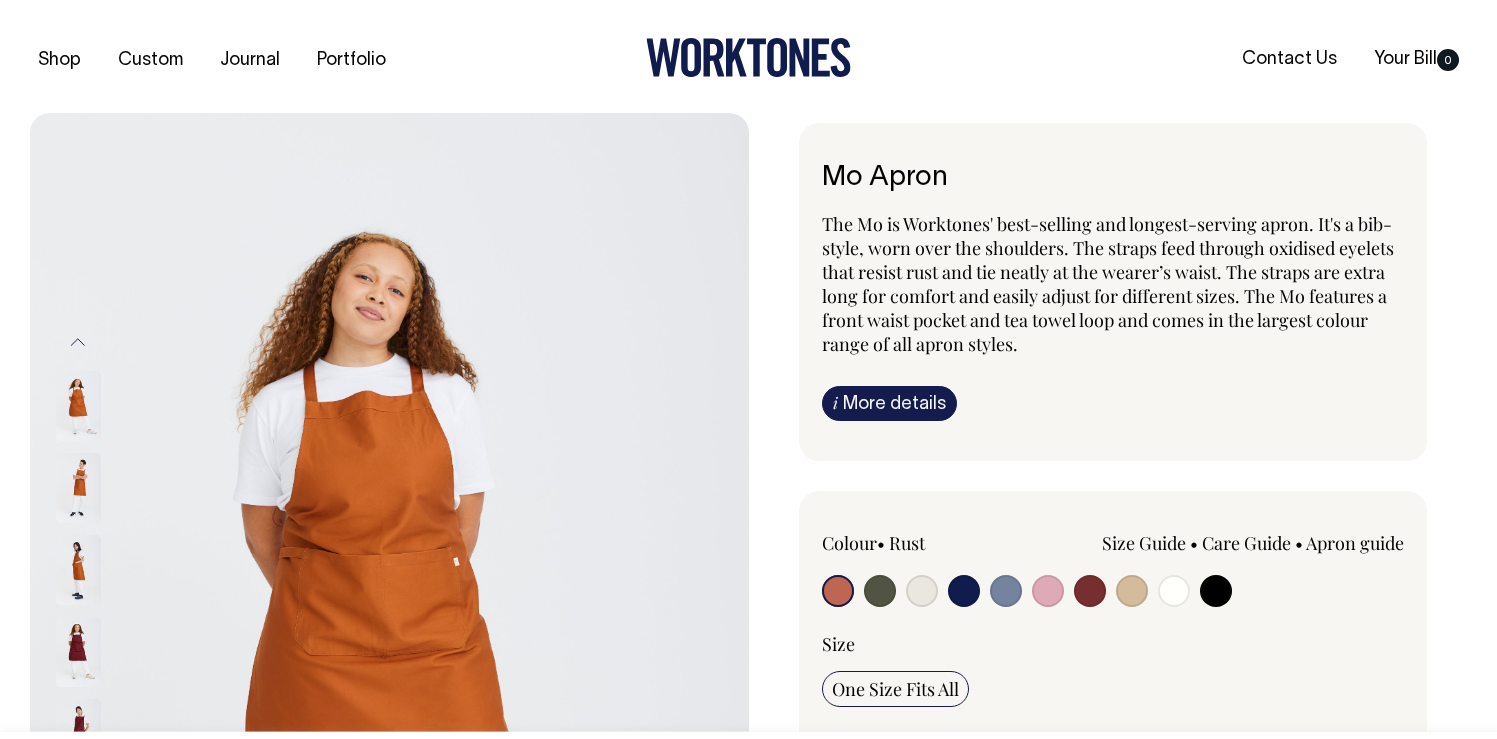 scroll, scrollTop: 0, scrollLeft: 0, axis: both 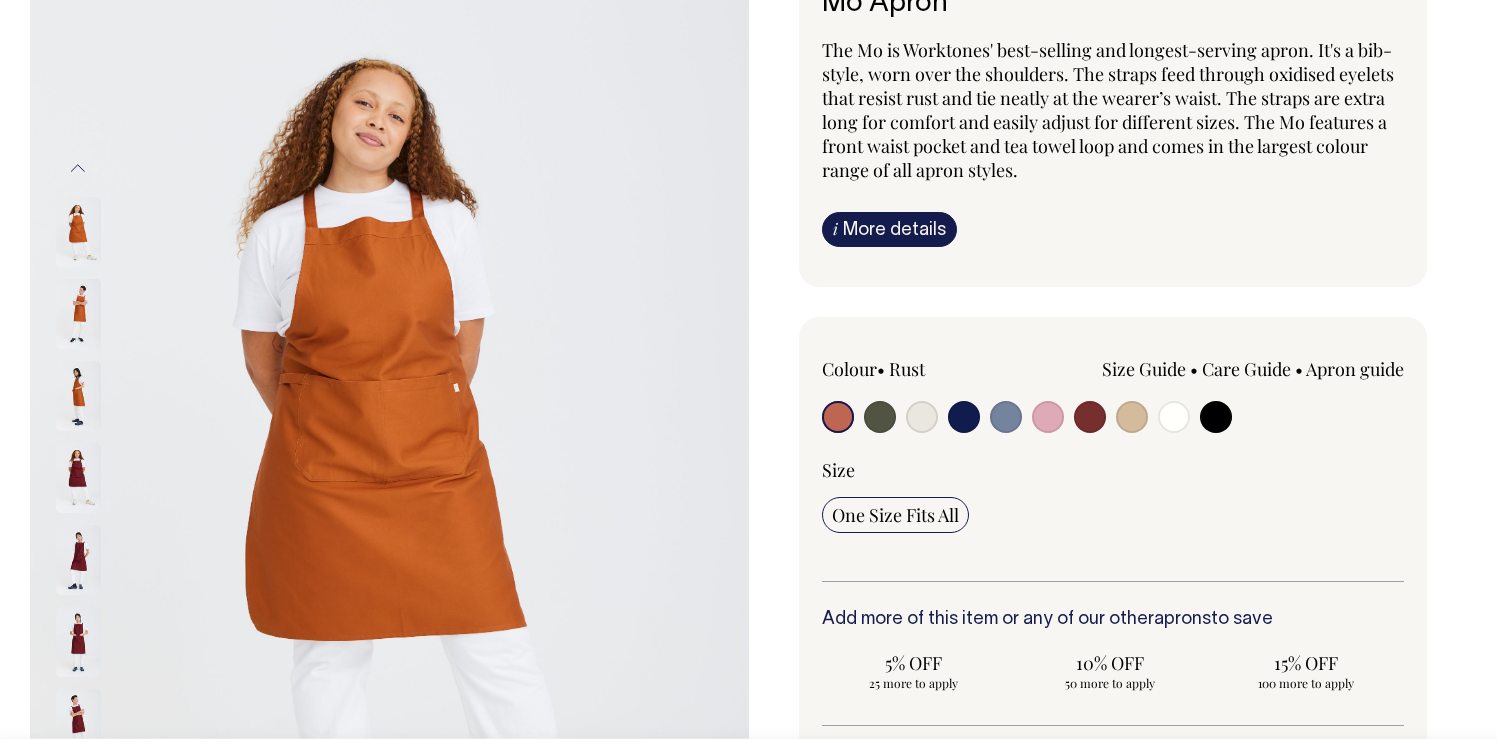 click at bounding box center [1132, 417] 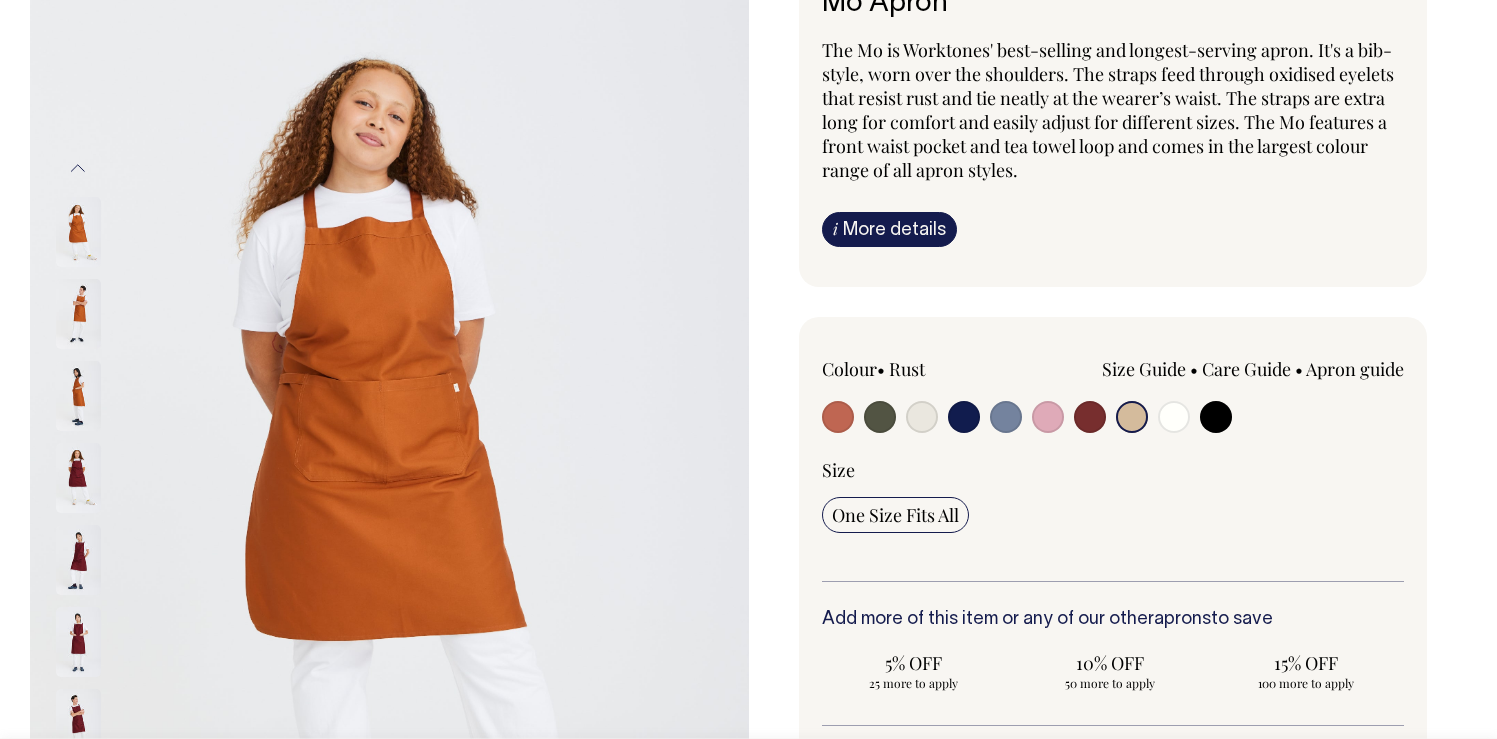 radio on "true" 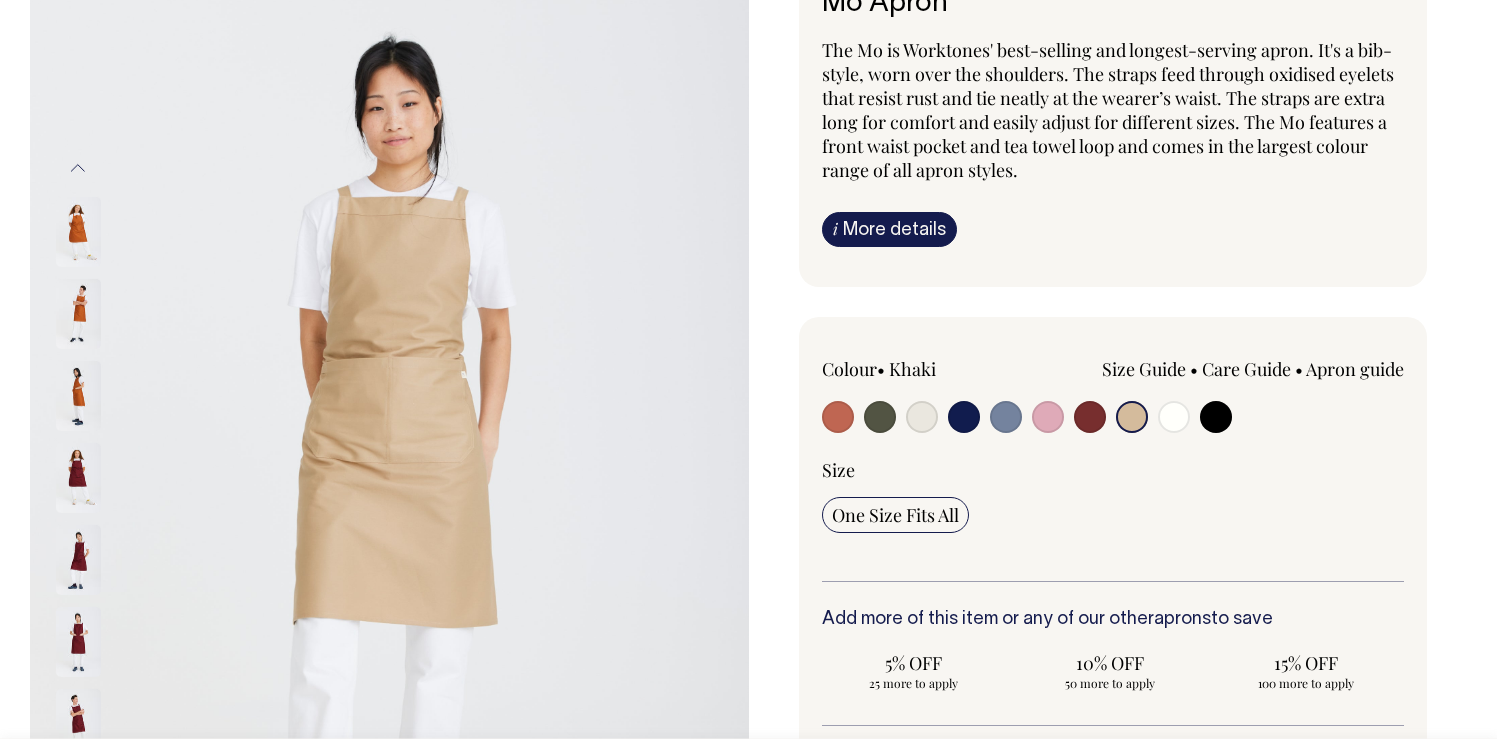 click at bounding box center (1090, 417) 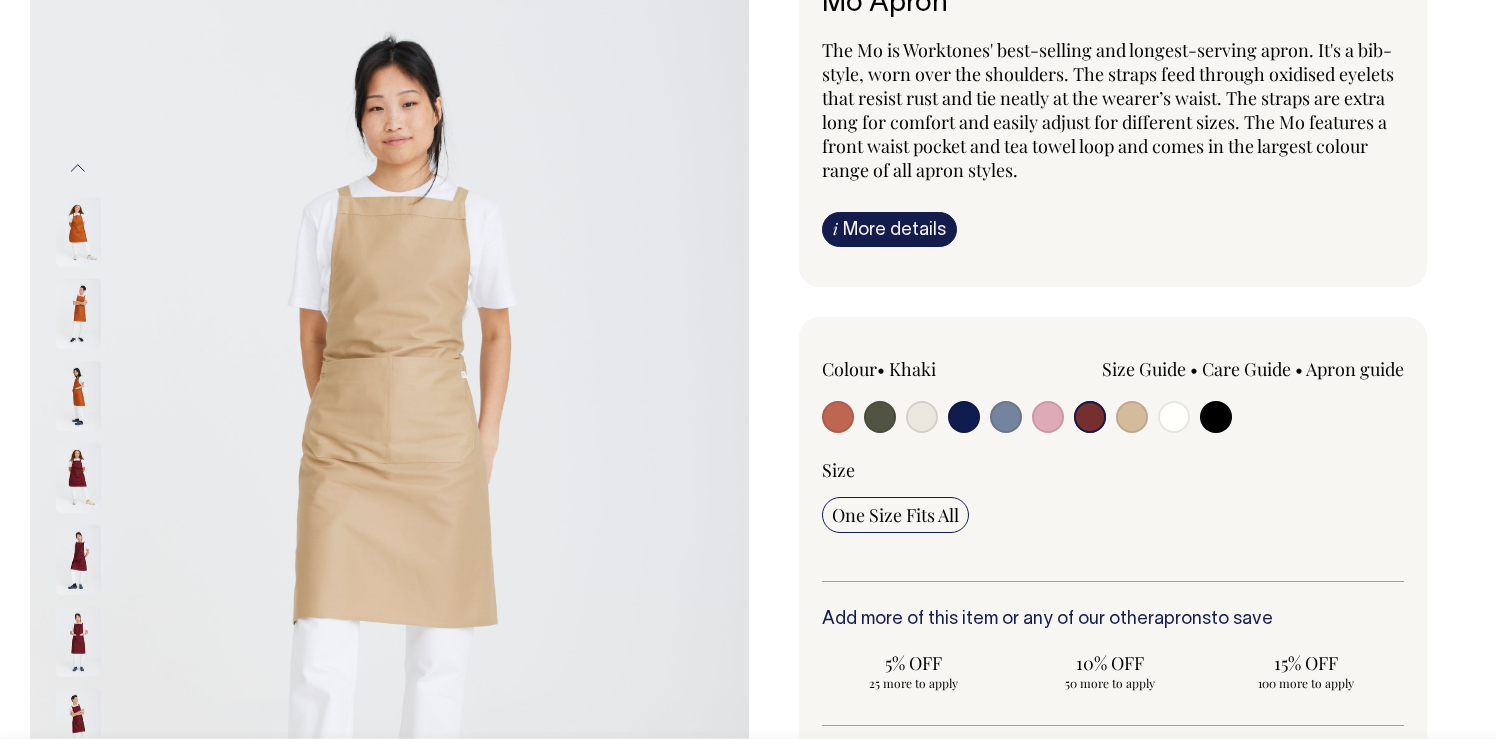 radio on "true" 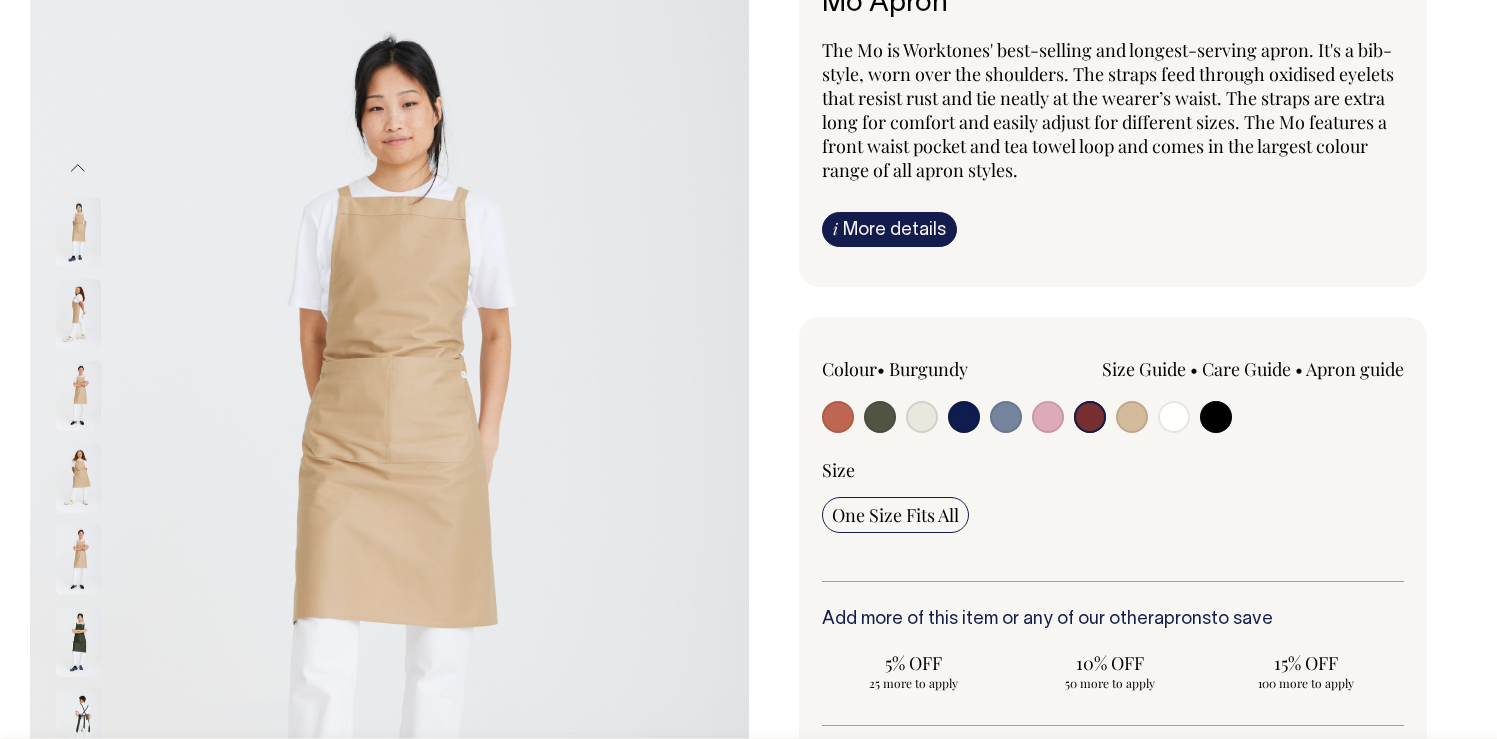 click at bounding box center (1132, 417) 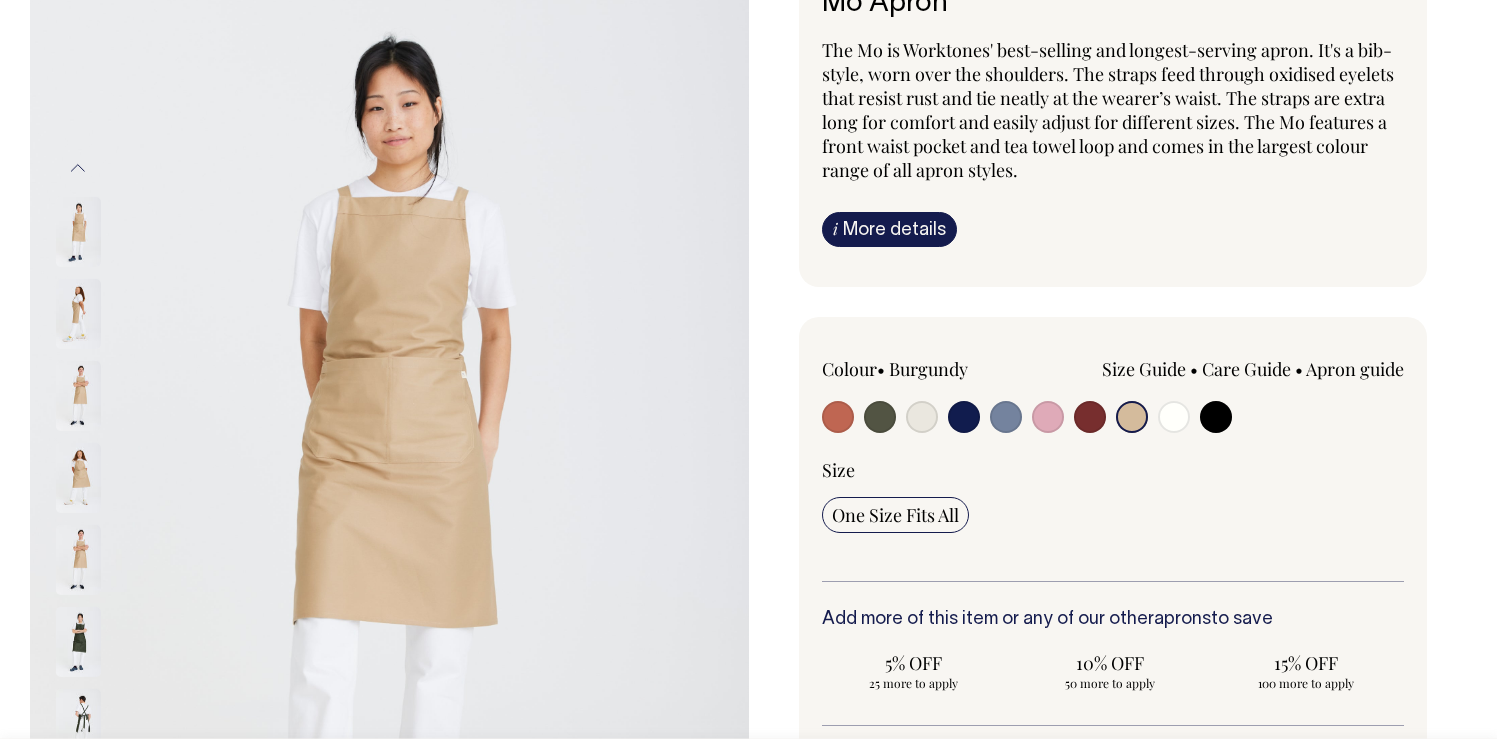 radio on "true" 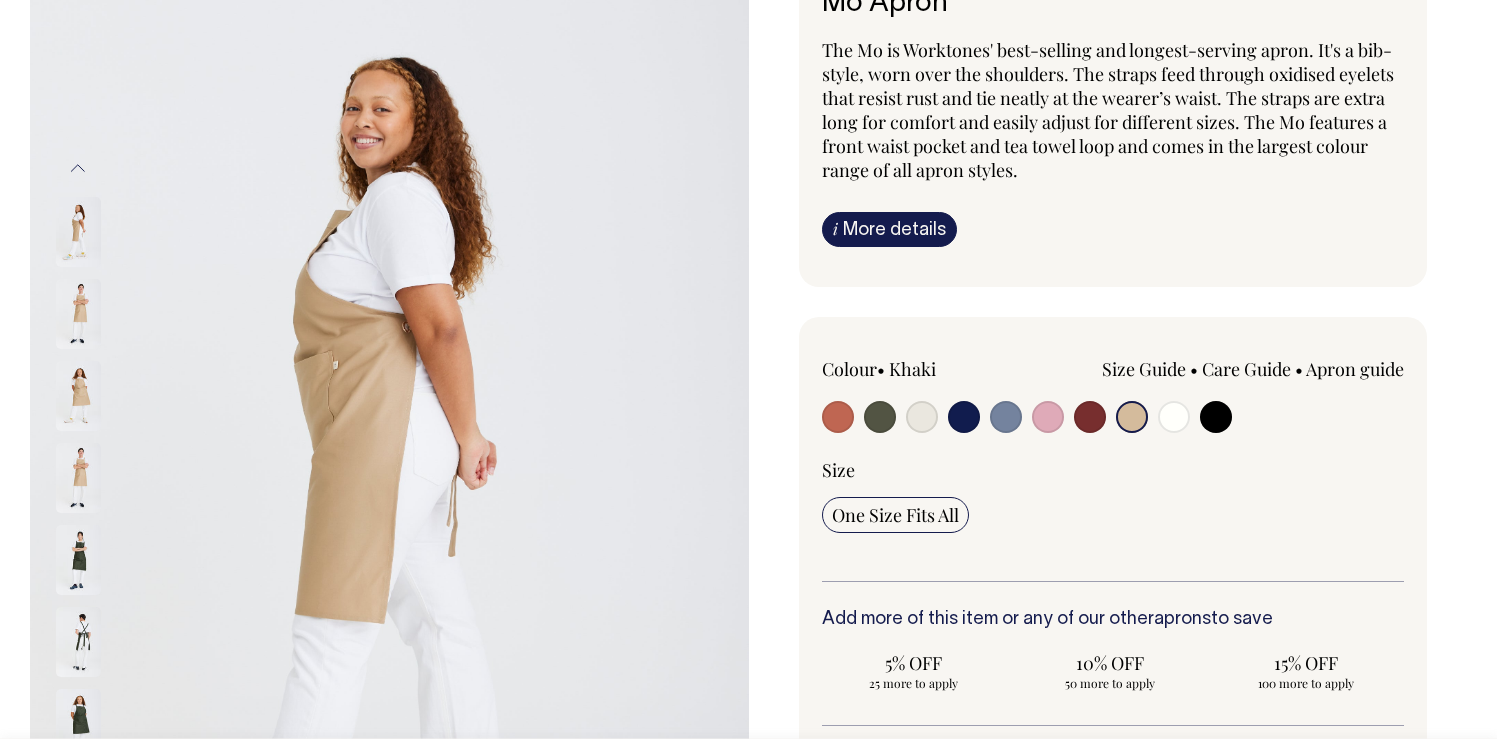 click at bounding box center [1132, 417] 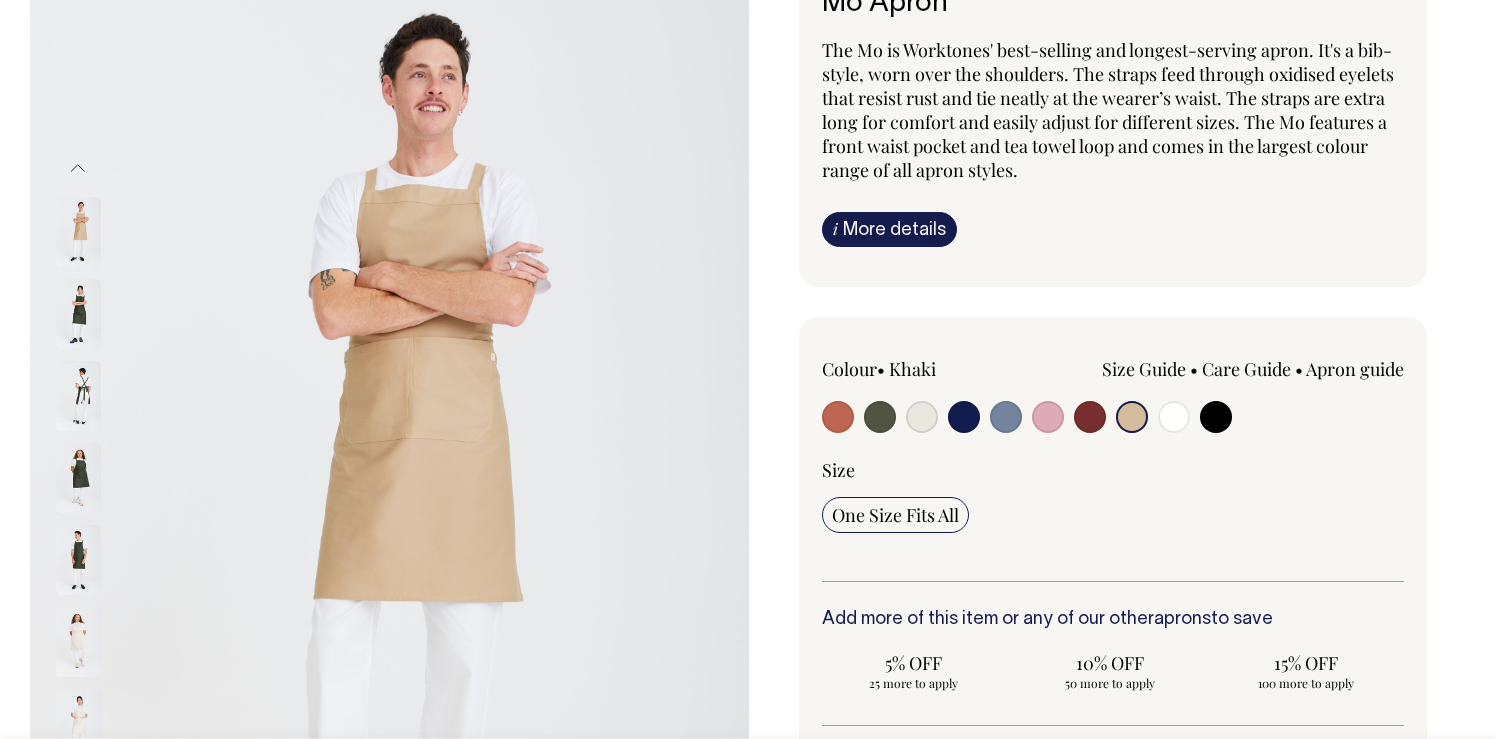 click at bounding box center [922, 417] 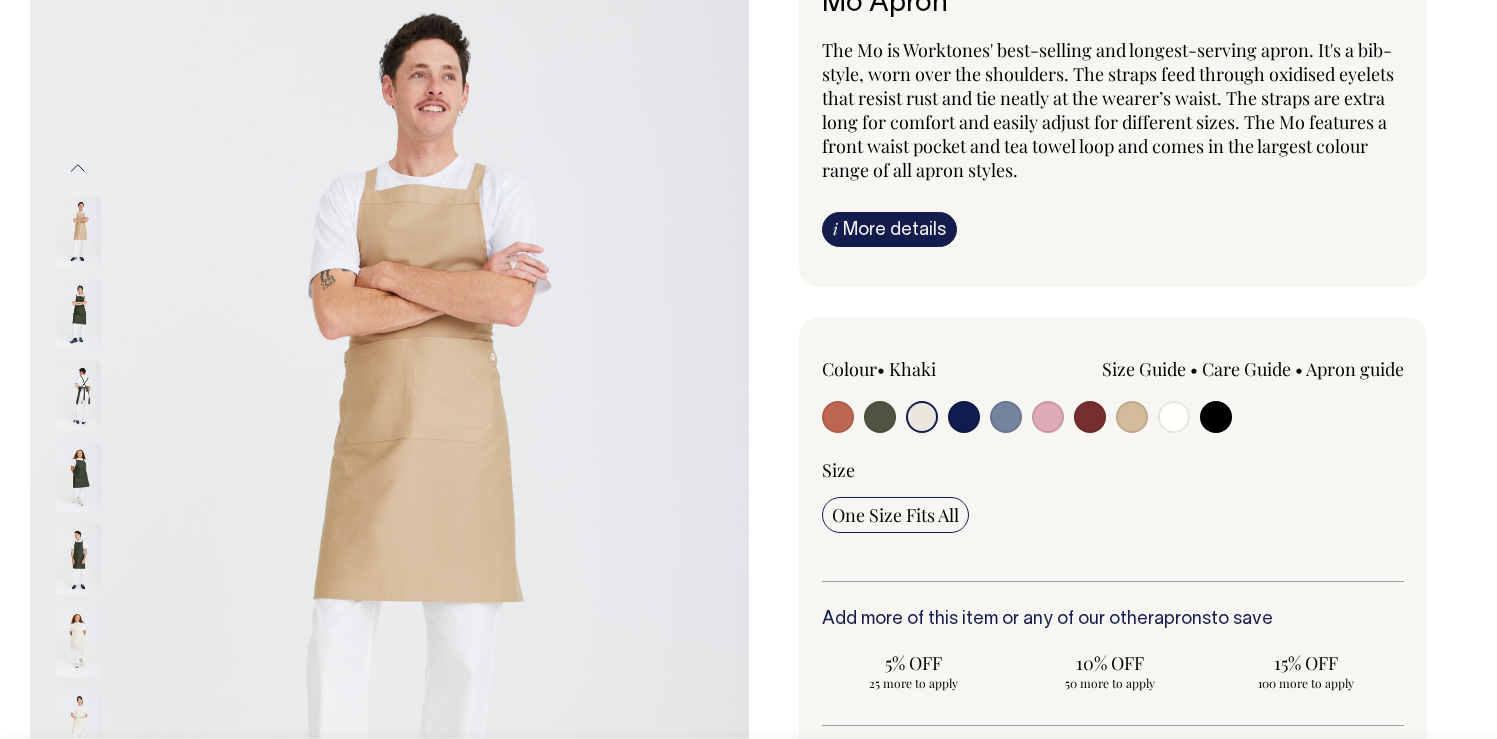 radio on "true" 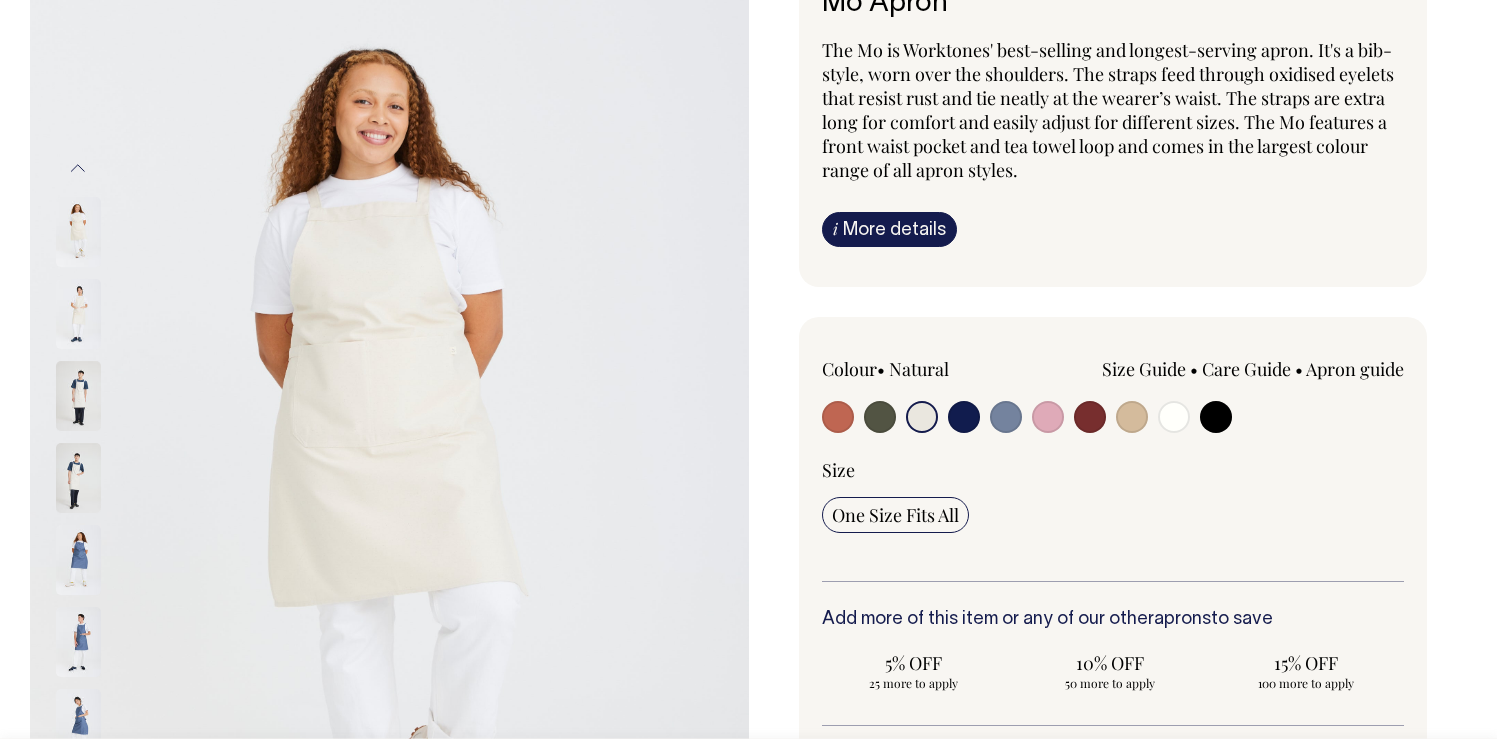 click at bounding box center [964, 417] 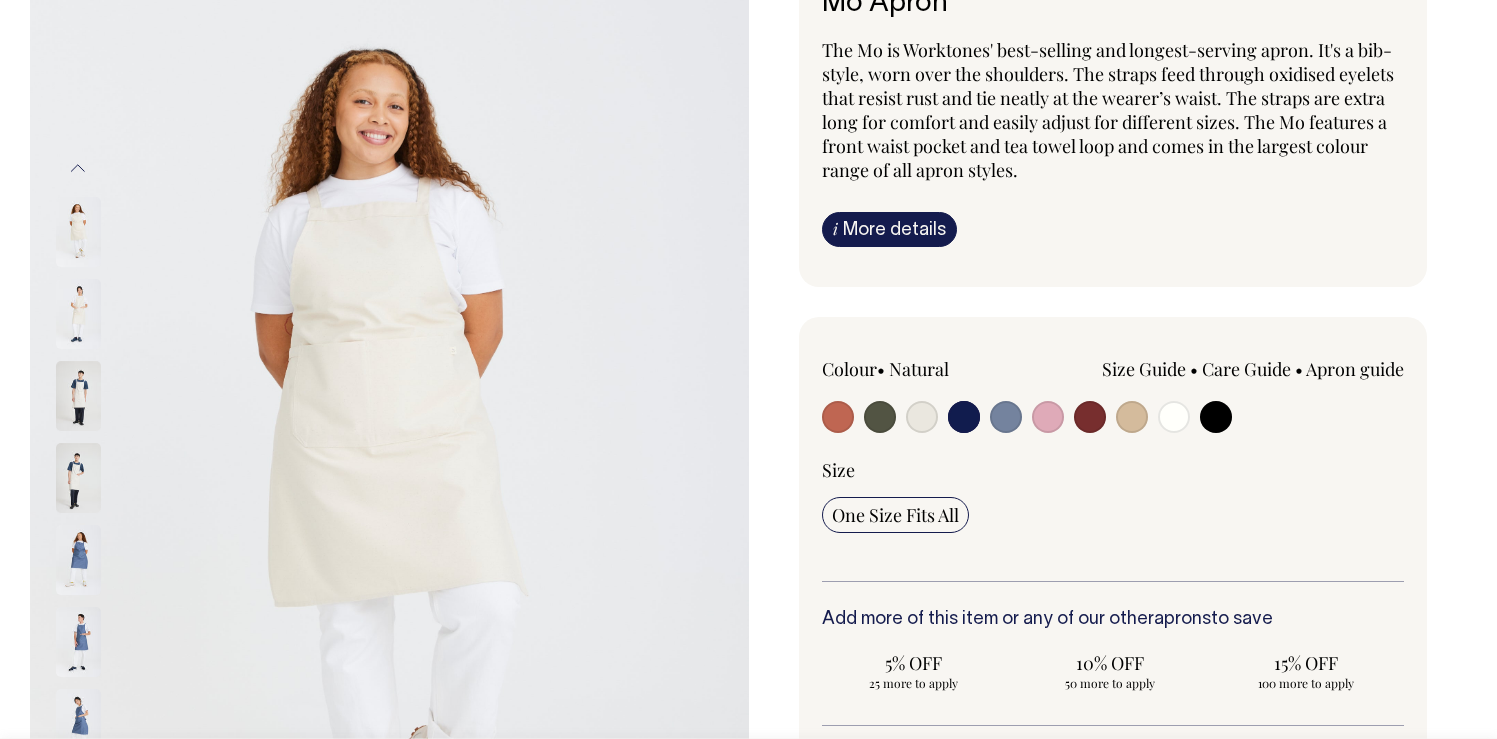 radio on "true" 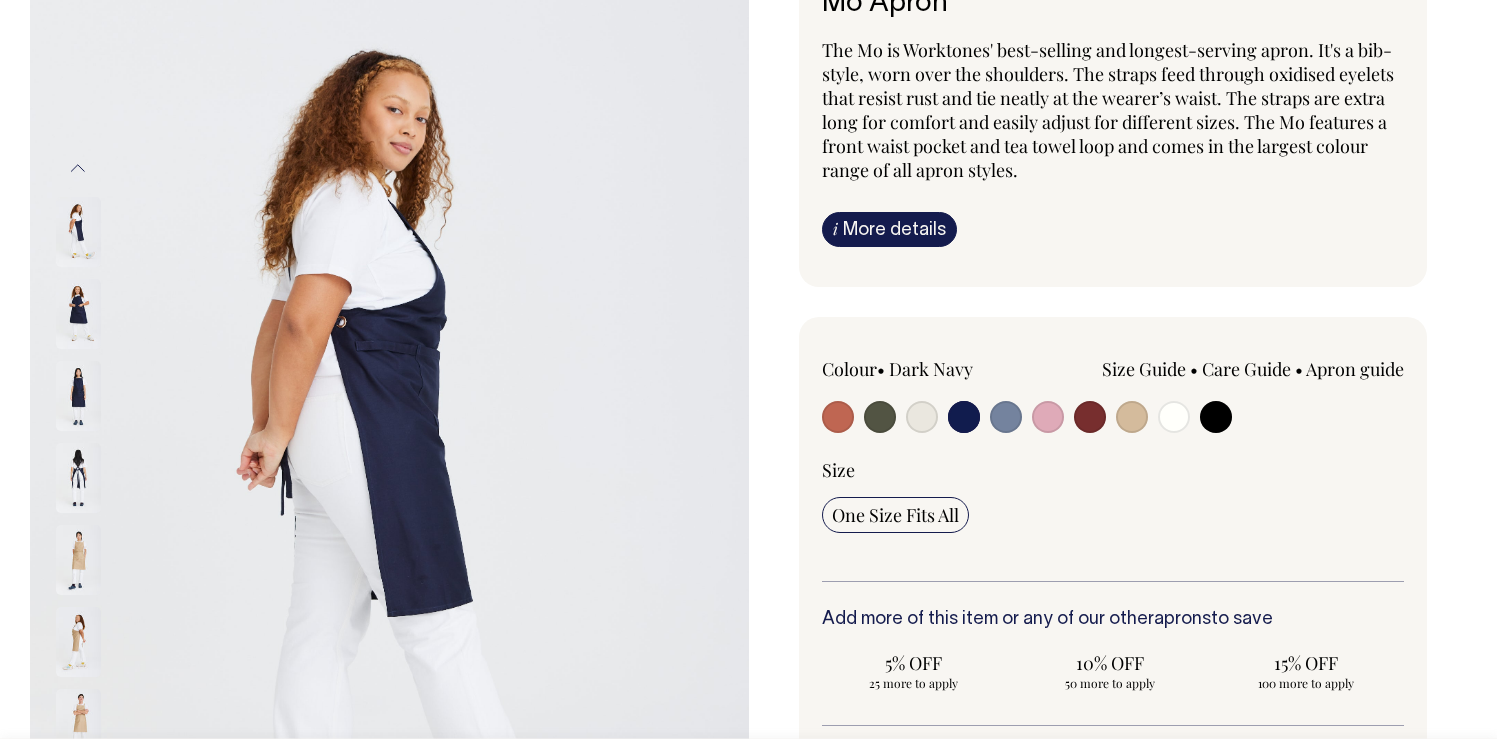 click at bounding box center [1006, 417] 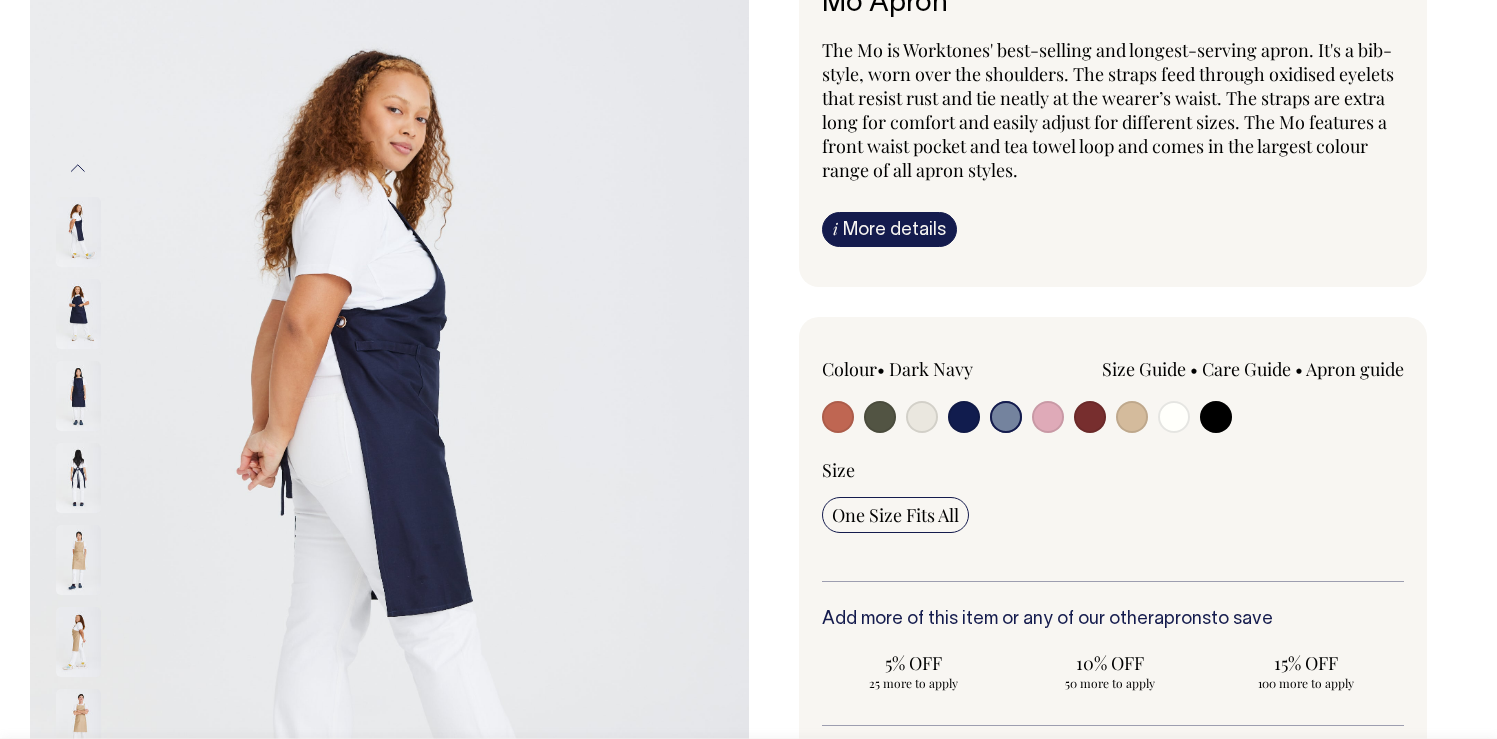 radio on "true" 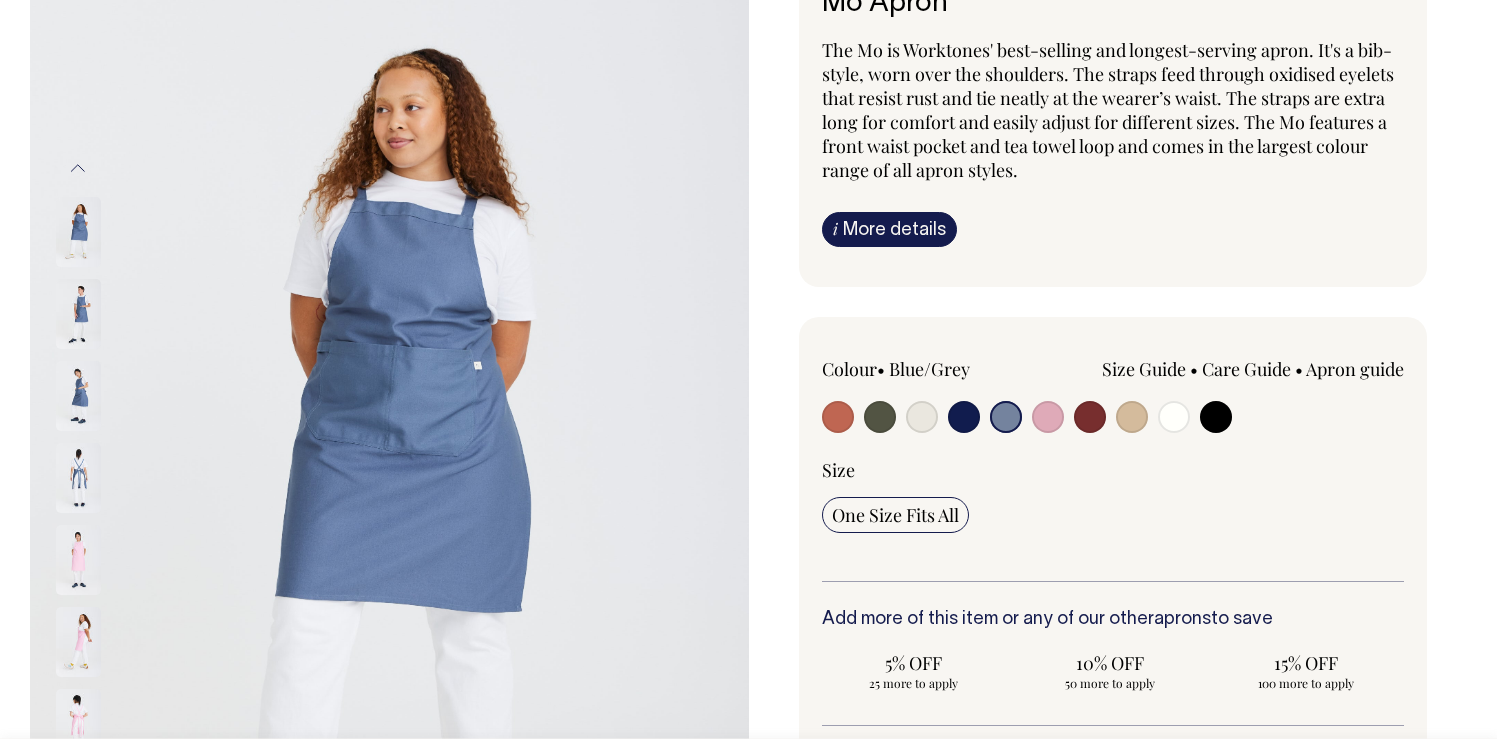 click at bounding box center [838, 417] 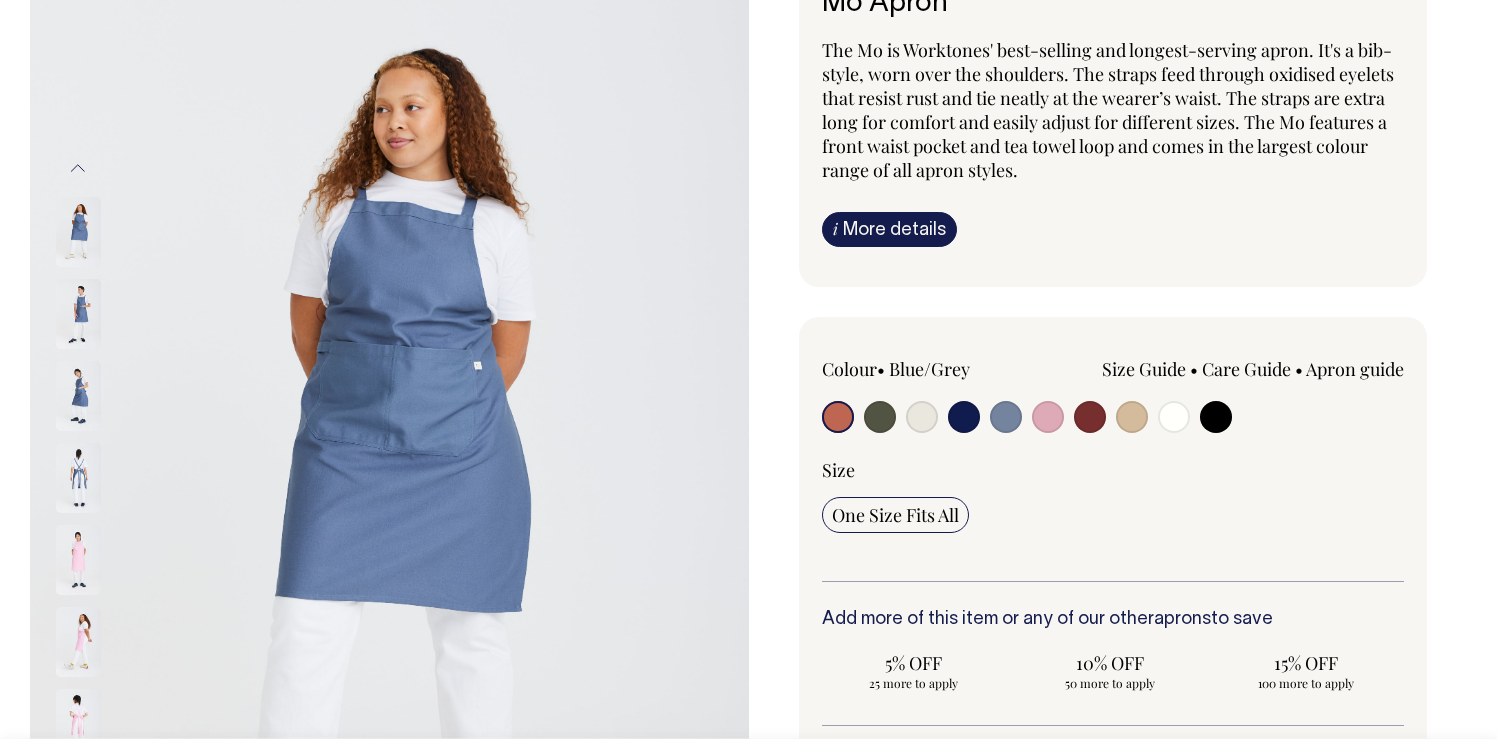 radio on "true" 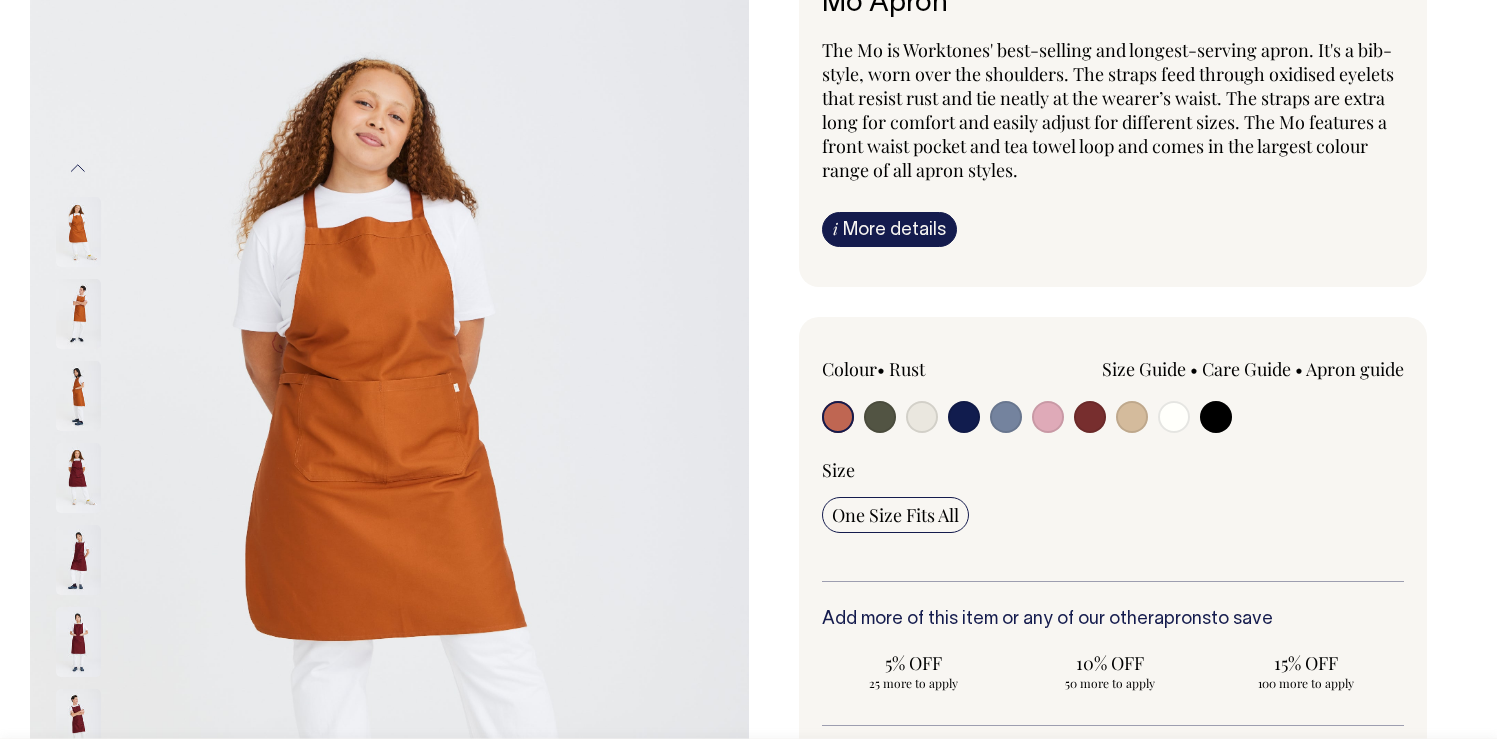 click at bounding box center [1090, 417] 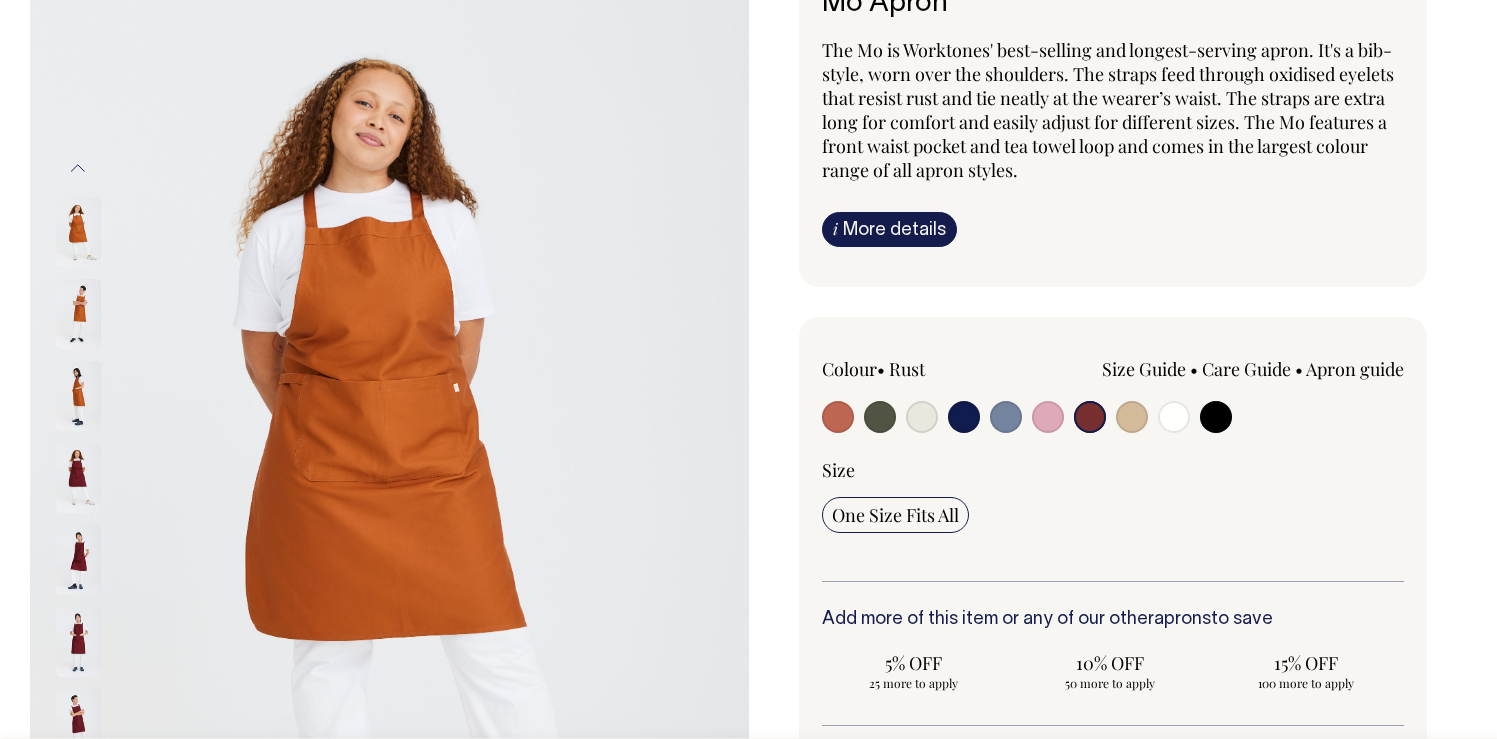 radio on "true" 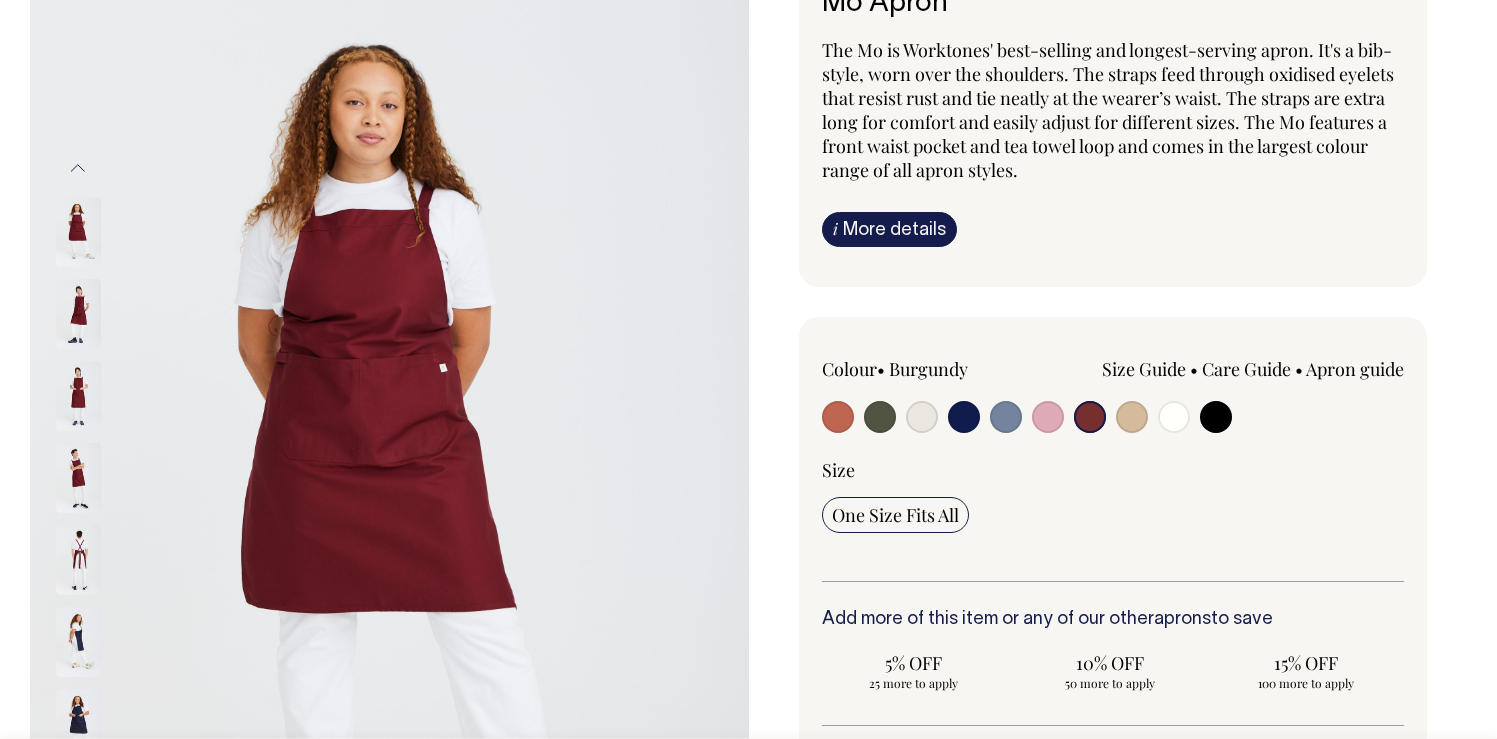 click at bounding box center (1048, 417) 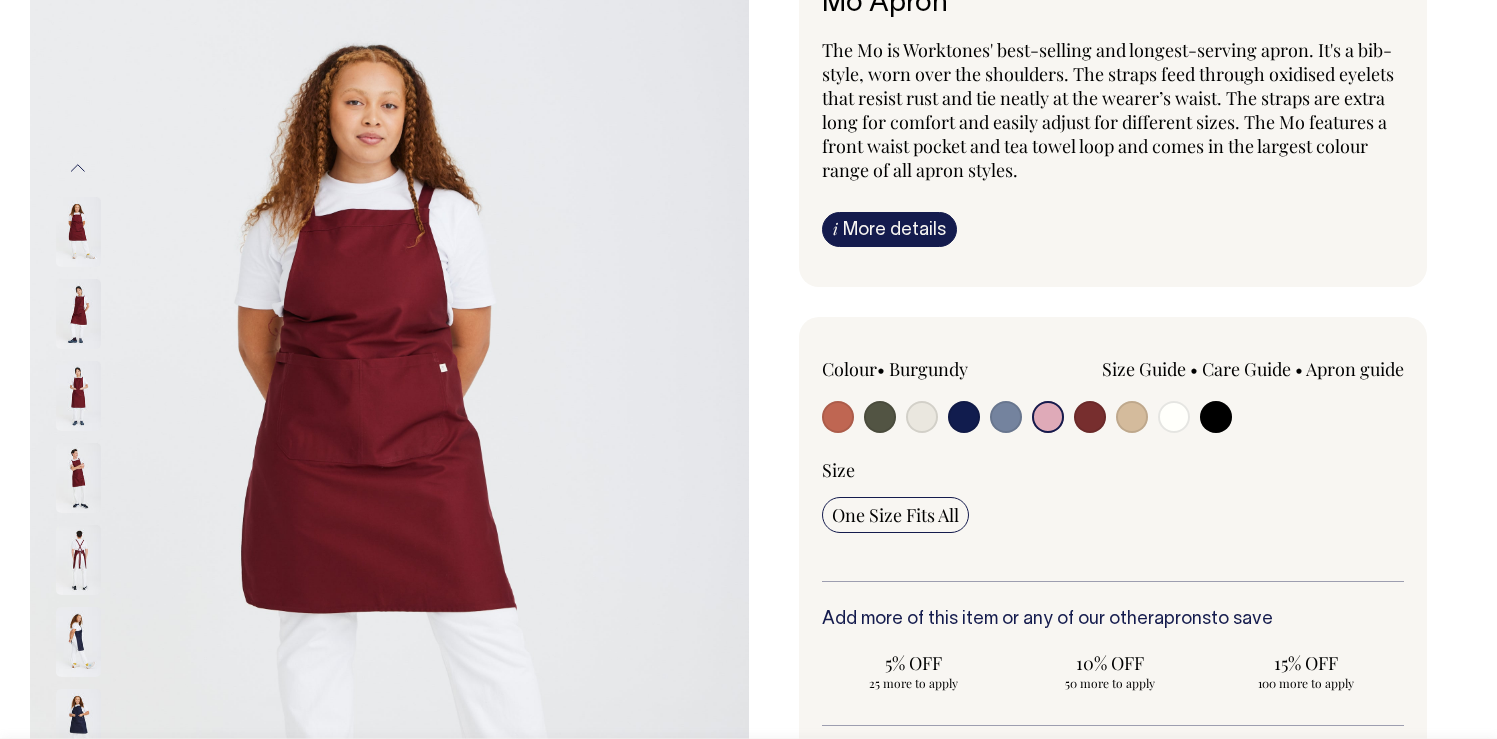 radio on "true" 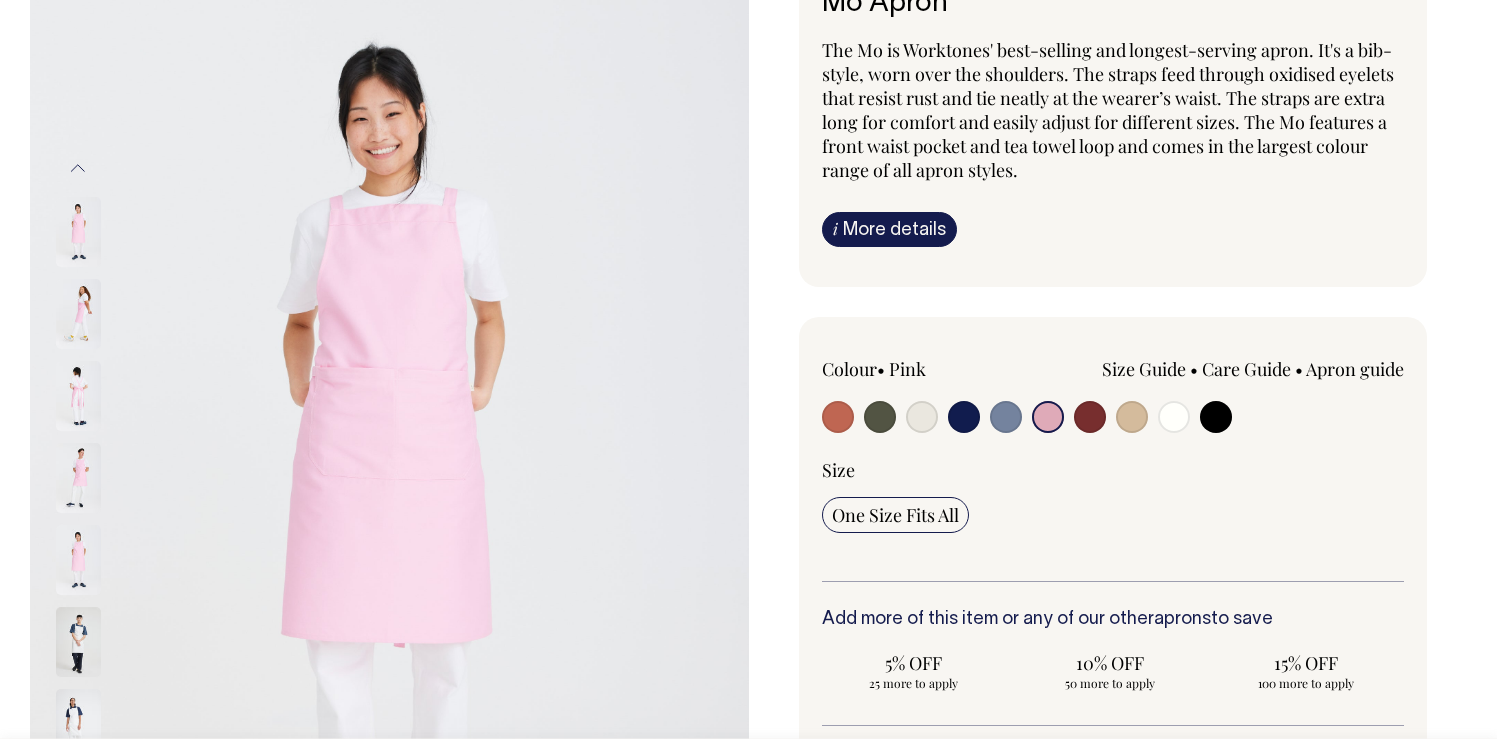 click at bounding box center [838, 417] 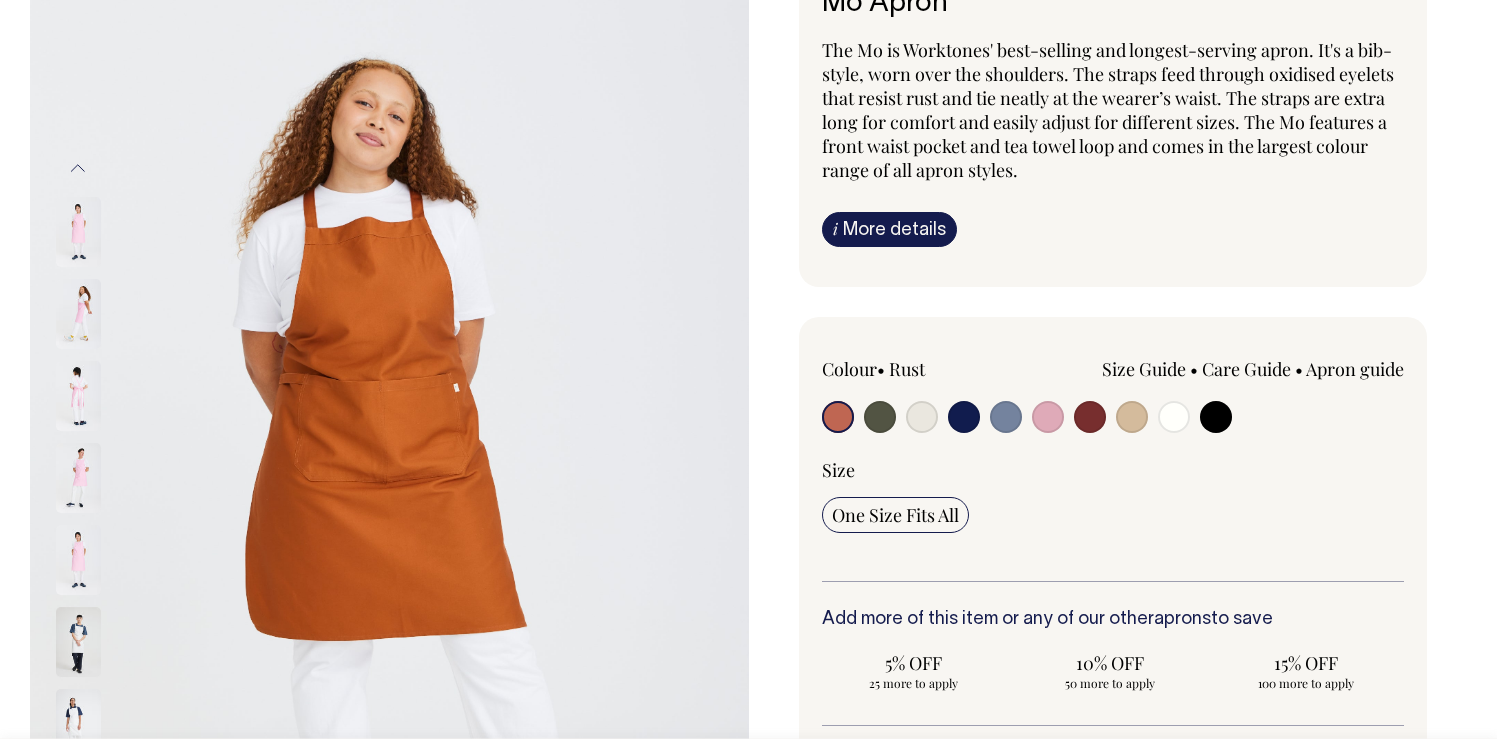 radio on "true" 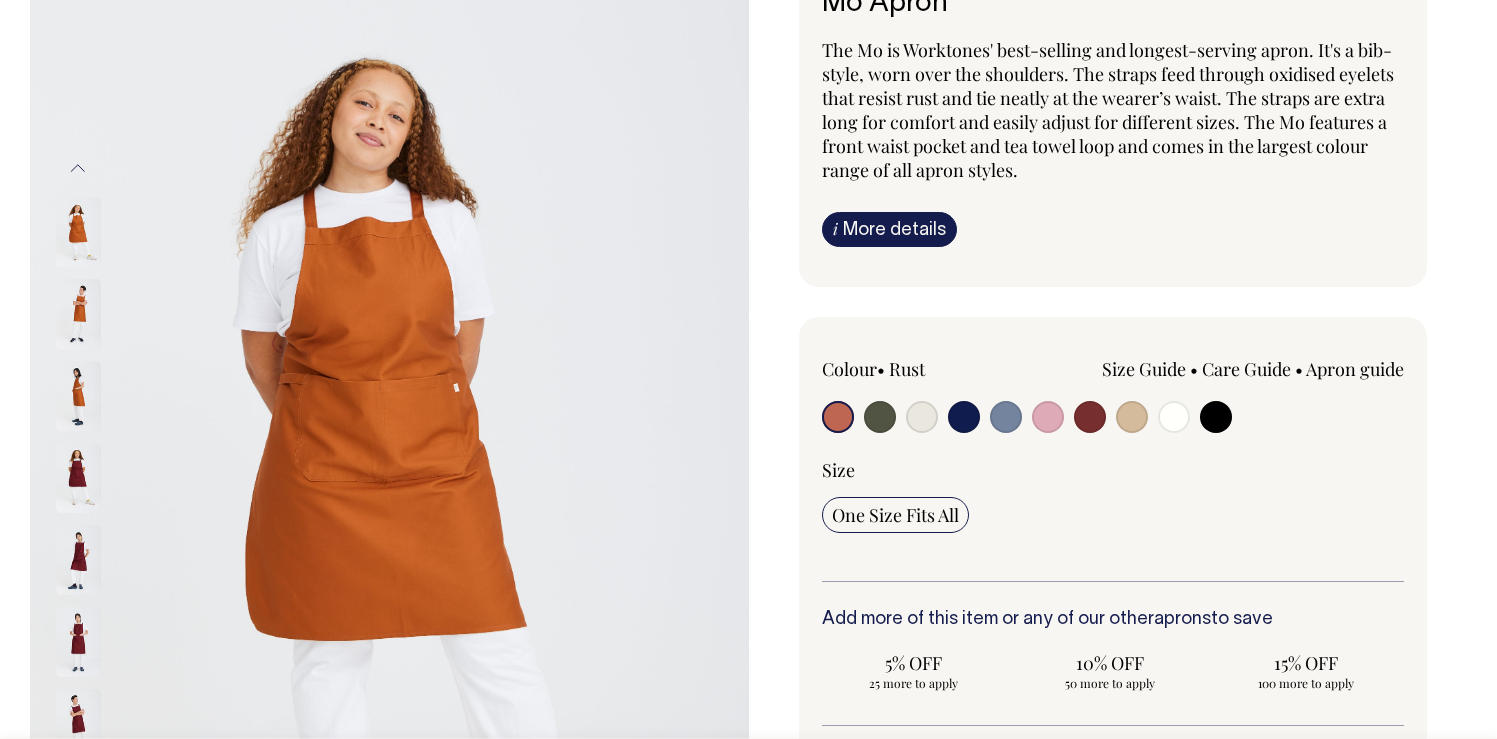 click at bounding box center (1174, 417) 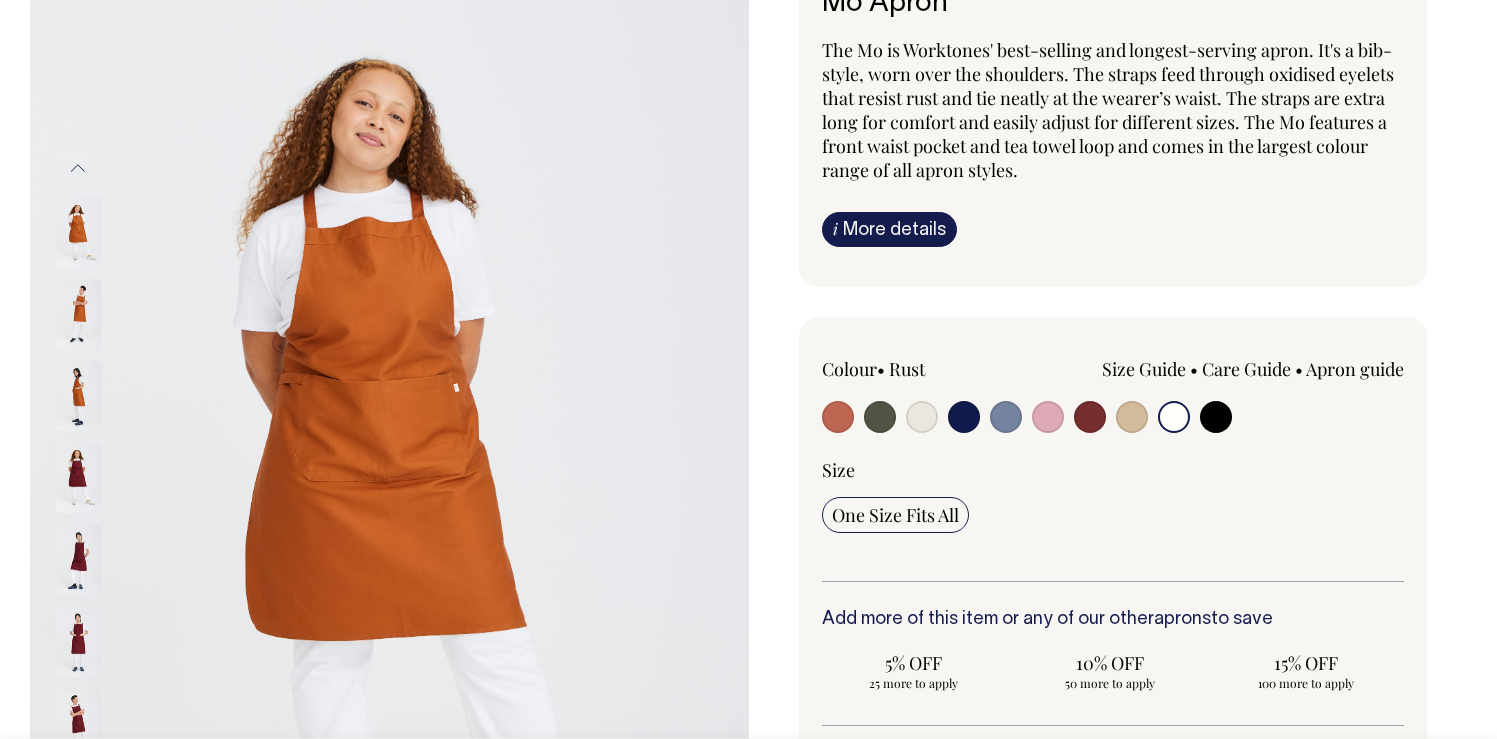 radio on "false" 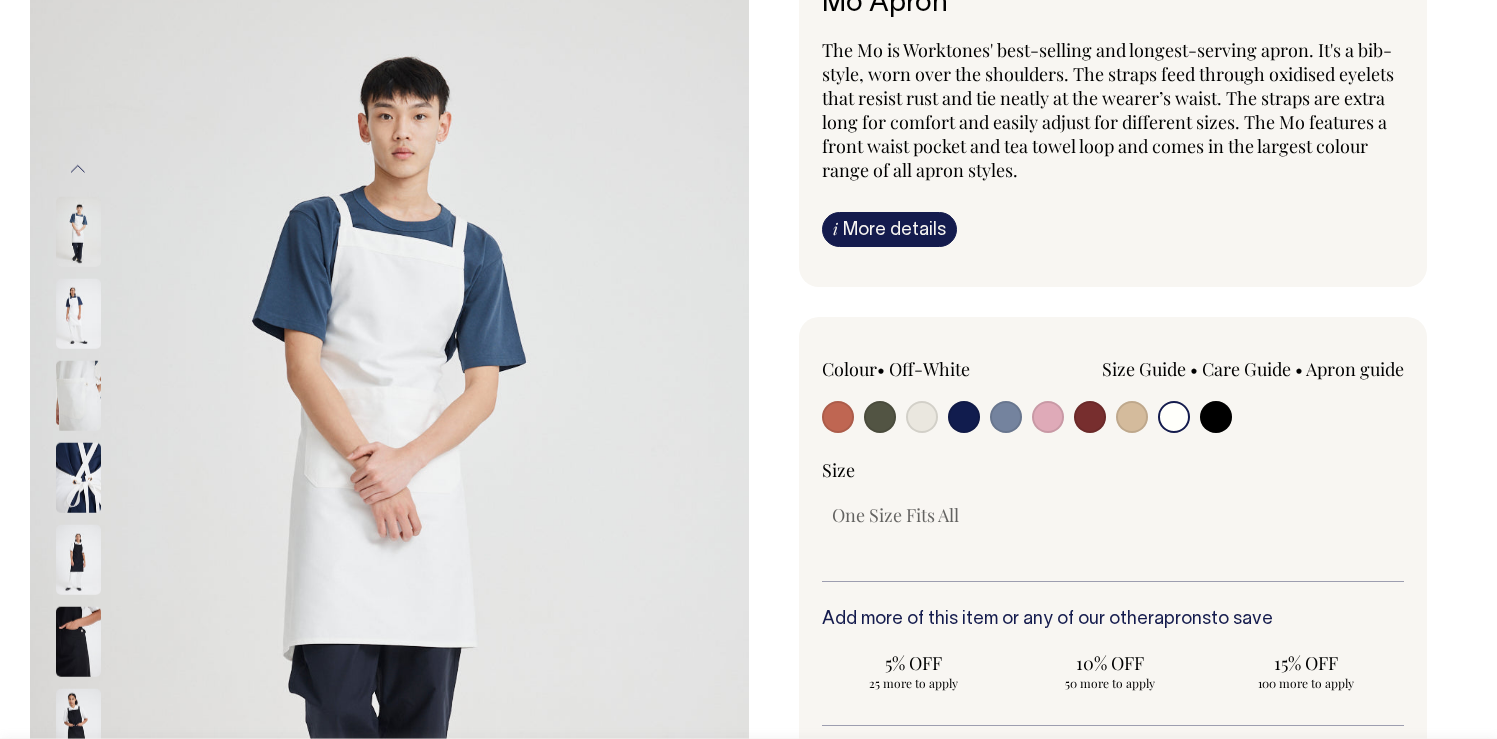 click at bounding box center (1216, 417) 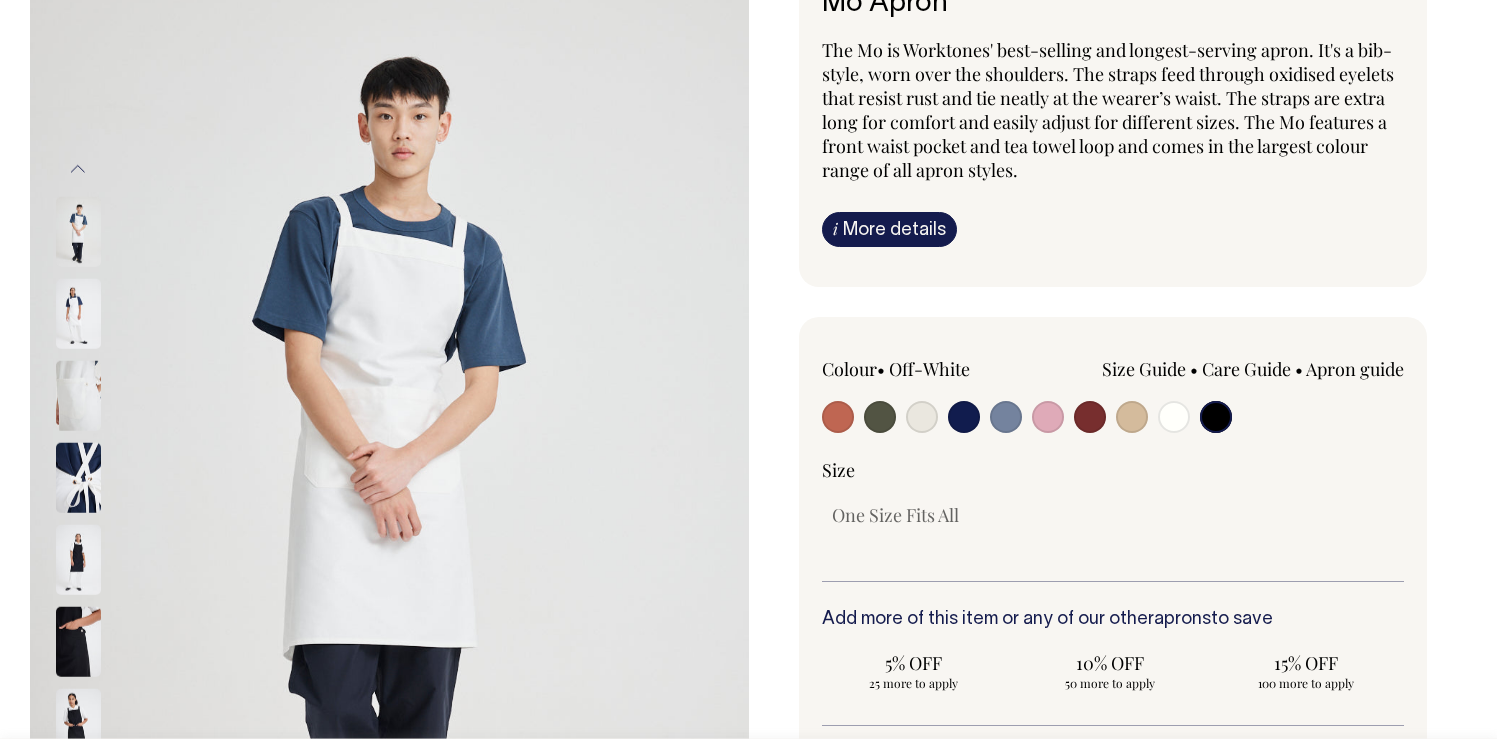 radio on "true" 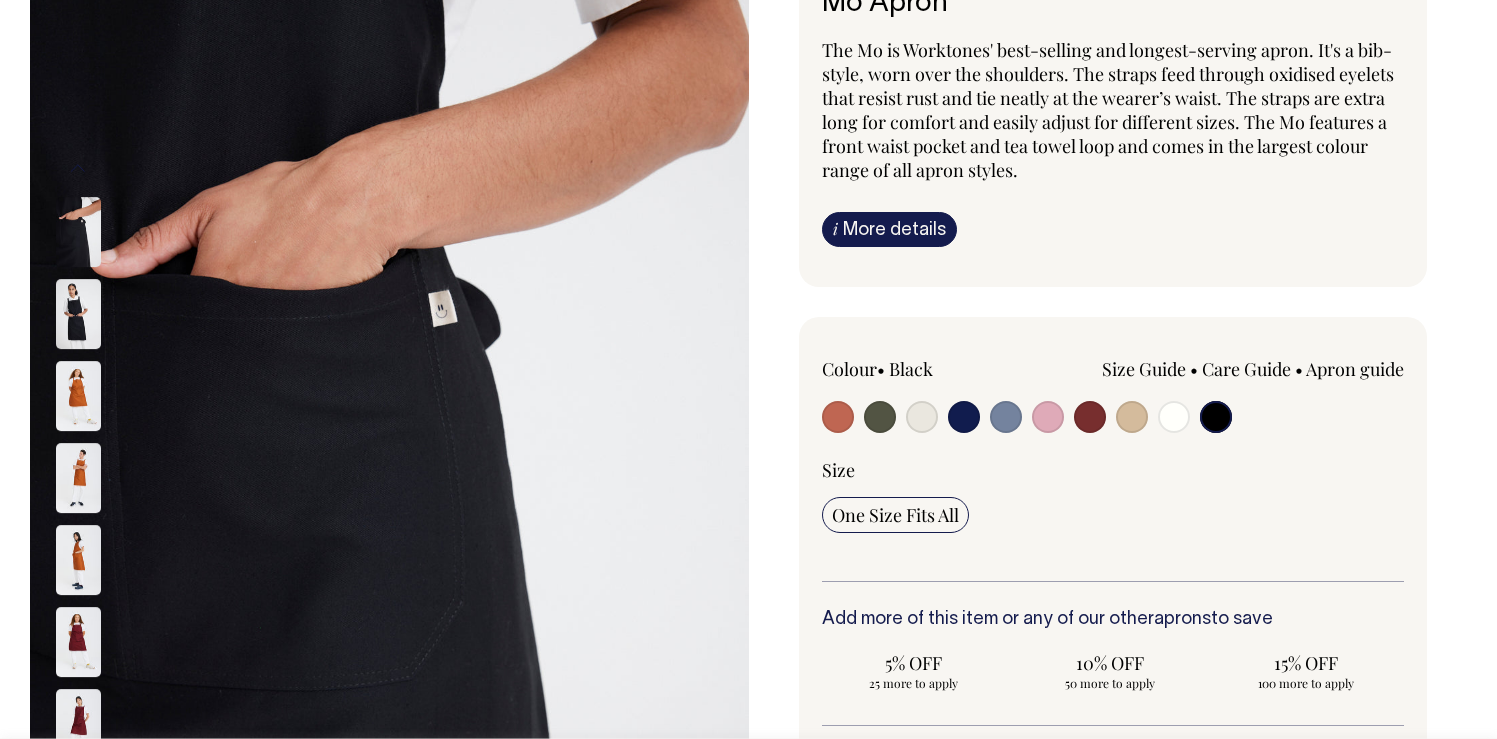 click at bounding box center (78, 314) 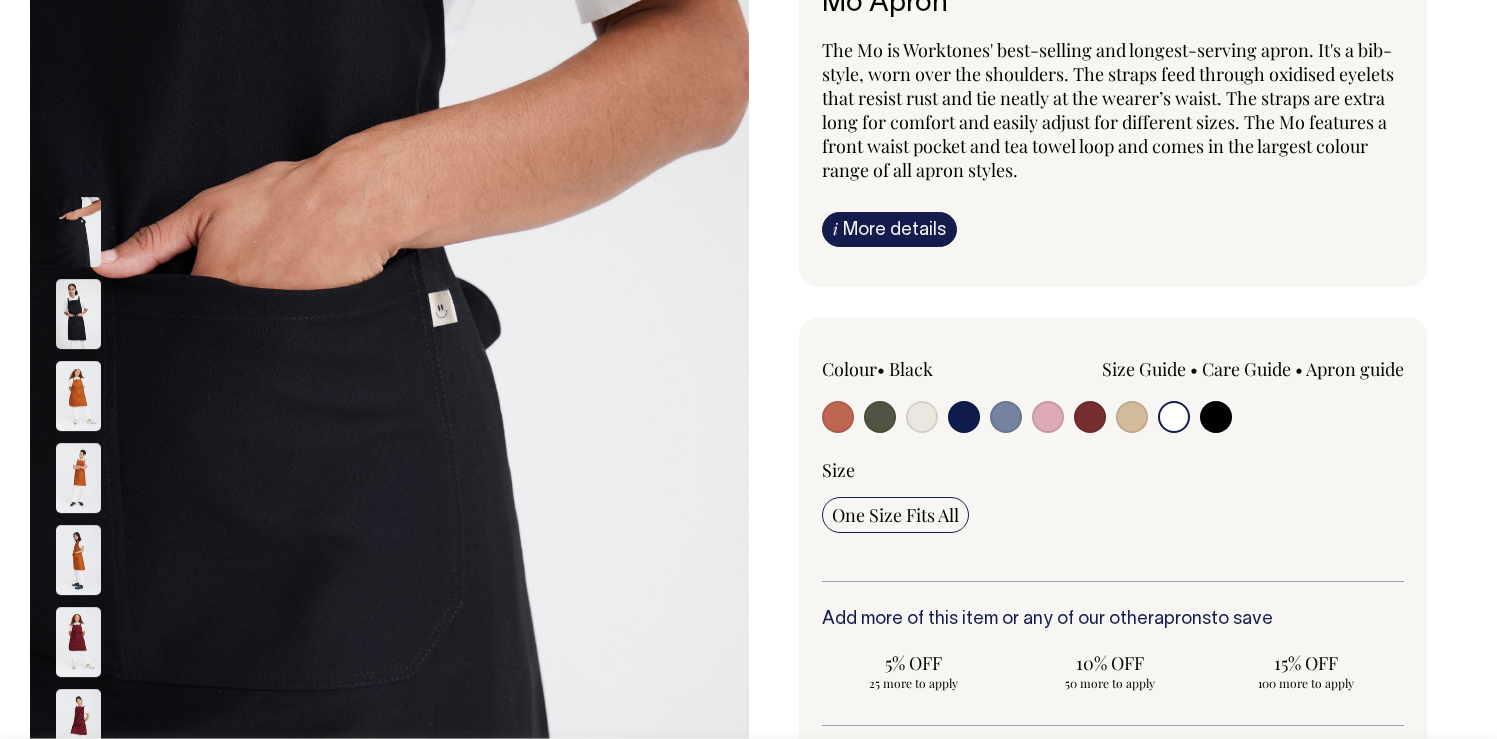 radio on "false" 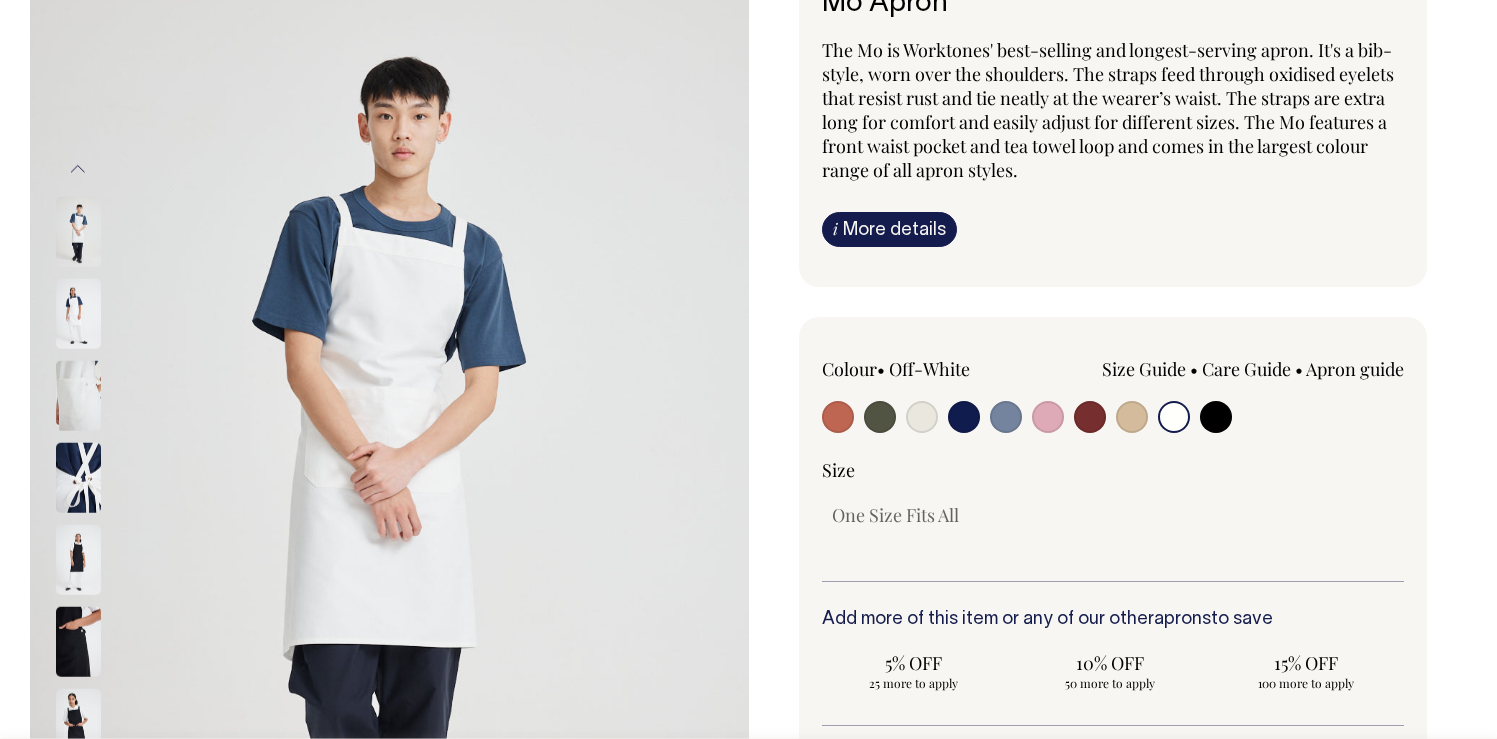 click at bounding box center [1048, 417] 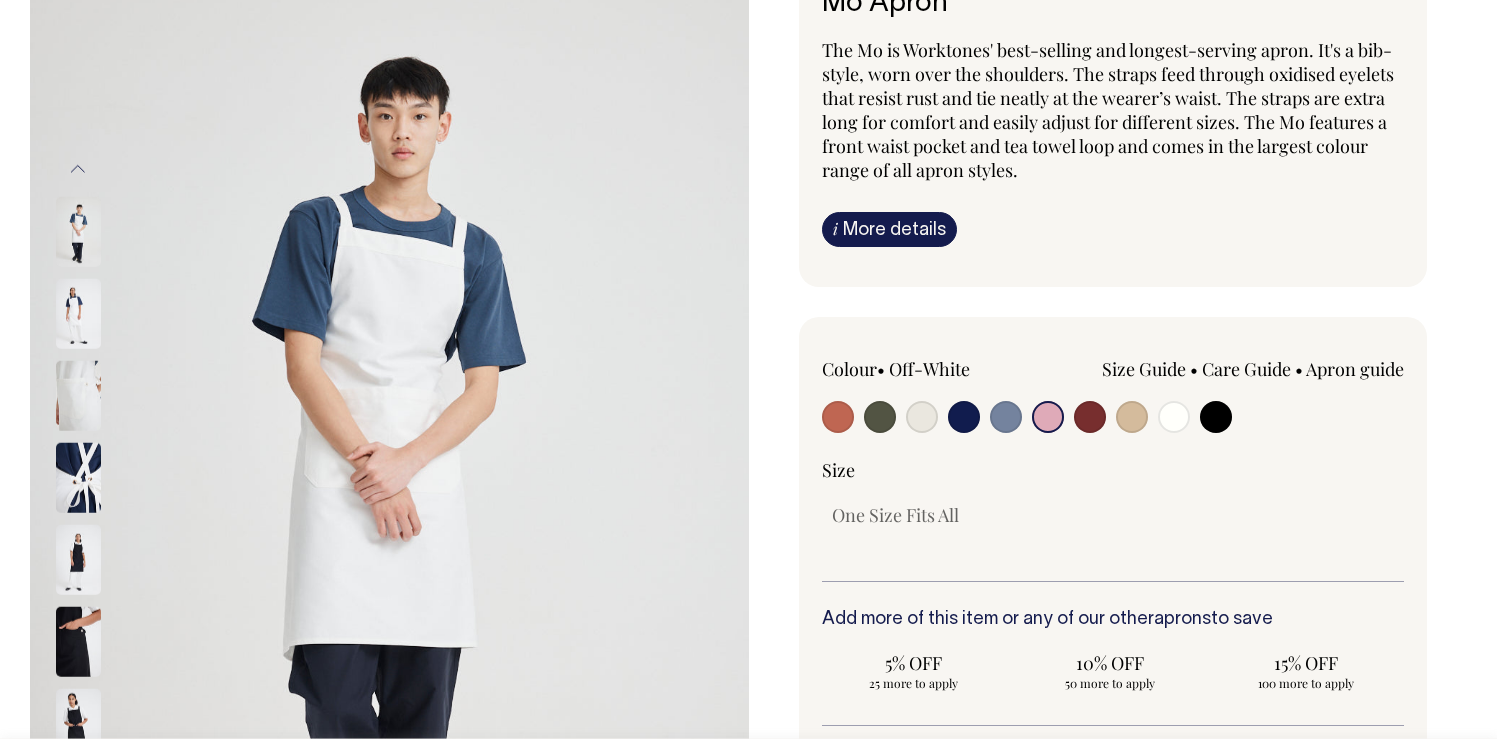 radio on "true" 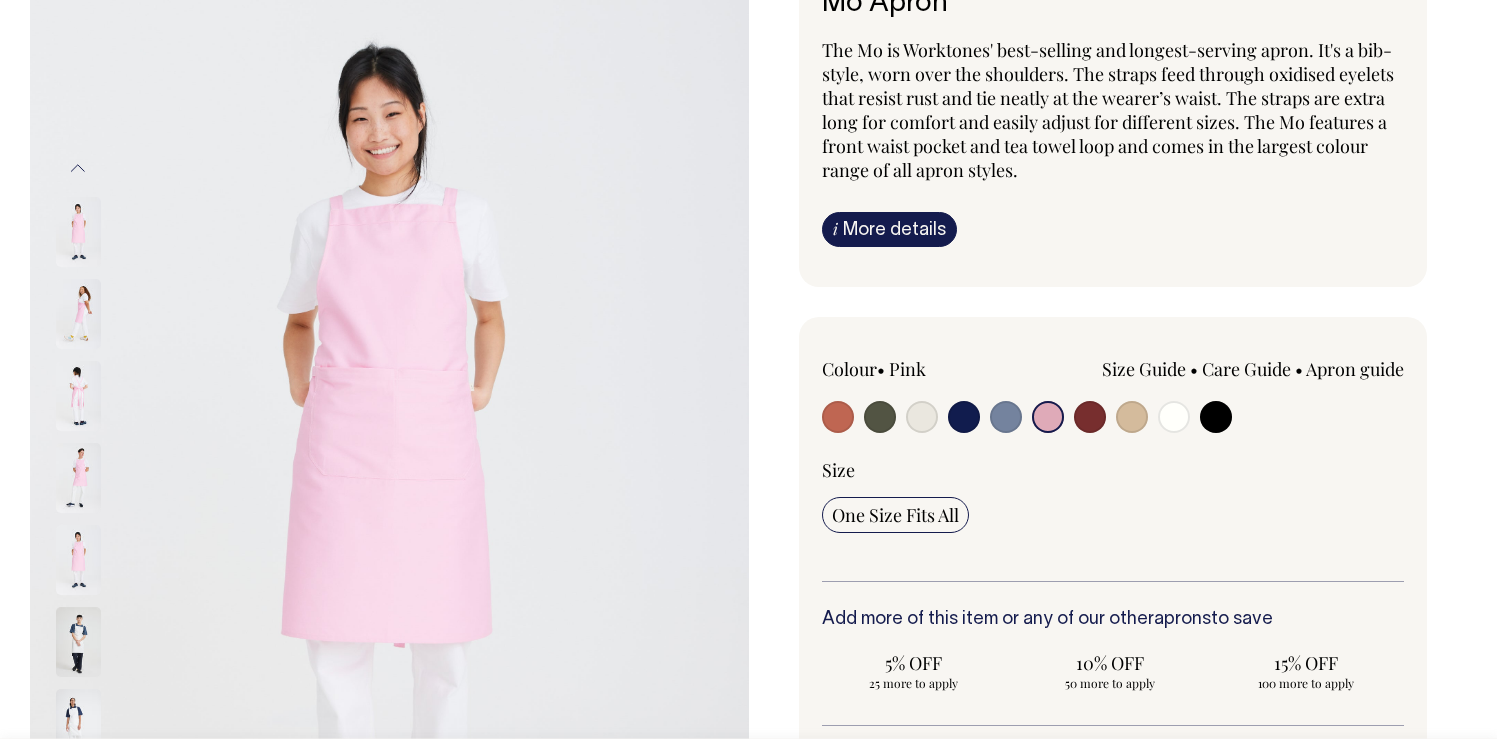 click at bounding box center (838, 417) 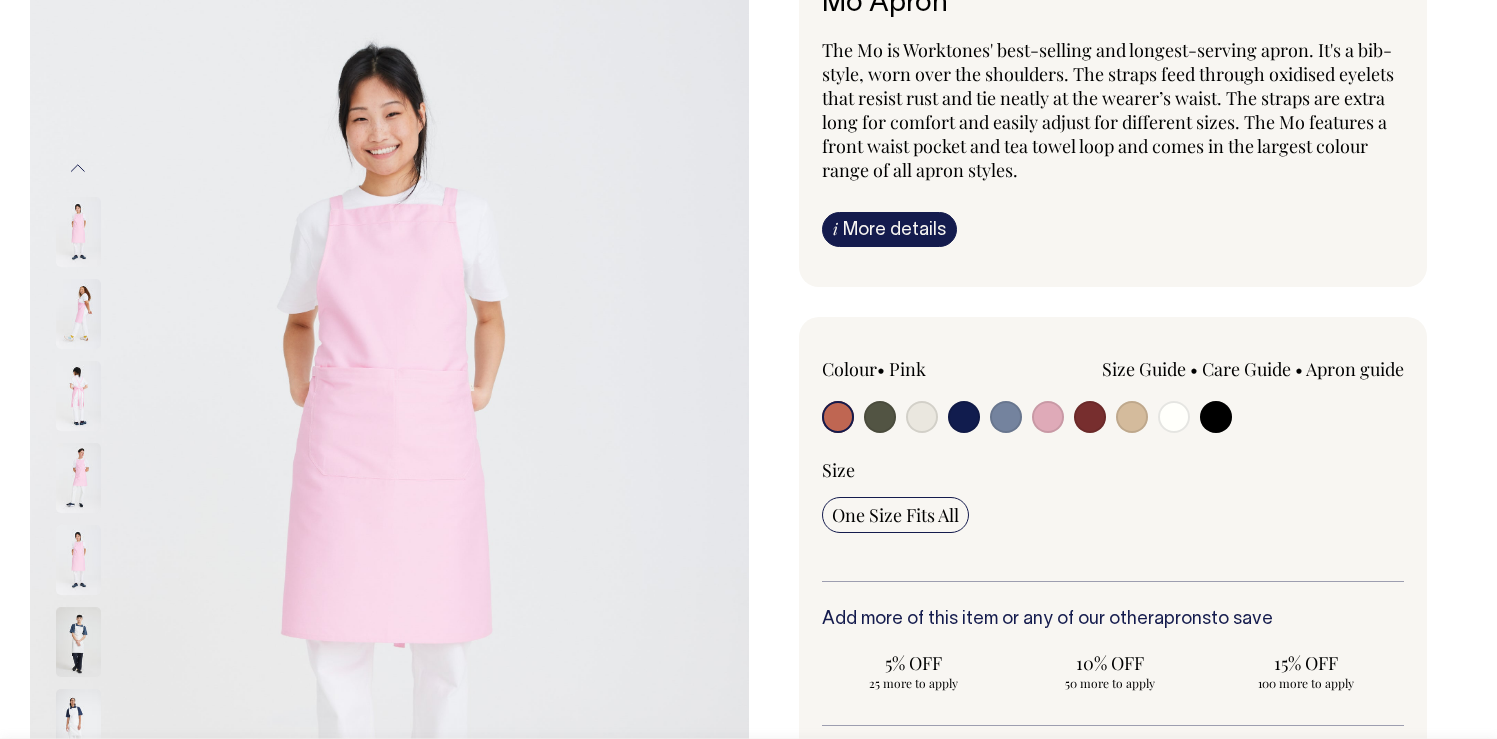 radio on "true" 